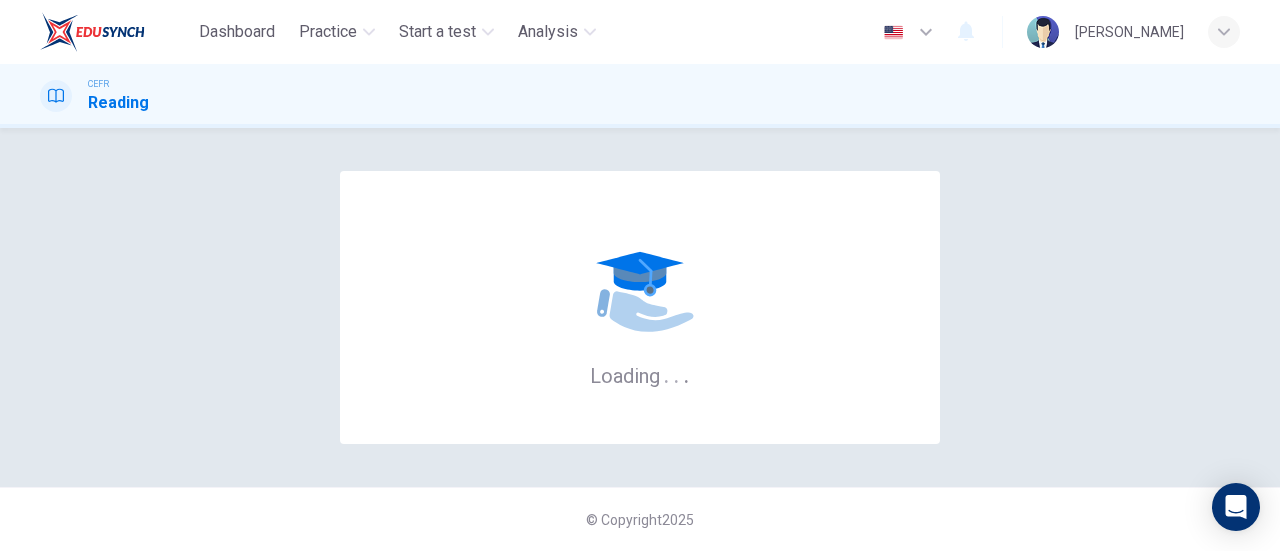 scroll, scrollTop: 0, scrollLeft: 0, axis: both 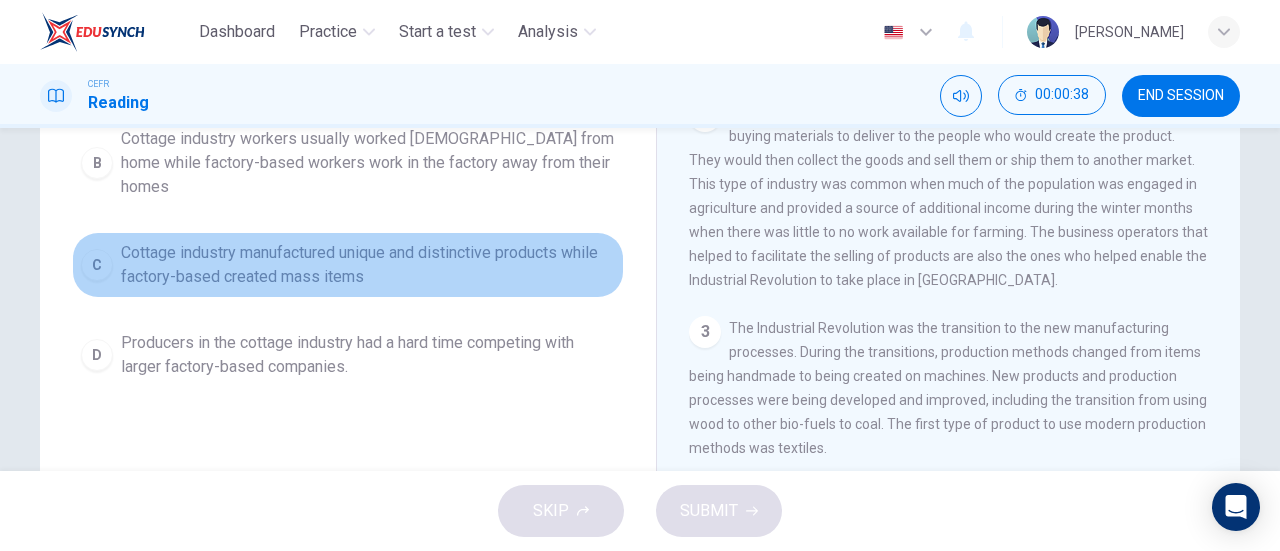 click on "C" at bounding box center [97, 265] 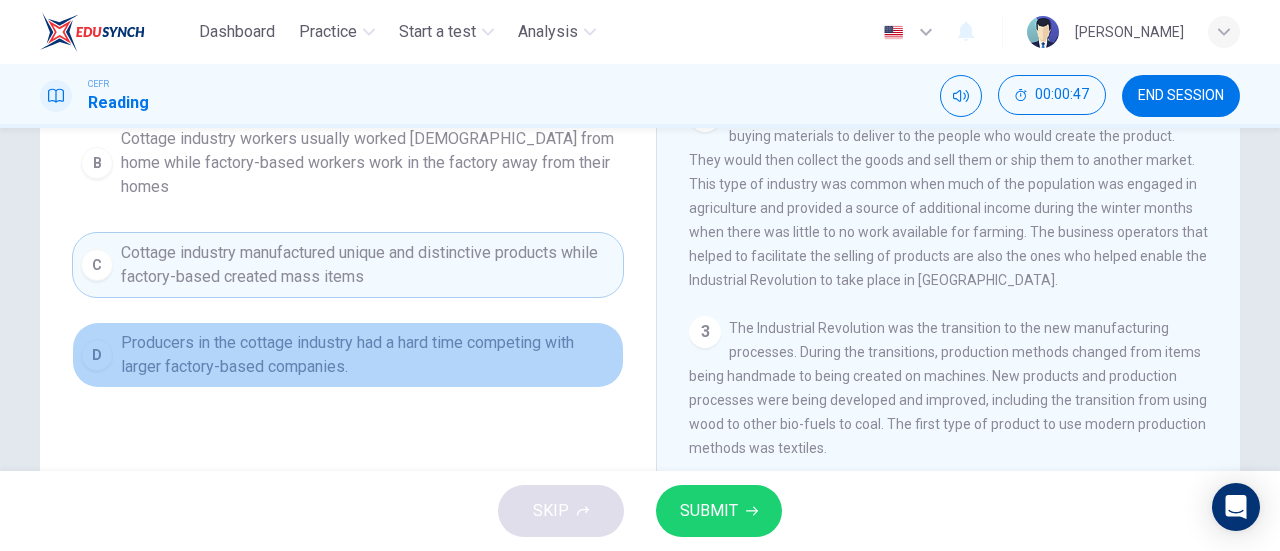 click on "Producers in the cottage industry had a hard time competing with larger factory-based companies." at bounding box center [368, 355] 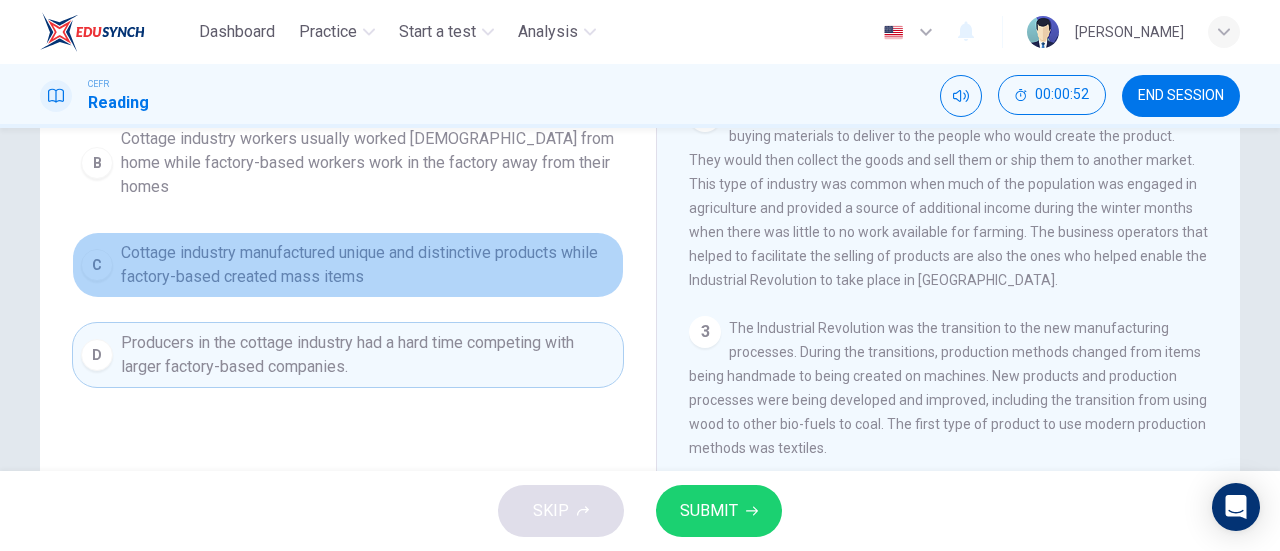 click on "Cottage industry manufactured unique and distinctive products while factory-based created mass items" at bounding box center [368, 265] 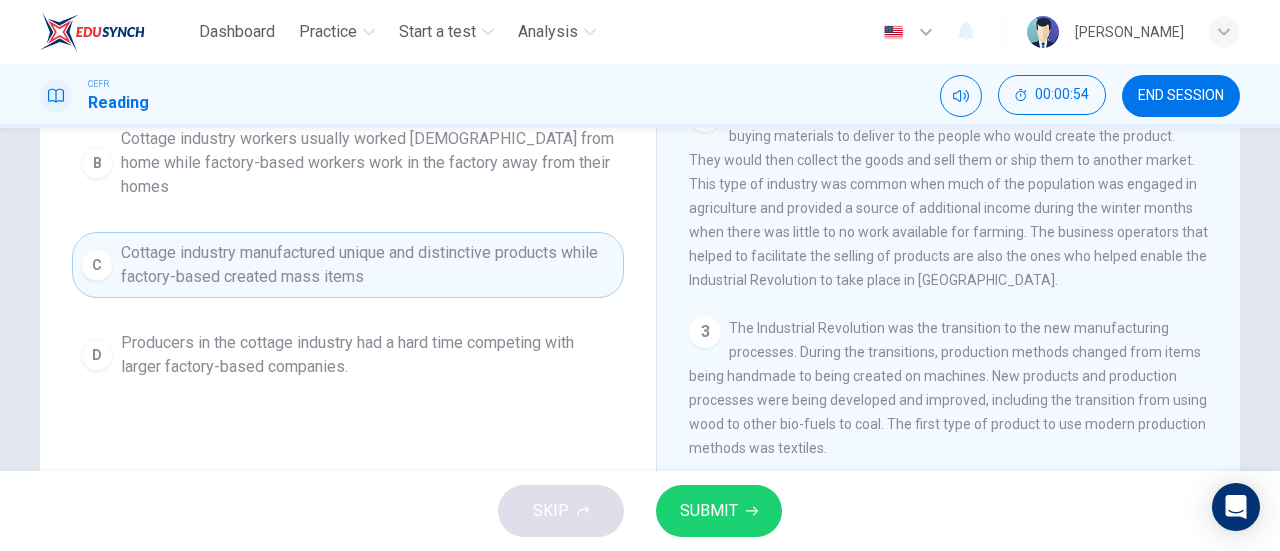 click on "SUBMIT" at bounding box center [719, 511] 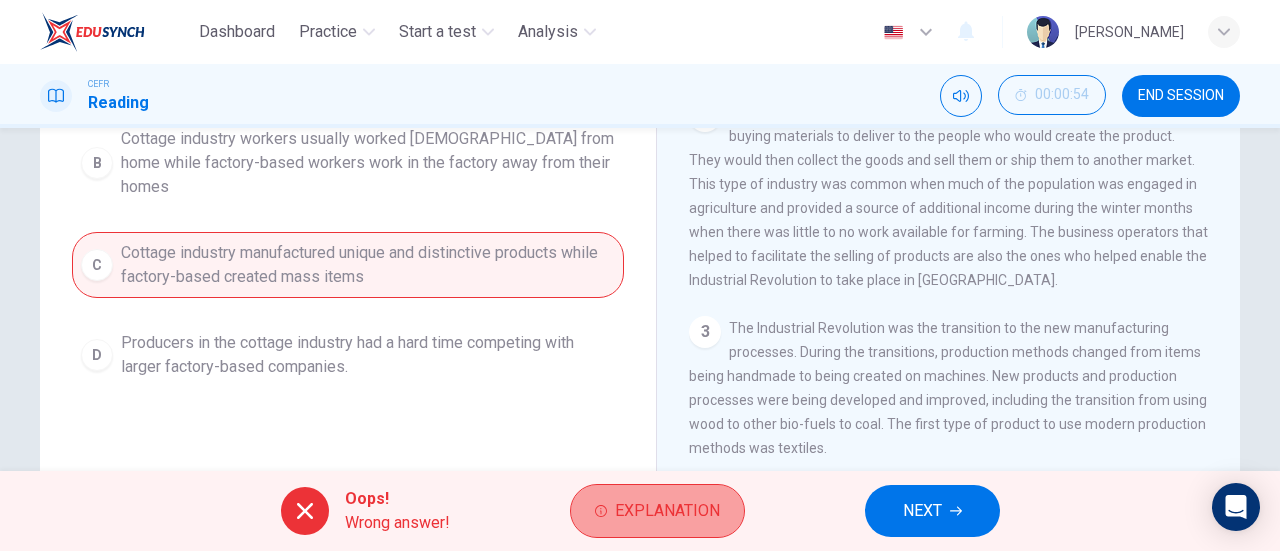 click on "Explanation" at bounding box center [657, 511] 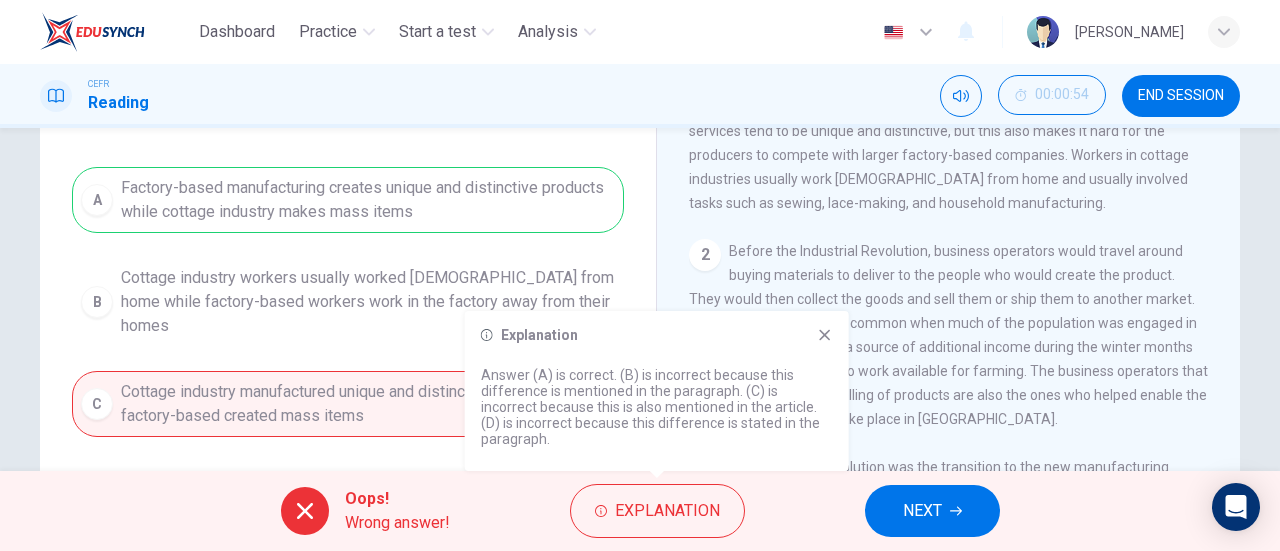 scroll, scrollTop: 101, scrollLeft: 0, axis: vertical 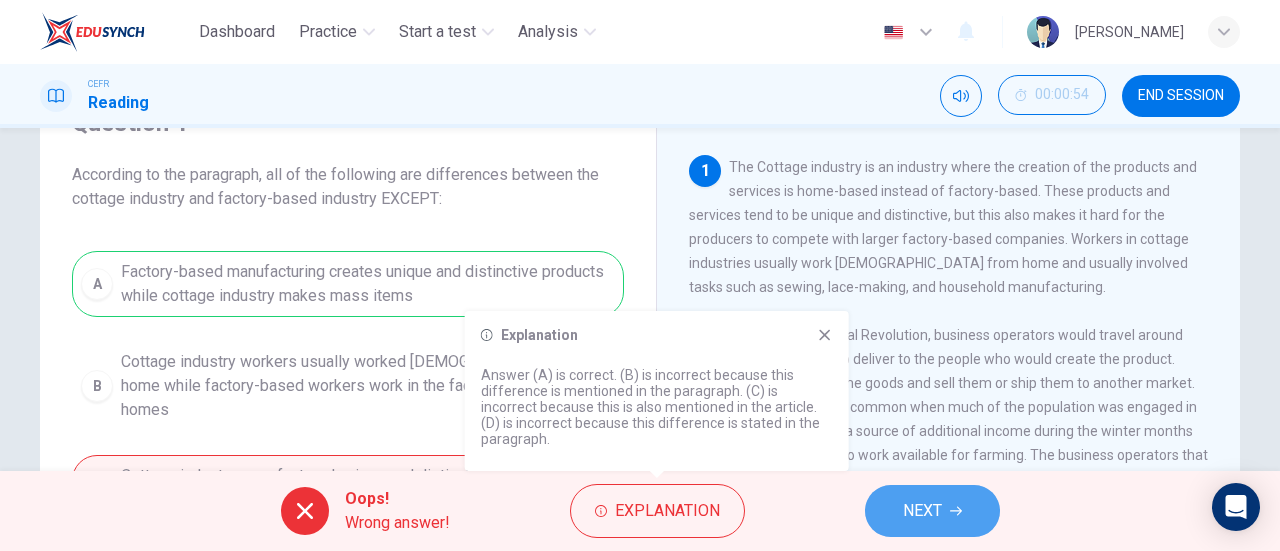 click on "NEXT" at bounding box center [932, 511] 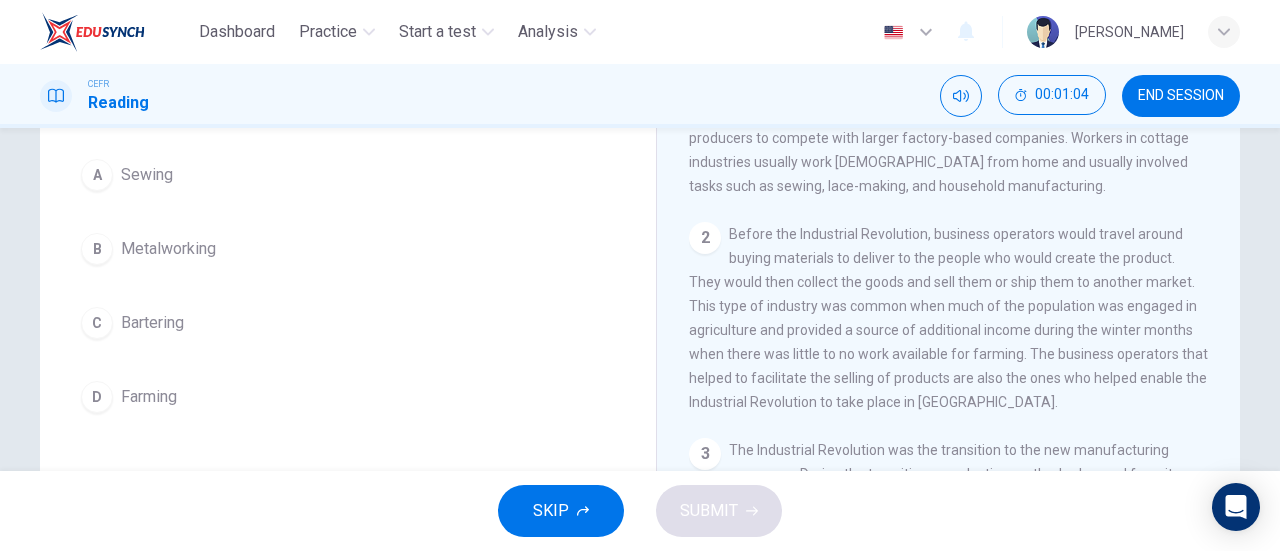 scroll, scrollTop: 66, scrollLeft: 0, axis: vertical 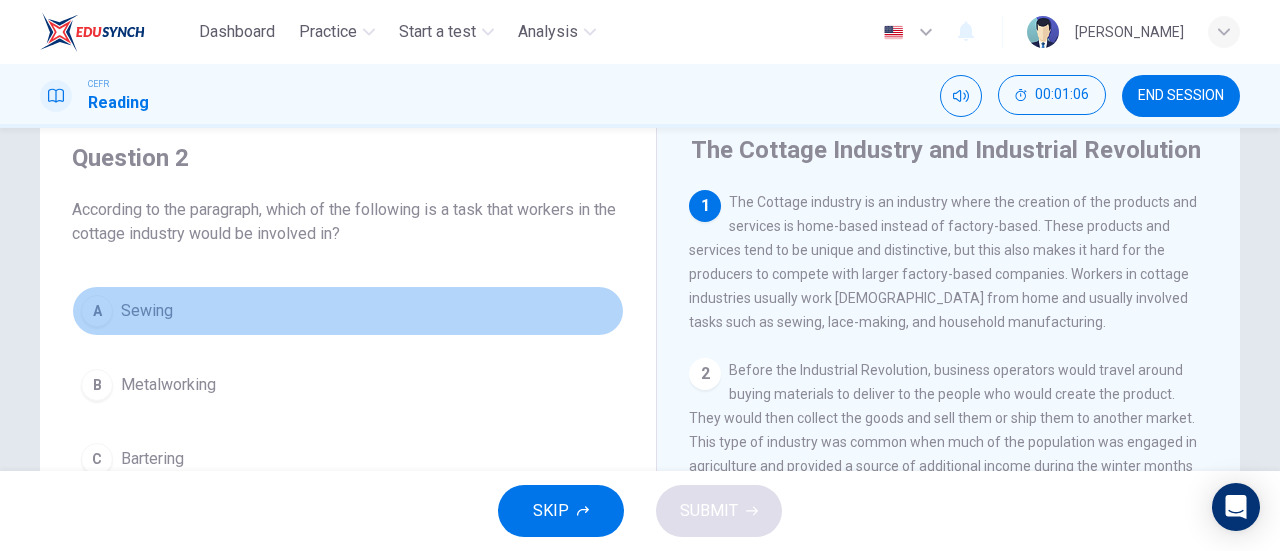 click on "A" at bounding box center [97, 311] 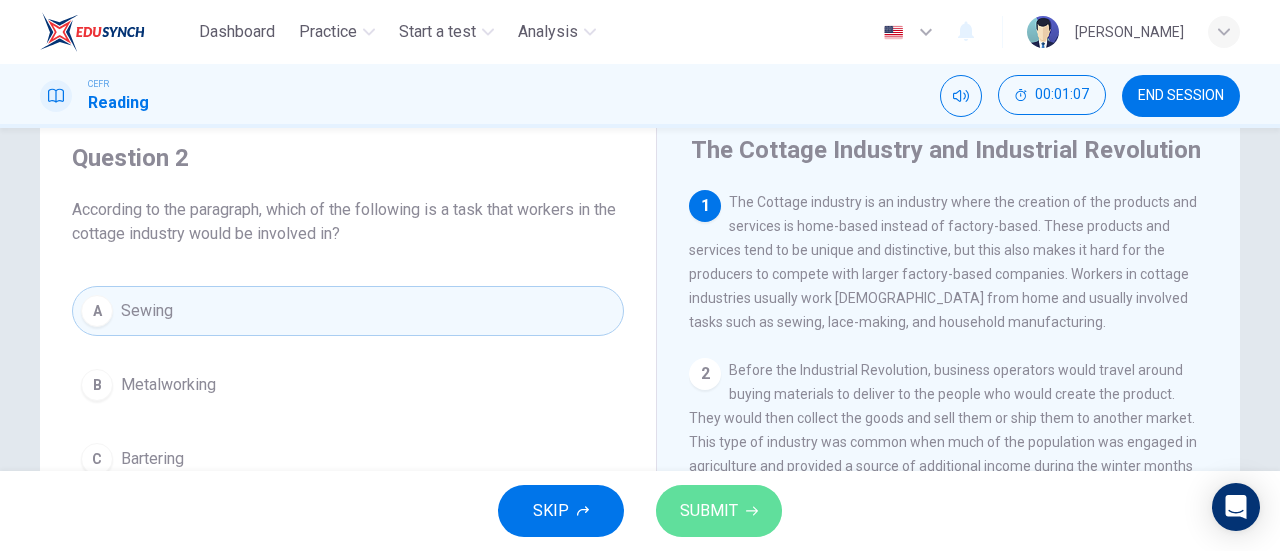 click on "SUBMIT" at bounding box center [709, 511] 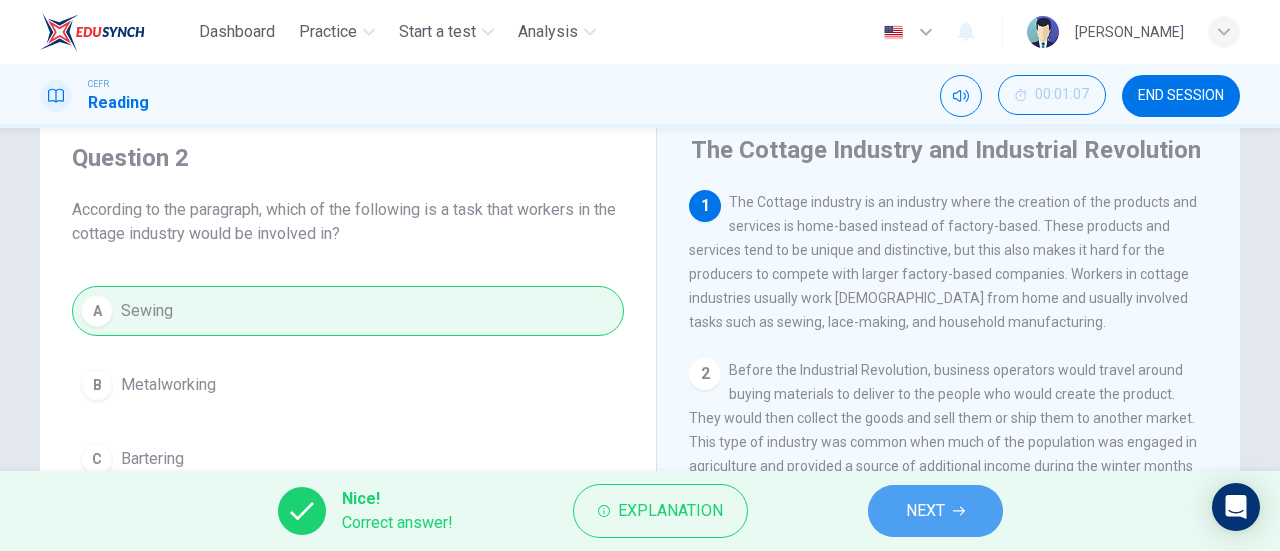 click on "NEXT" at bounding box center [925, 511] 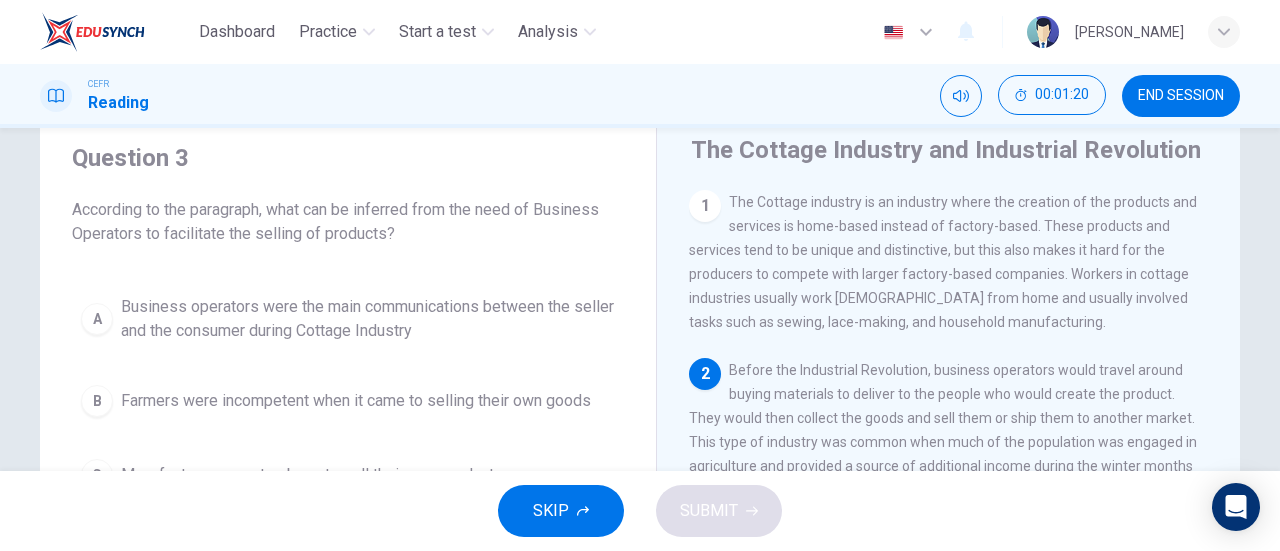 click on "Question 3 According to the paragraph, what can be inferred from the need of Business Operators to facilitate the selling of products? A Business operators were the main communications between the seller and the consumer during Cottage Industry B Farmers were incompetent when it came to selling their own goods C Manufactures were too busy to sell their own products D The elite class did not wish to associate with the farmers because they had a lower social status" at bounding box center [348, 366] 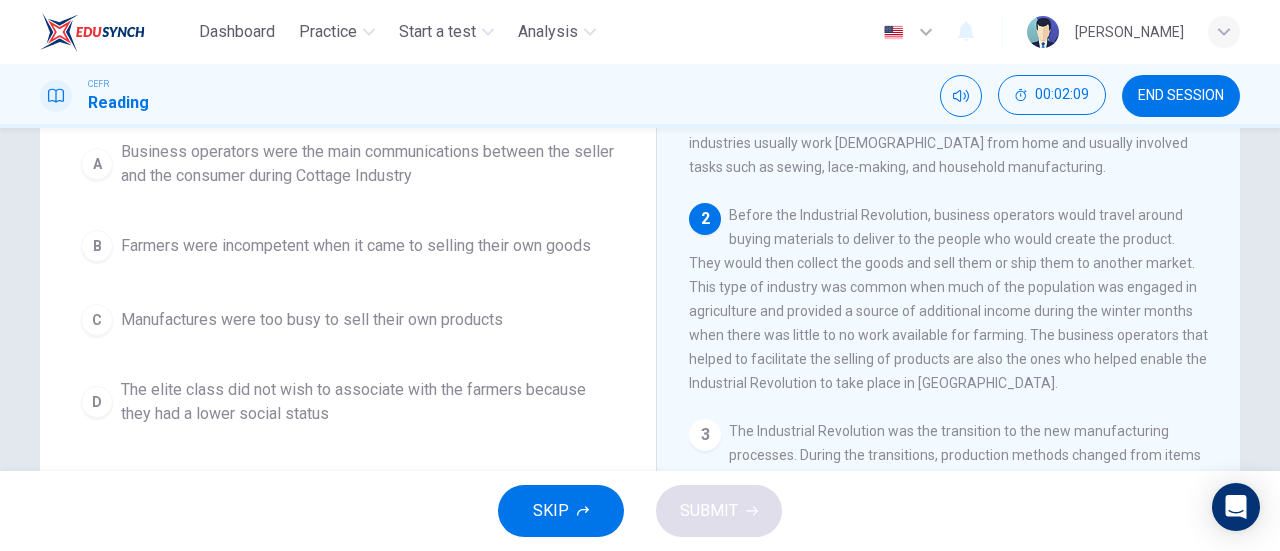 scroll, scrollTop: 212, scrollLeft: 0, axis: vertical 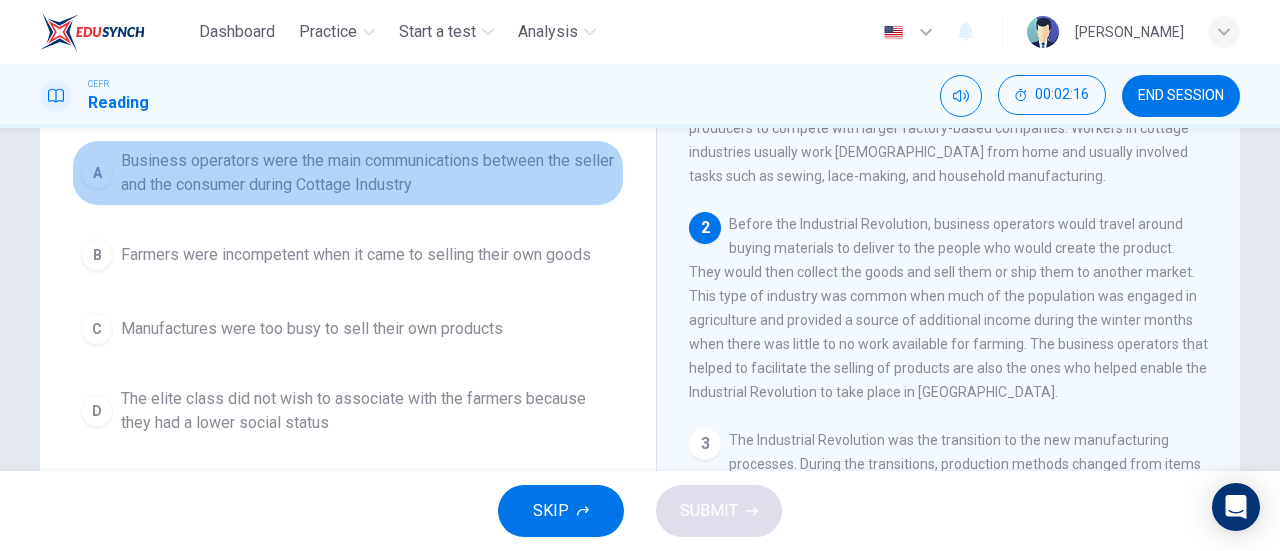 click on "A" at bounding box center [97, 173] 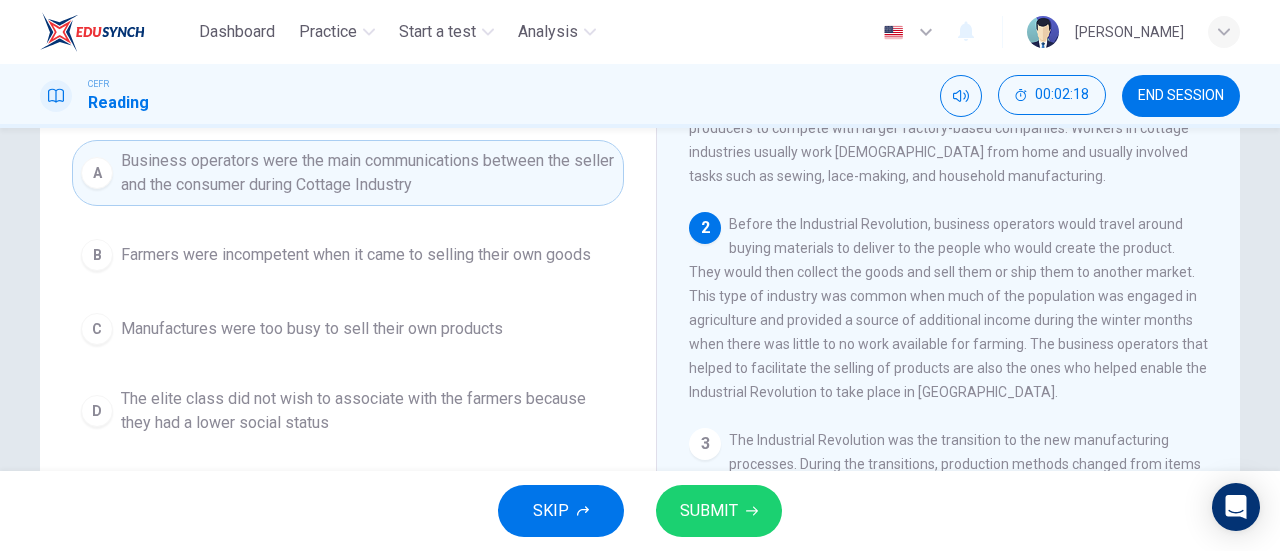 click on "SUBMIT" at bounding box center [709, 511] 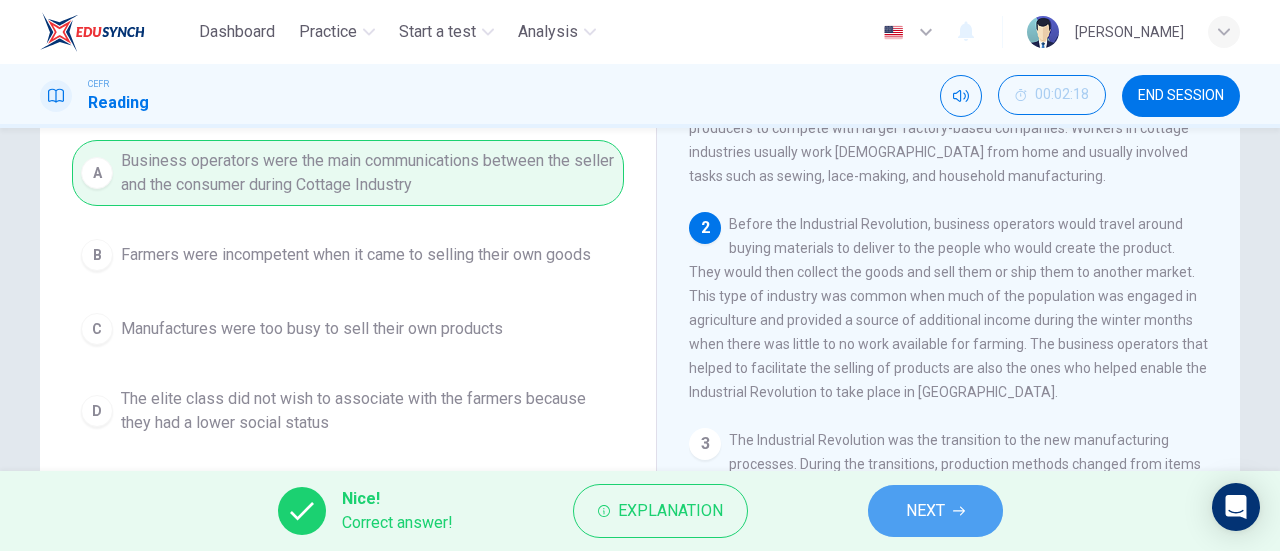 click on "NEXT" at bounding box center [925, 511] 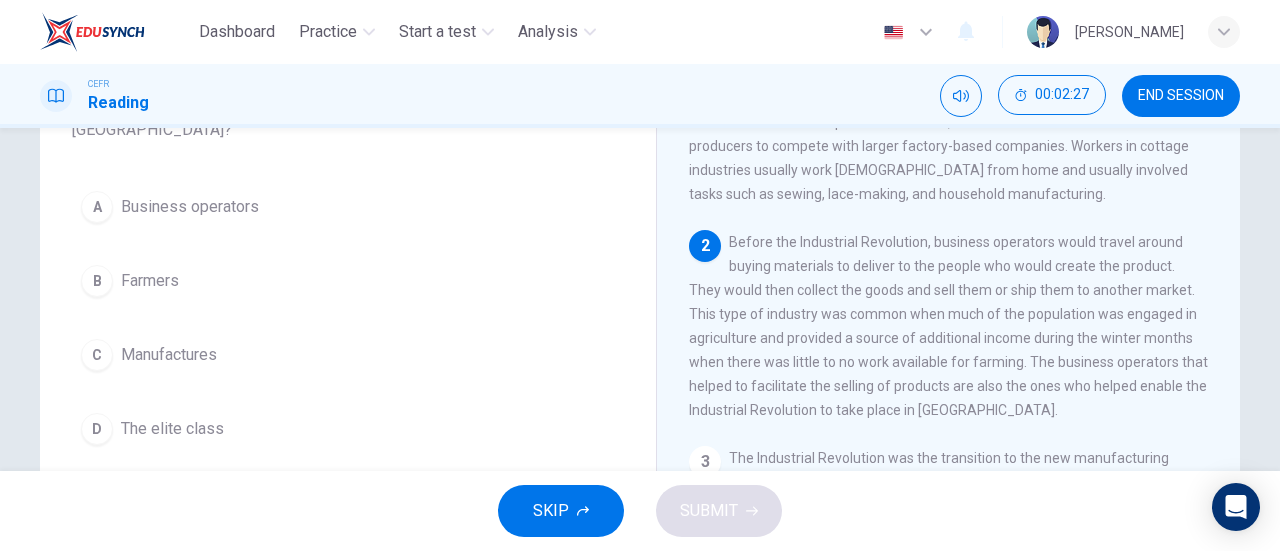 scroll, scrollTop: 193, scrollLeft: 0, axis: vertical 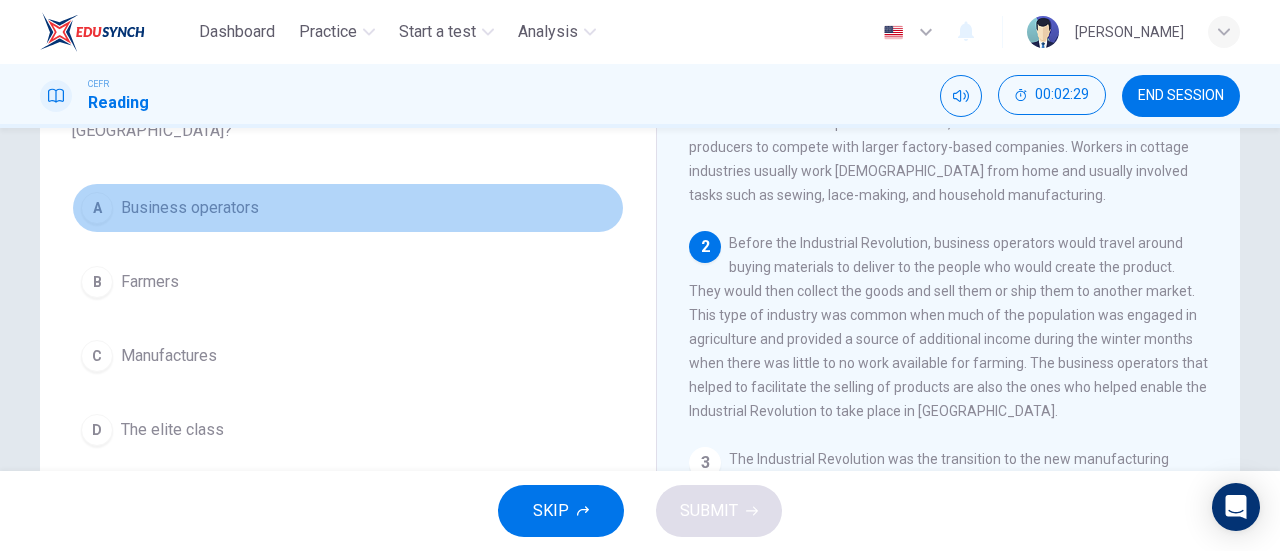 click on "Business operators" at bounding box center (190, 208) 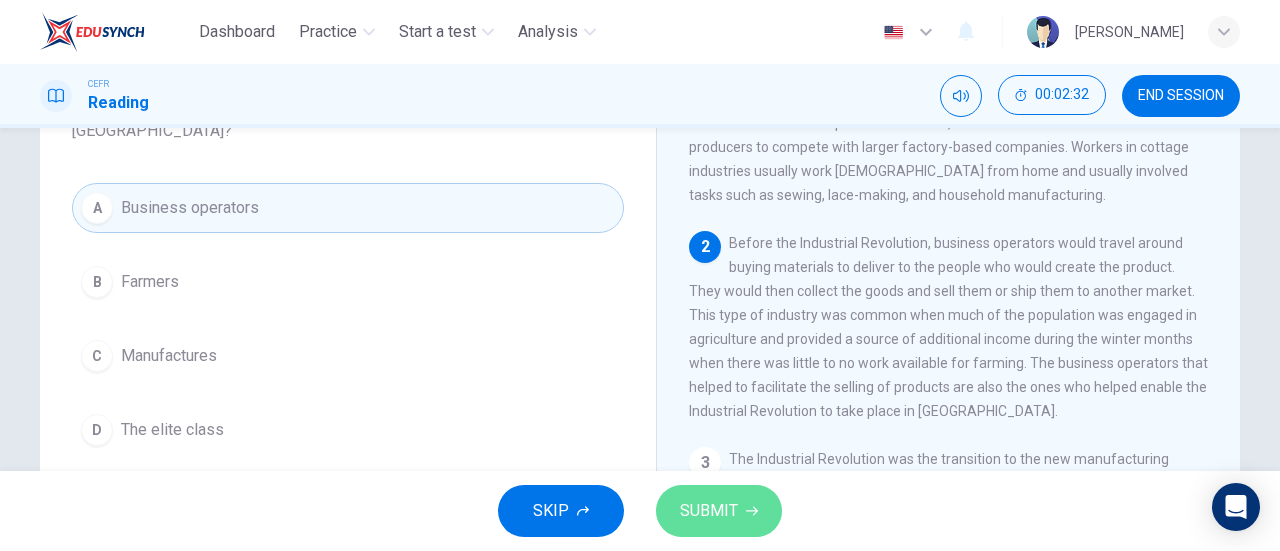 click on "SUBMIT" at bounding box center (719, 511) 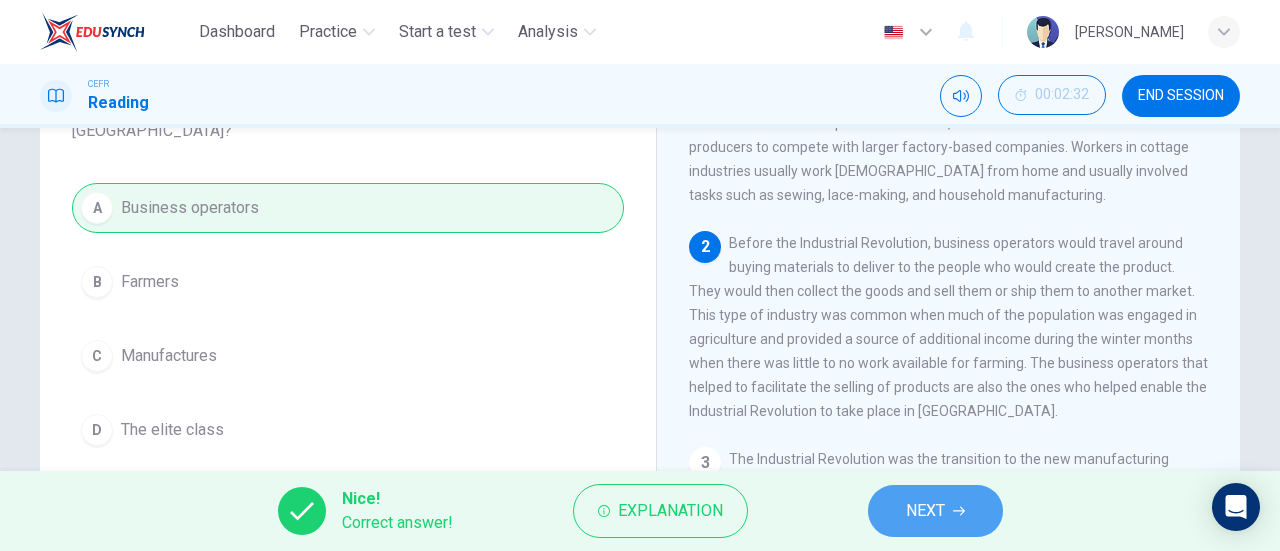 click on "NEXT" at bounding box center [935, 511] 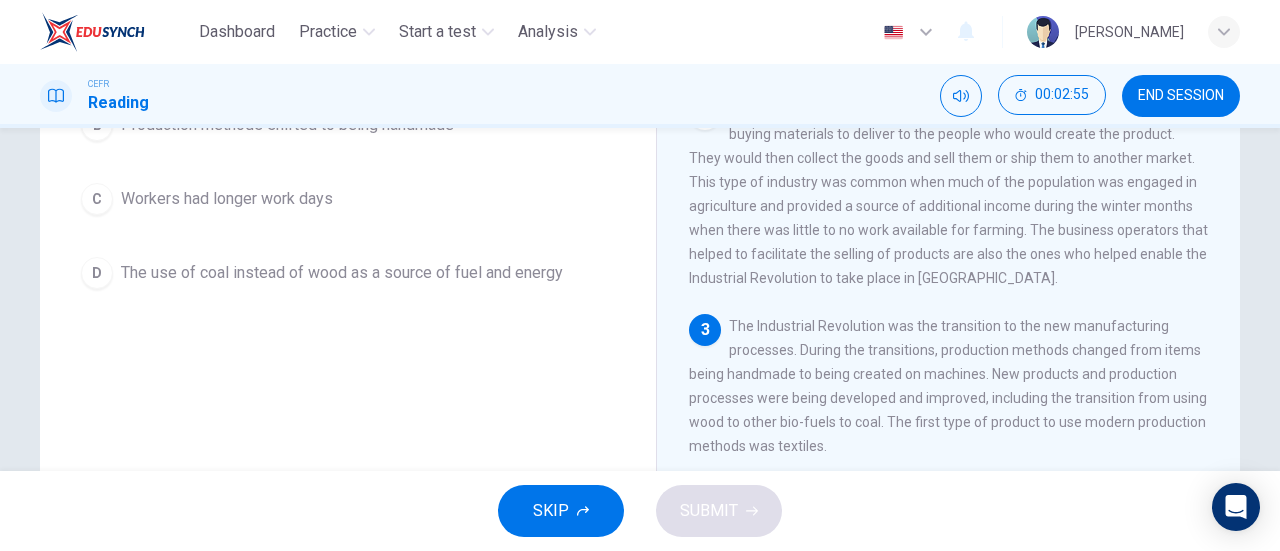 scroll, scrollTop: 354, scrollLeft: 0, axis: vertical 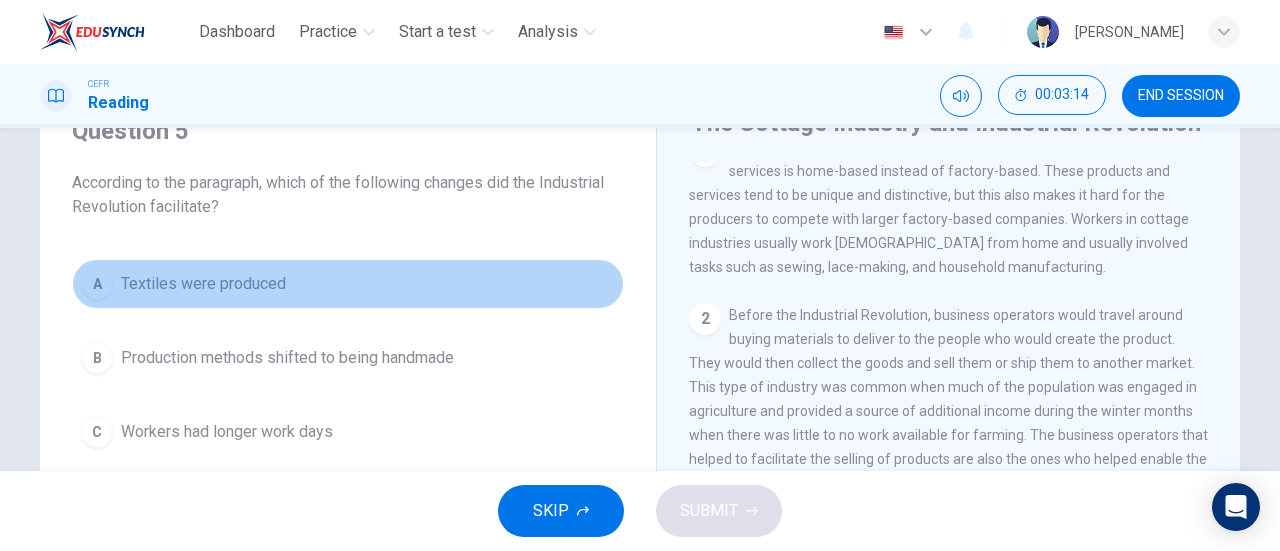 click on "Textiles were produced" at bounding box center (203, 284) 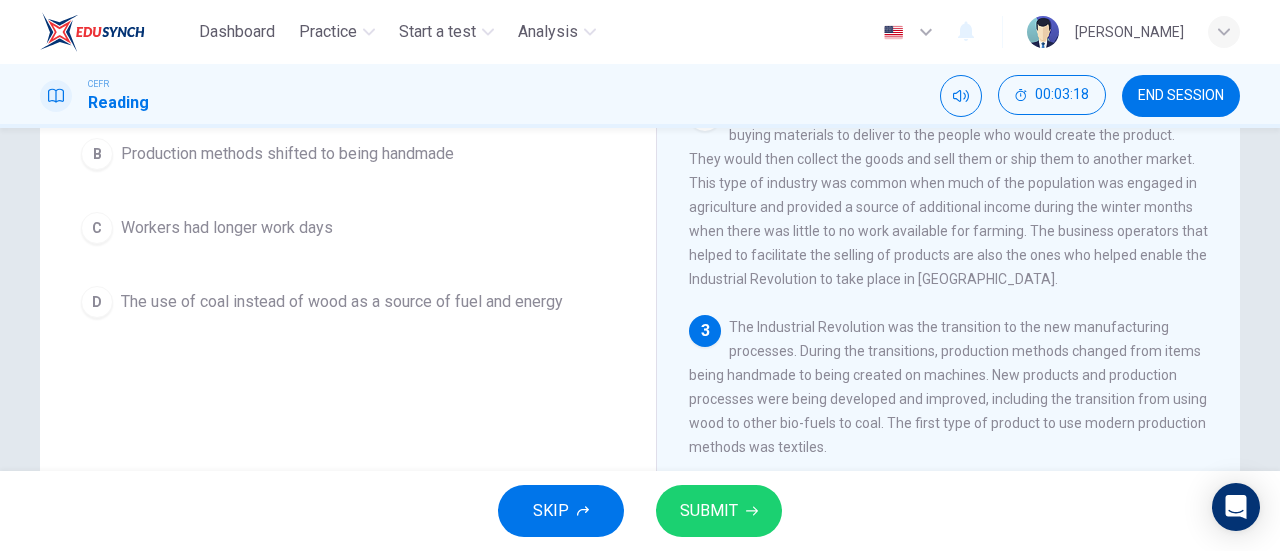 scroll, scrollTop: 299, scrollLeft: 0, axis: vertical 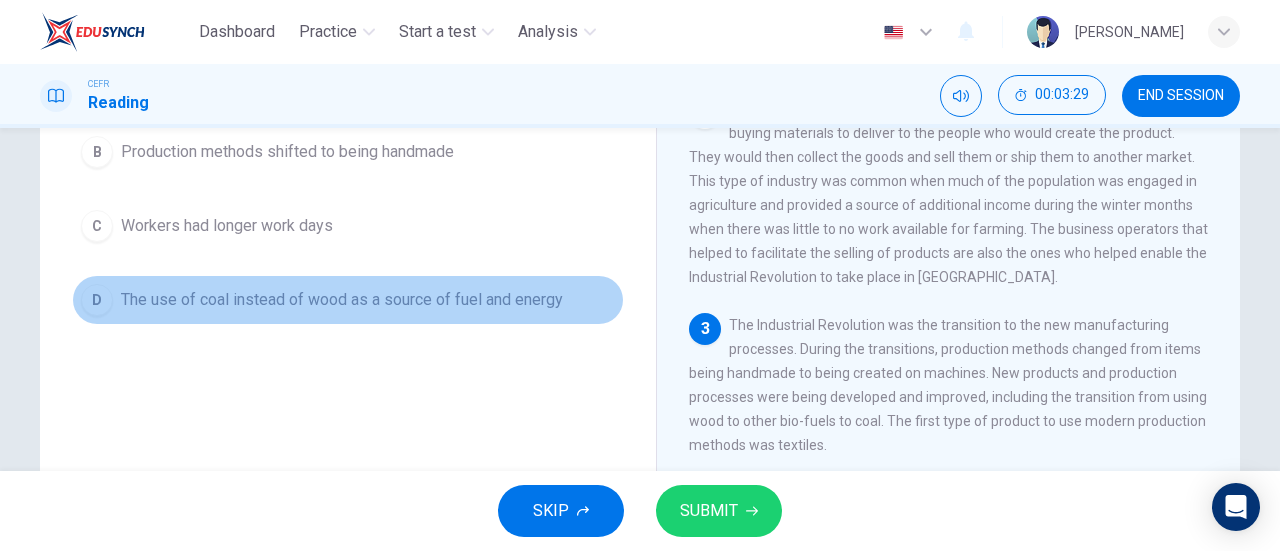click on "The use of coal instead of wood as a source of fuel and energy" at bounding box center (342, 300) 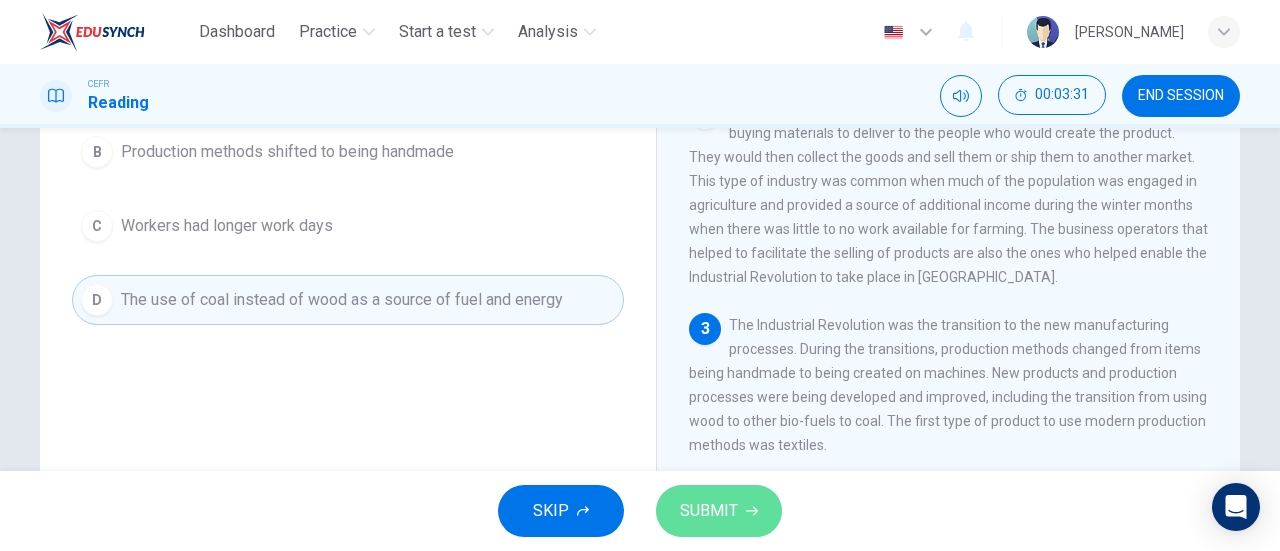 click on "SUBMIT" at bounding box center (709, 511) 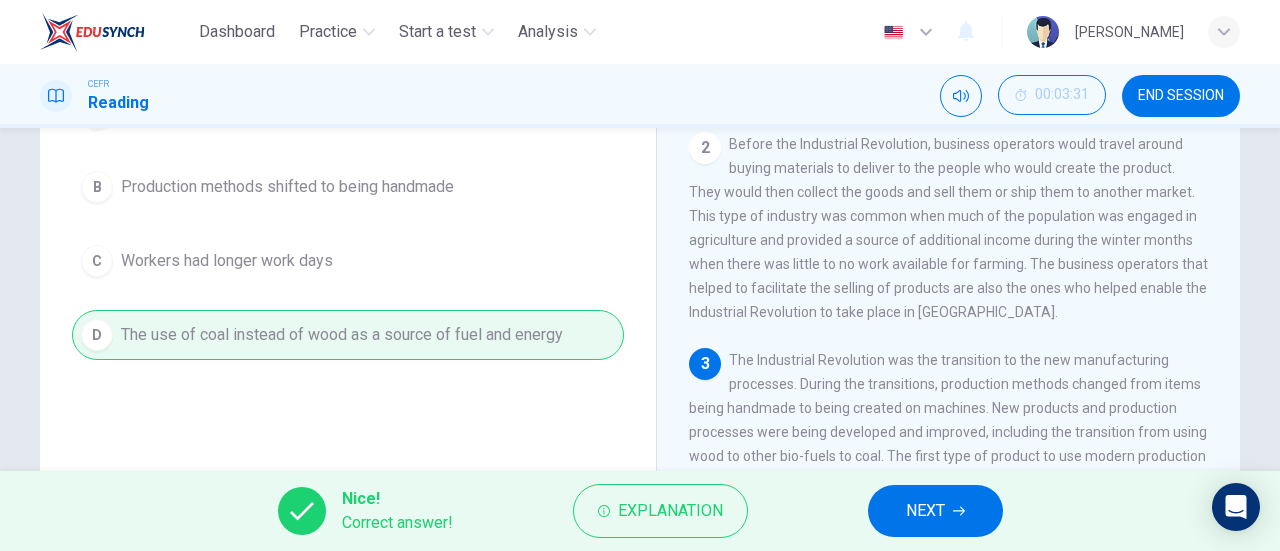 scroll, scrollTop: 268, scrollLeft: 0, axis: vertical 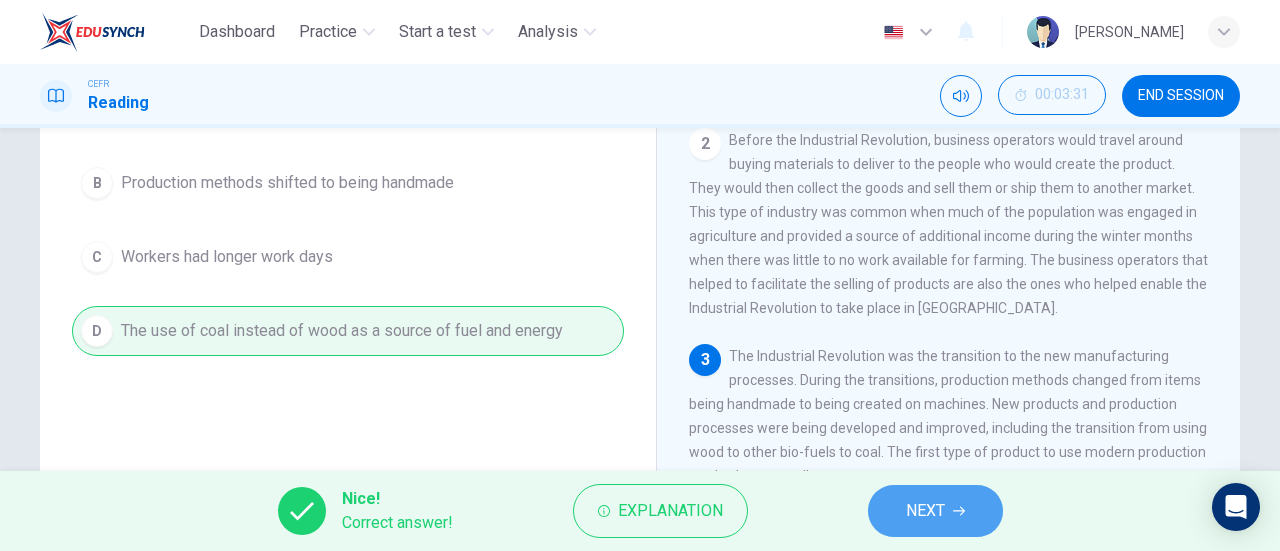 click on "NEXT" at bounding box center [935, 511] 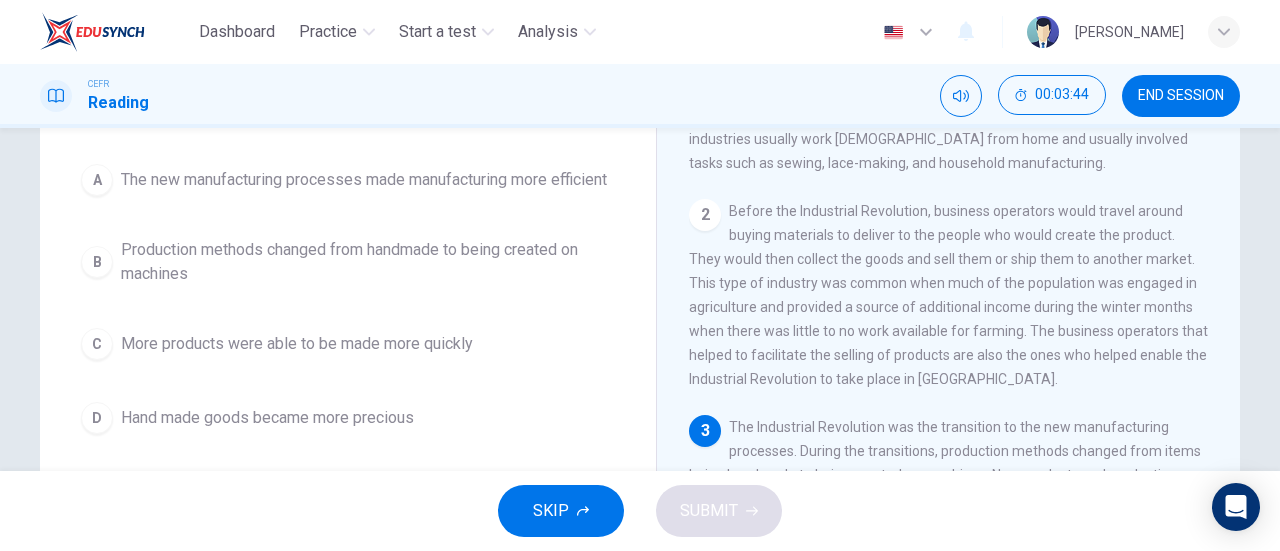 scroll, scrollTop: 198, scrollLeft: 0, axis: vertical 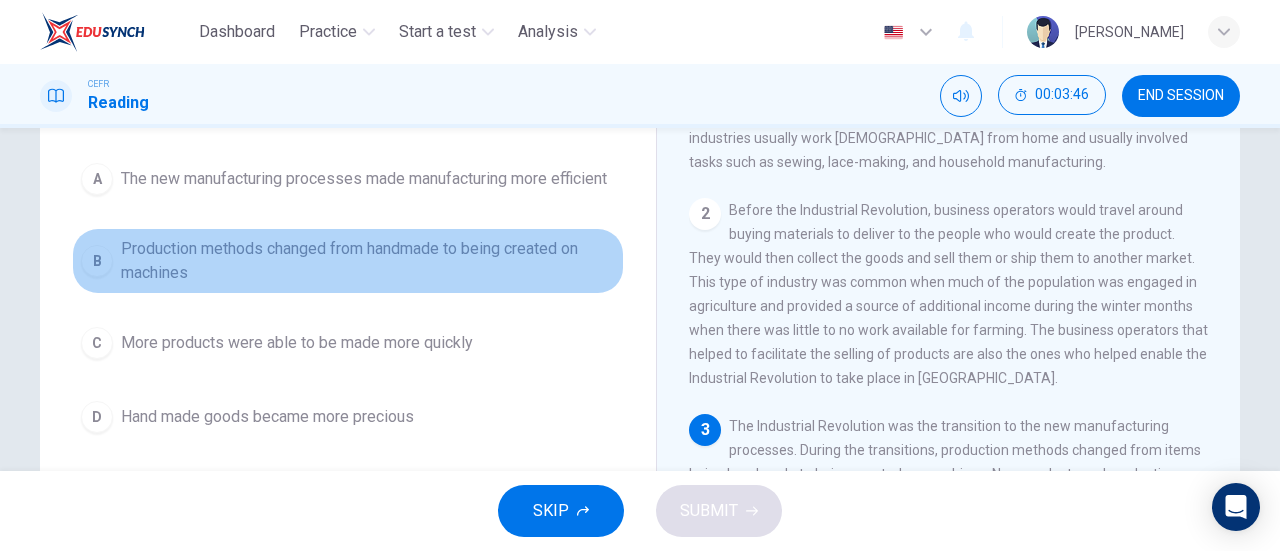 click on "Production methods changed from handmade to being created on machines" at bounding box center [368, 261] 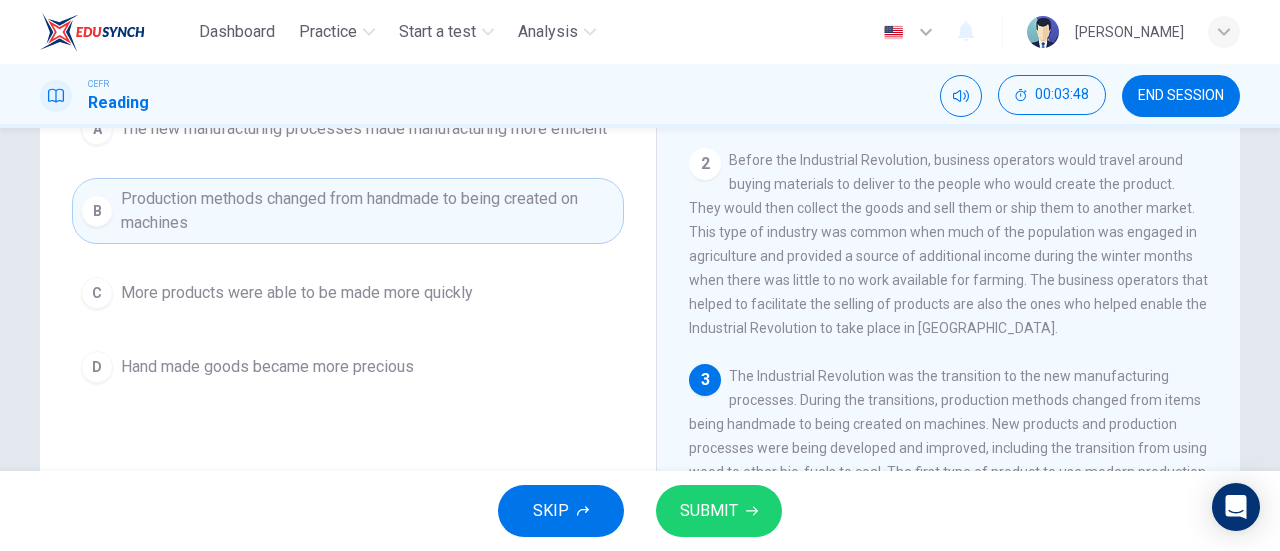 scroll, scrollTop: 252, scrollLeft: 0, axis: vertical 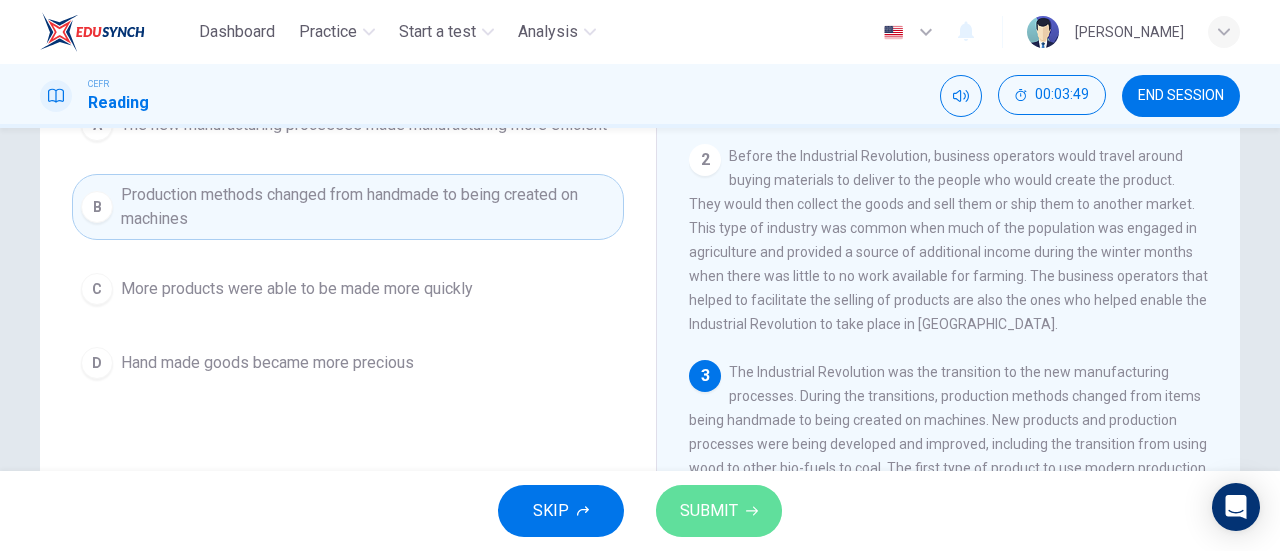 click on "SUBMIT" at bounding box center (709, 511) 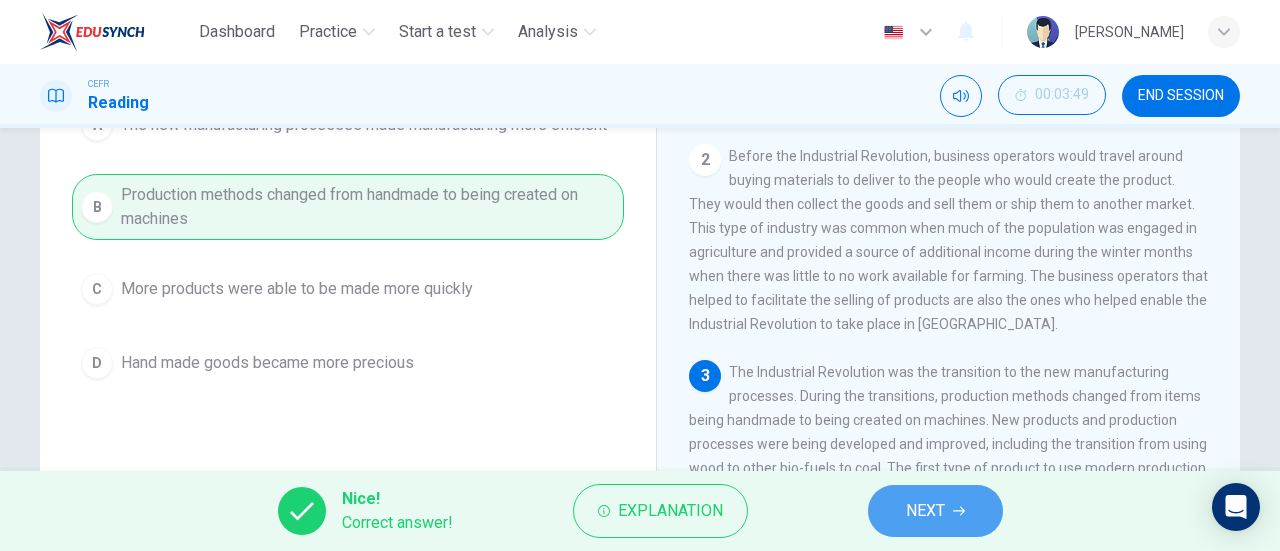 click on "NEXT" at bounding box center (935, 511) 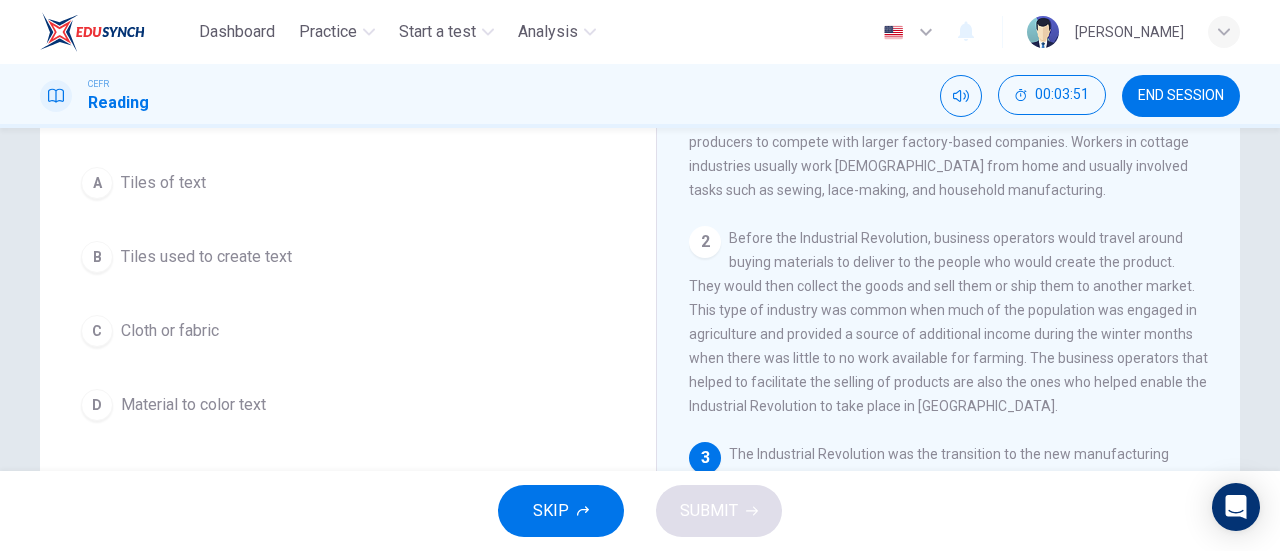 scroll, scrollTop: 171, scrollLeft: 0, axis: vertical 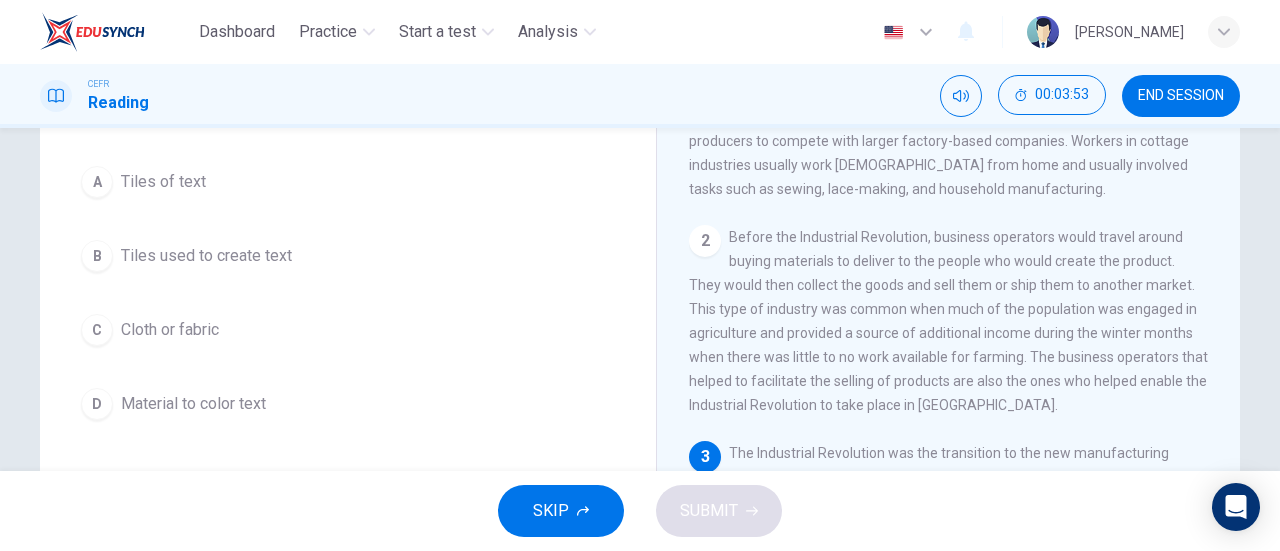 click on "Cloth or fabric" at bounding box center (170, 330) 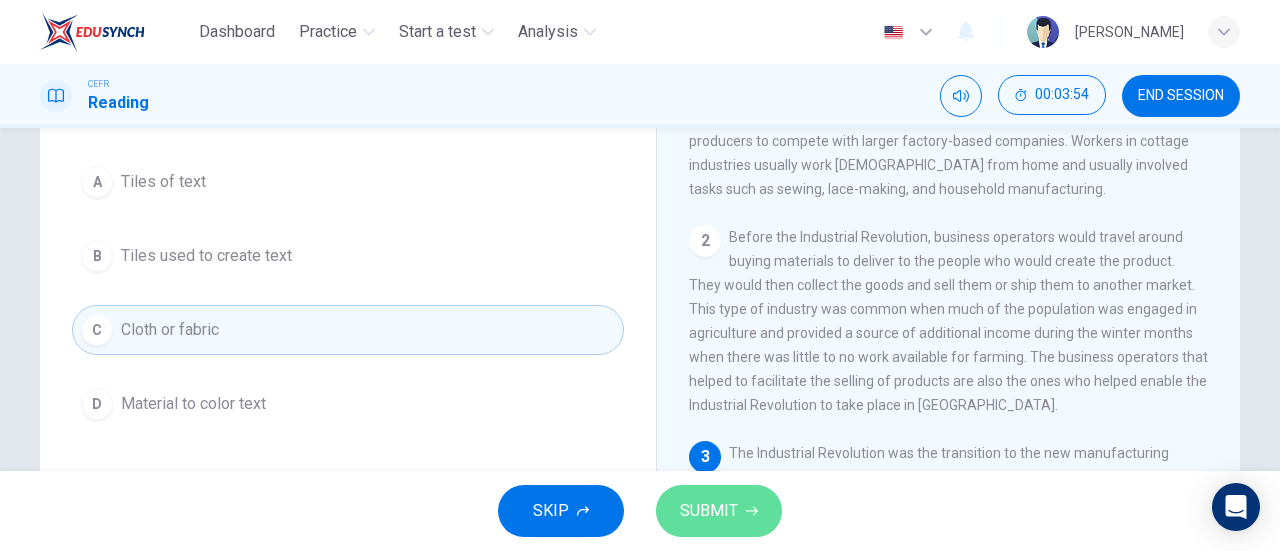 click on "SUBMIT" at bounding box center [719, 511] 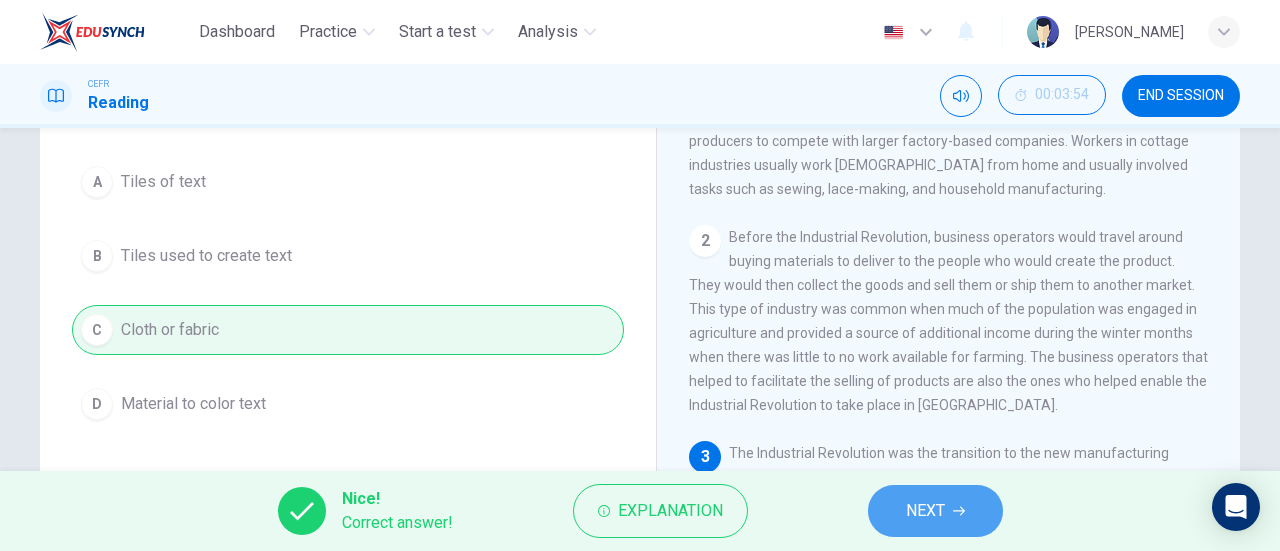 click on "NEXT" at bounding box center [925, 511] 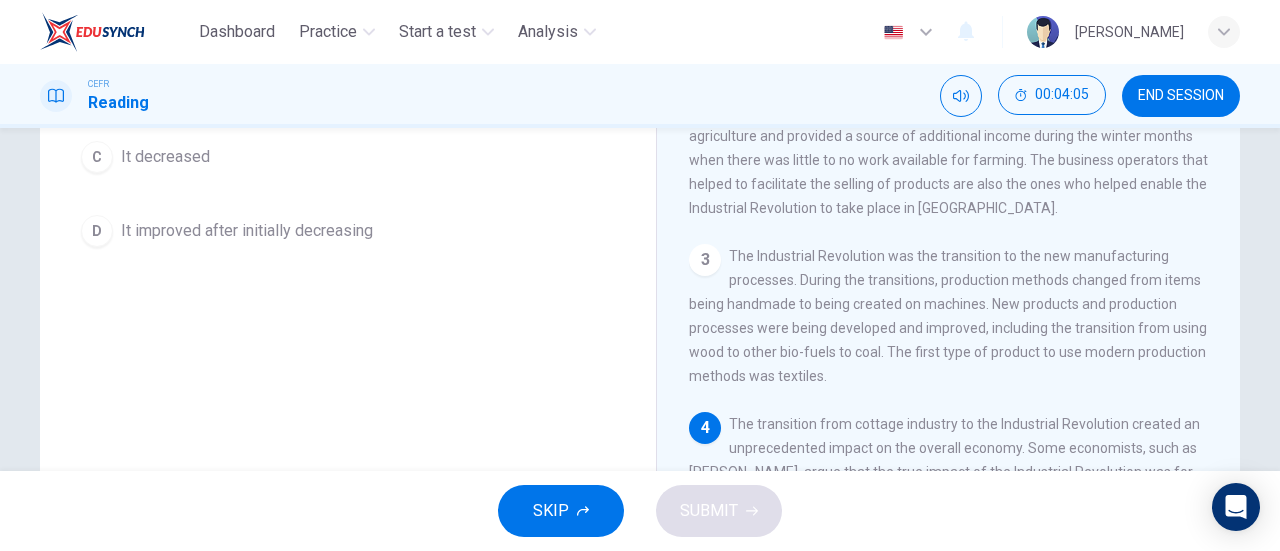 scroll, scrollTop: 432, scrollLeft: 0, axis: vertical 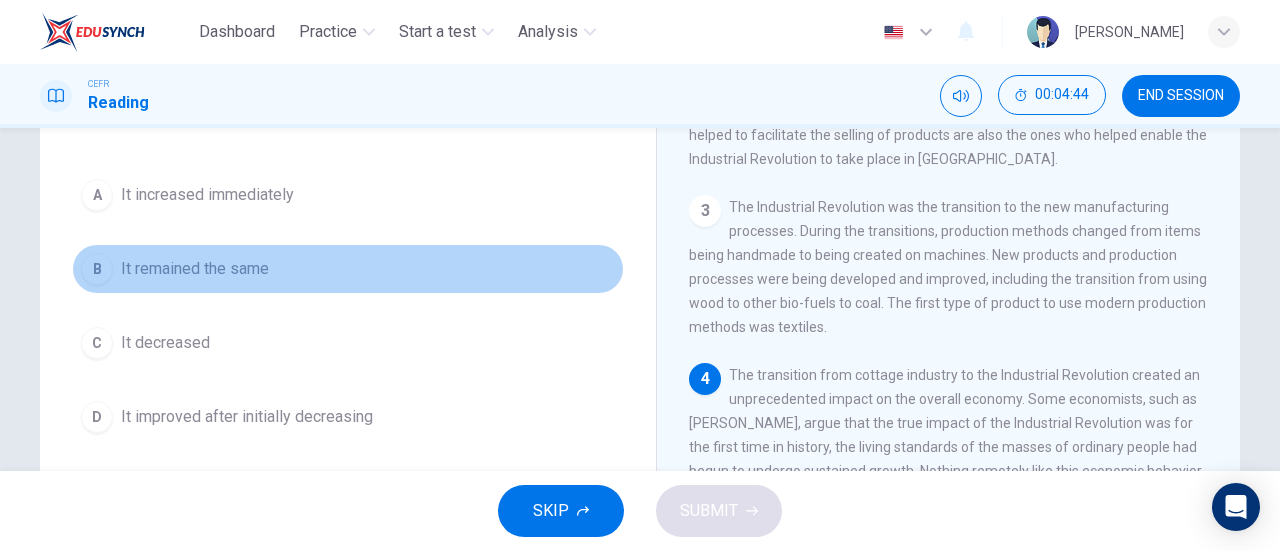 click on "It remained the same" at bounding box center (195, 269) 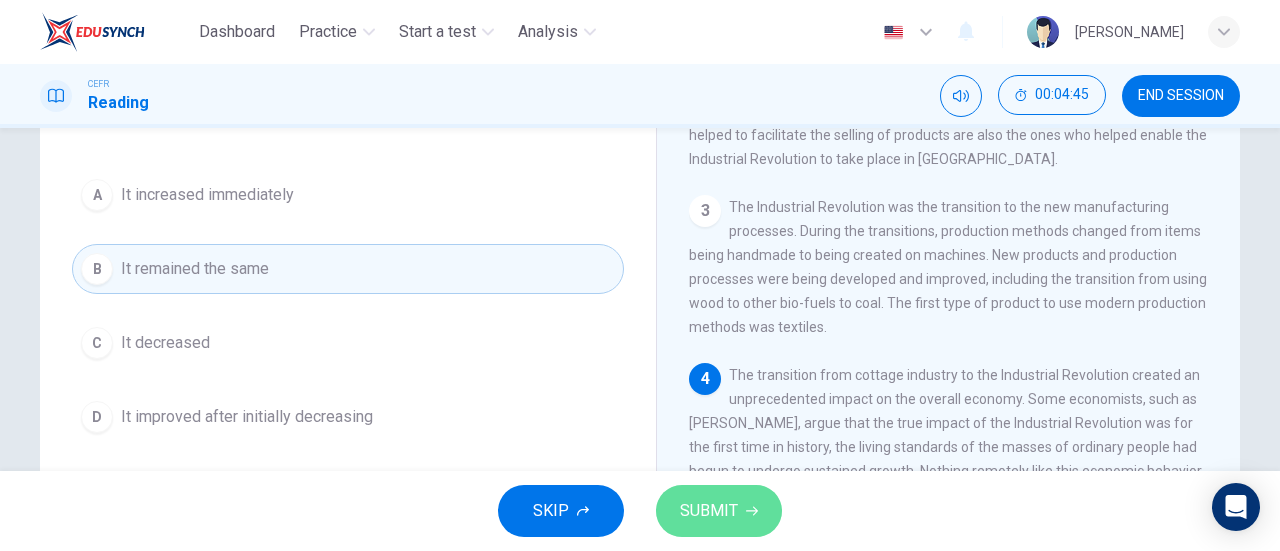 click on "SUBMIT" at bounding box center (709, 511) 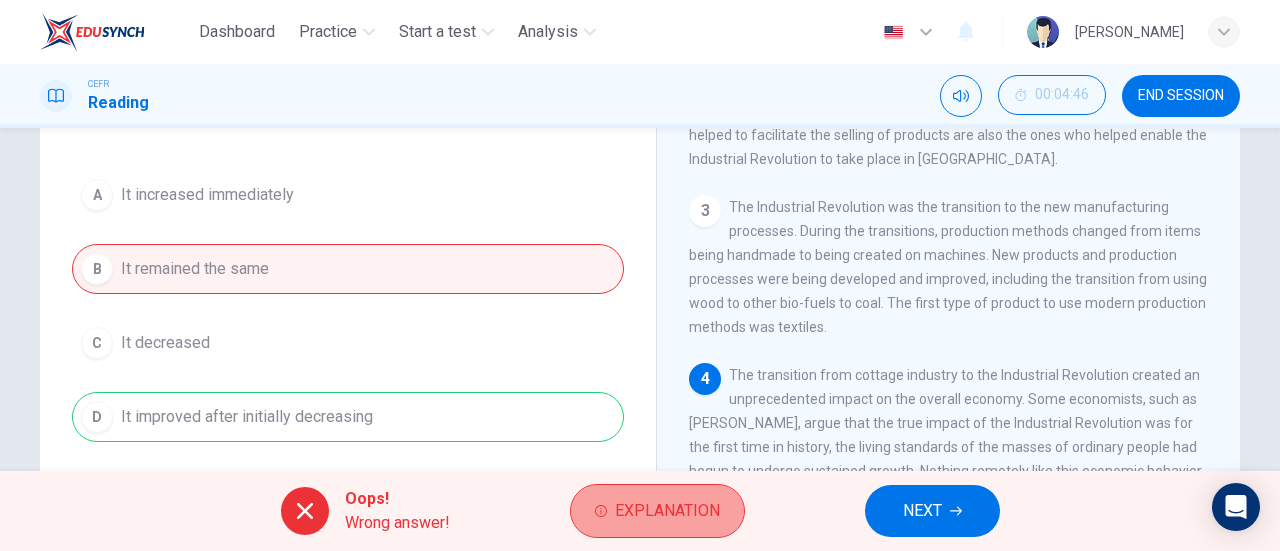 click on "Explanation" at bounding box center (667, 511) 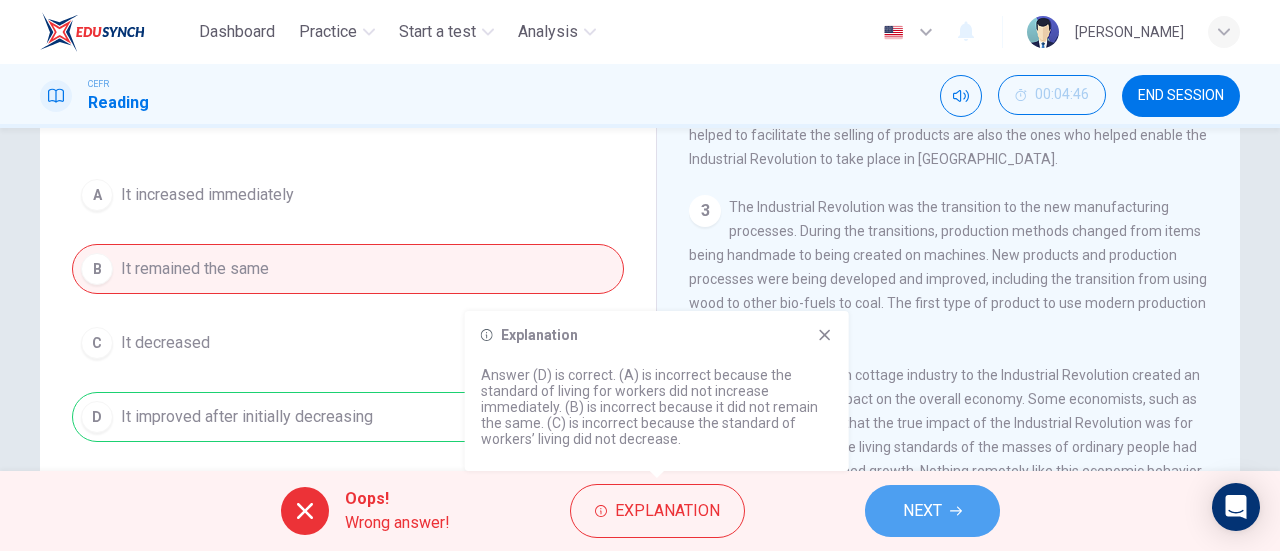 click on "NEXT" at bounding box center [922, 511] 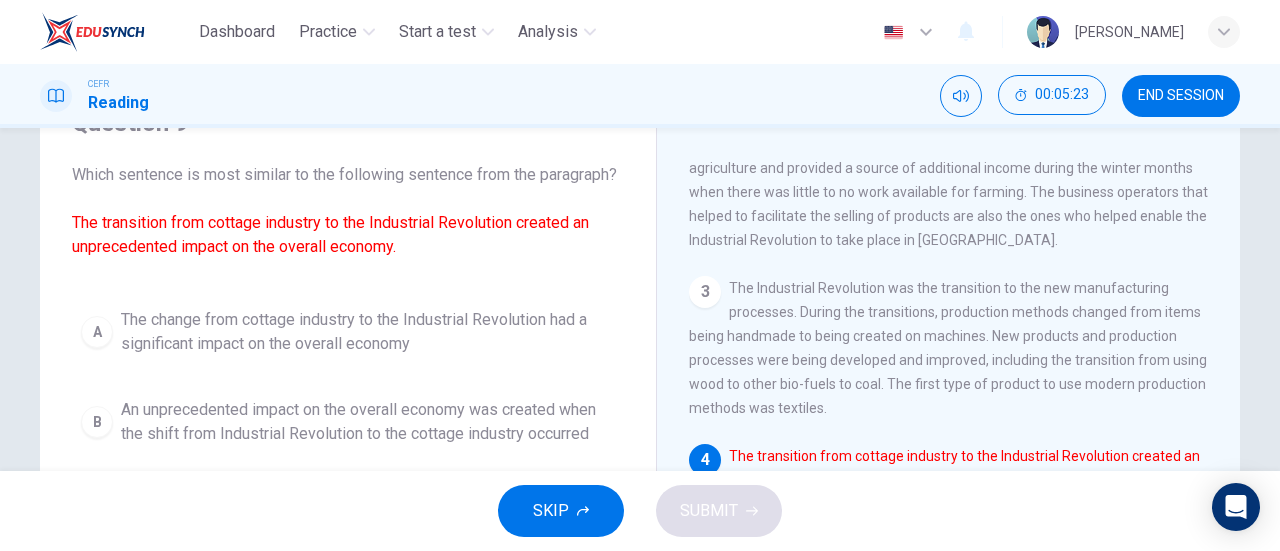 scroll, scrollTop: 100, scrollLeft: 0, axis: vertical 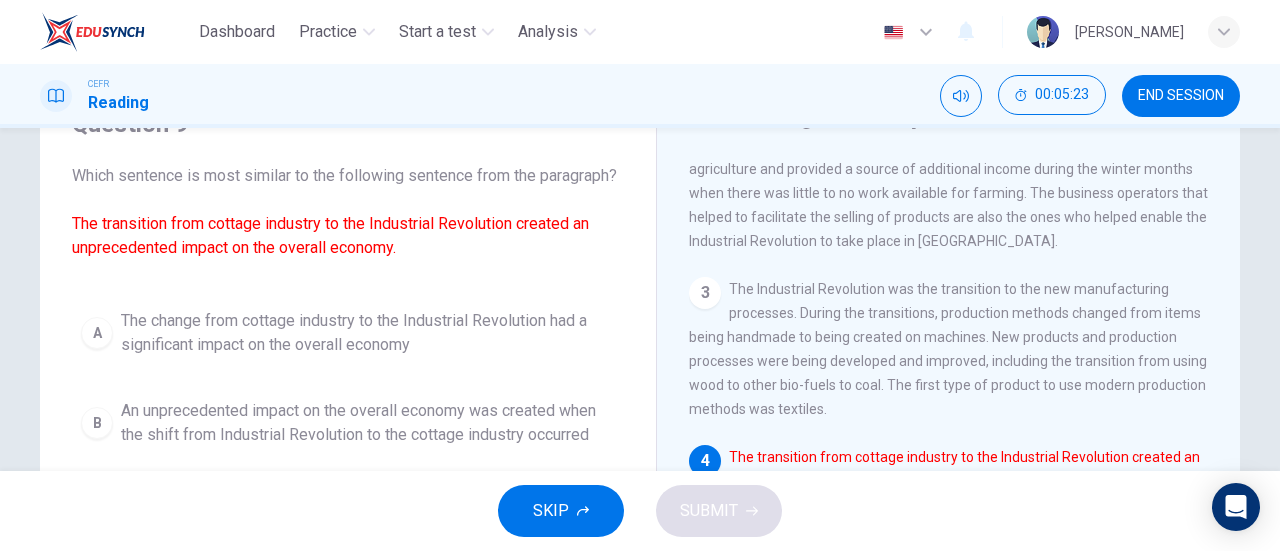 click on "A" at bounding box center [97, 333] 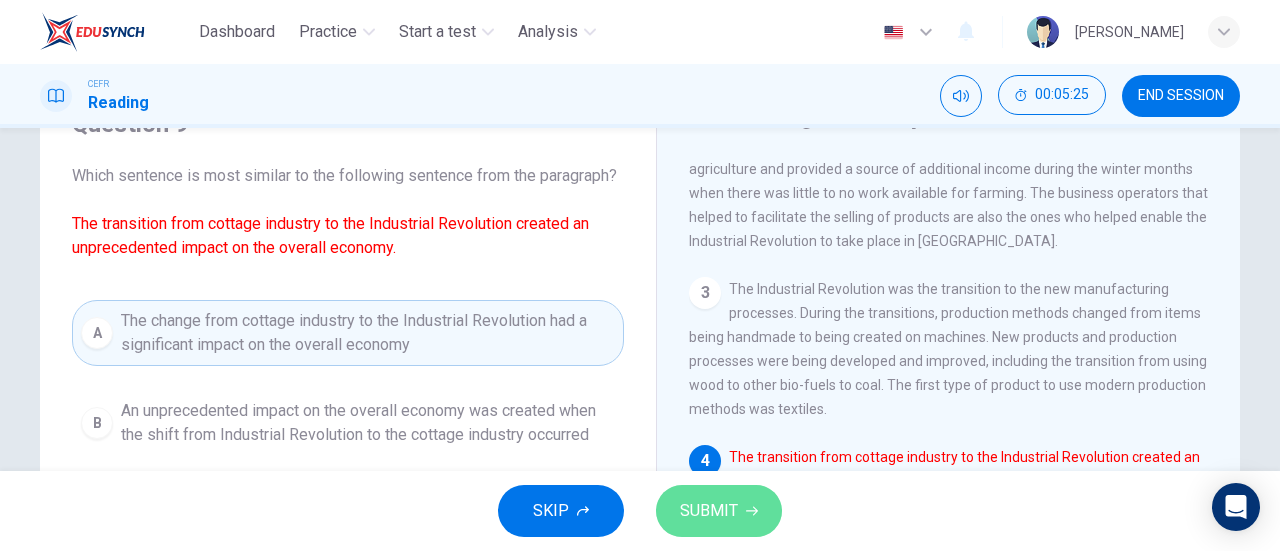 click on "SUBMIT" at bounding box center (719, 511) 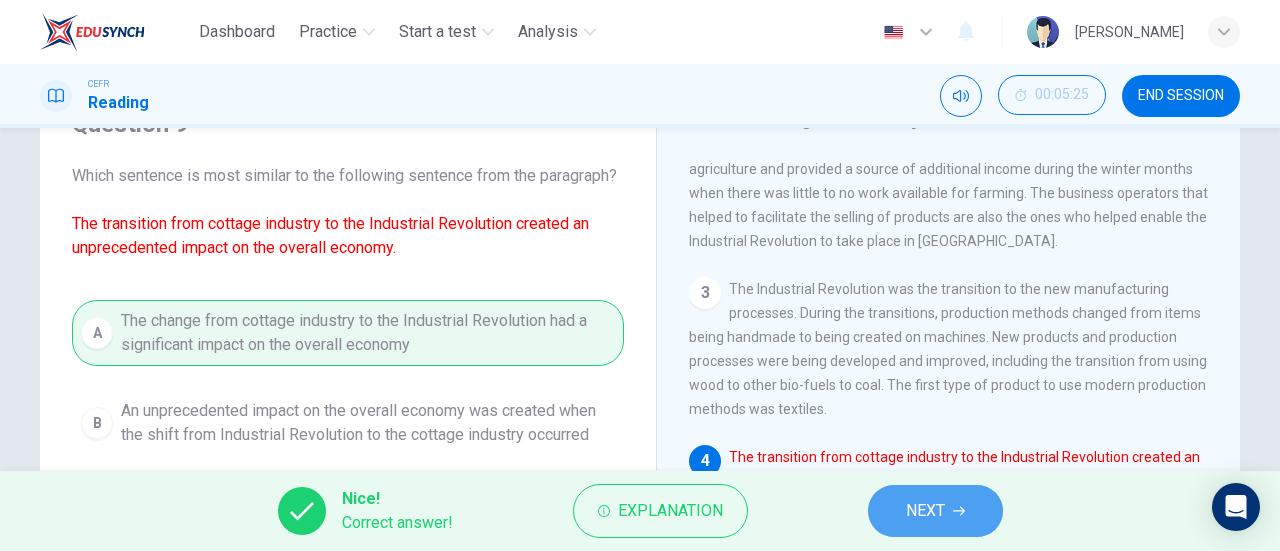 click on "NEXT" at bounding box center [925, 511] 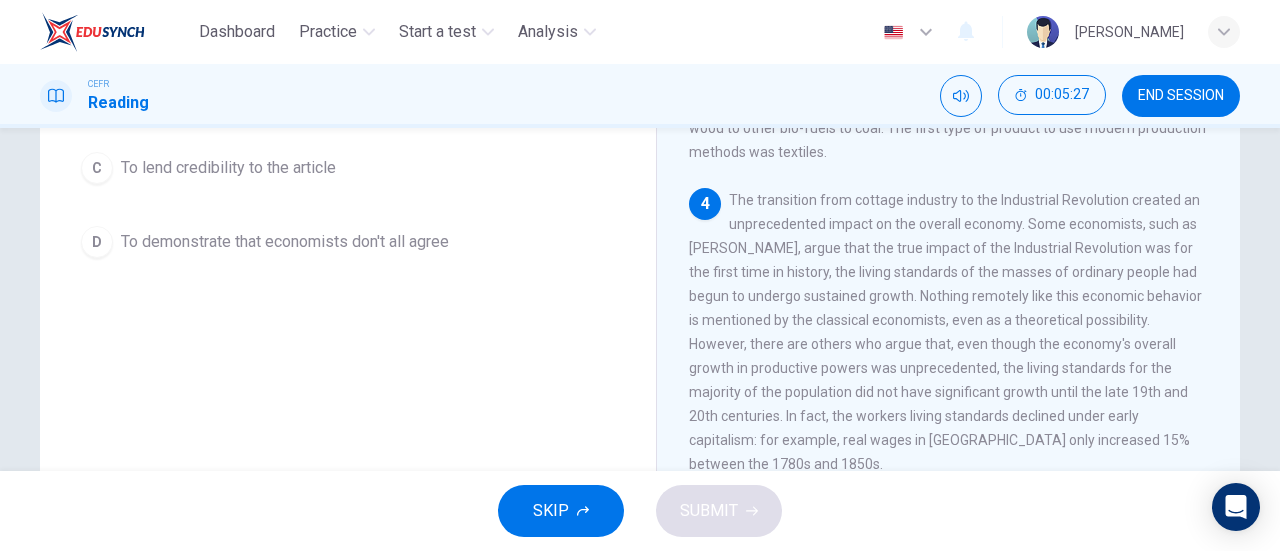 scroll, scrollTop: 381, scrollLeft: 0, axis: vertical 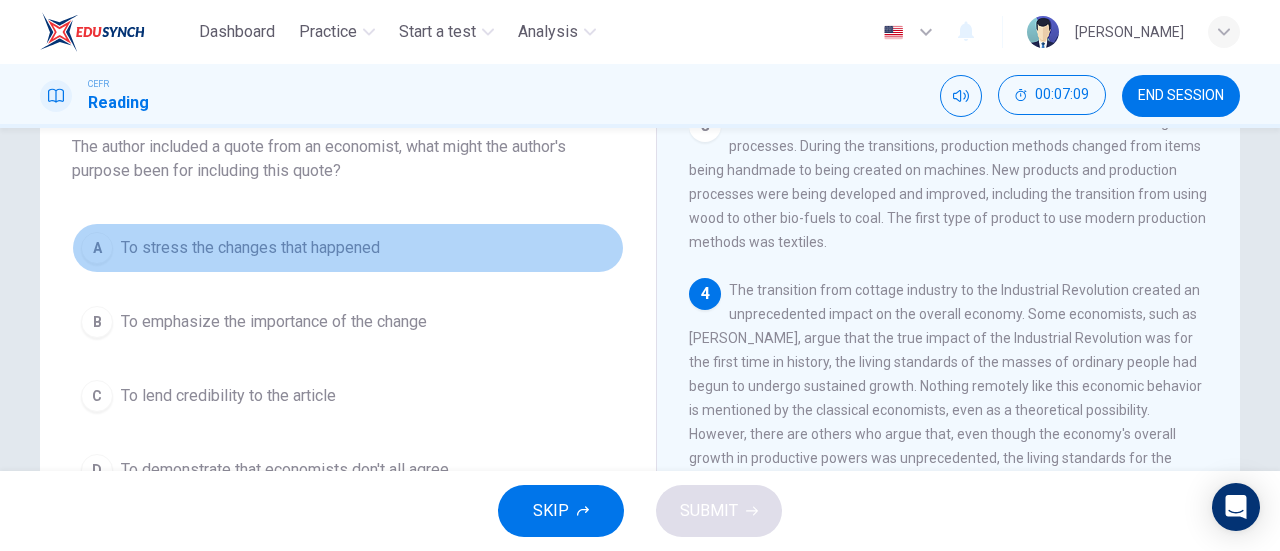click on "To stress the changes that happened" at bounding box center (250, 248) 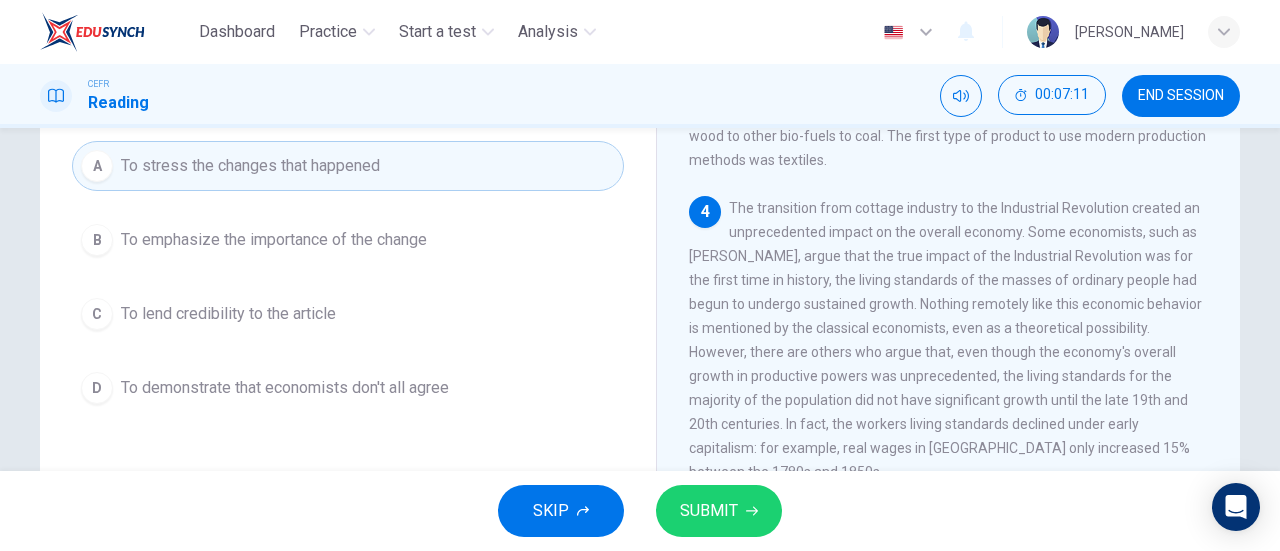 scroll, scrollTop: 216, scrollLeft: 0, axis: vertical 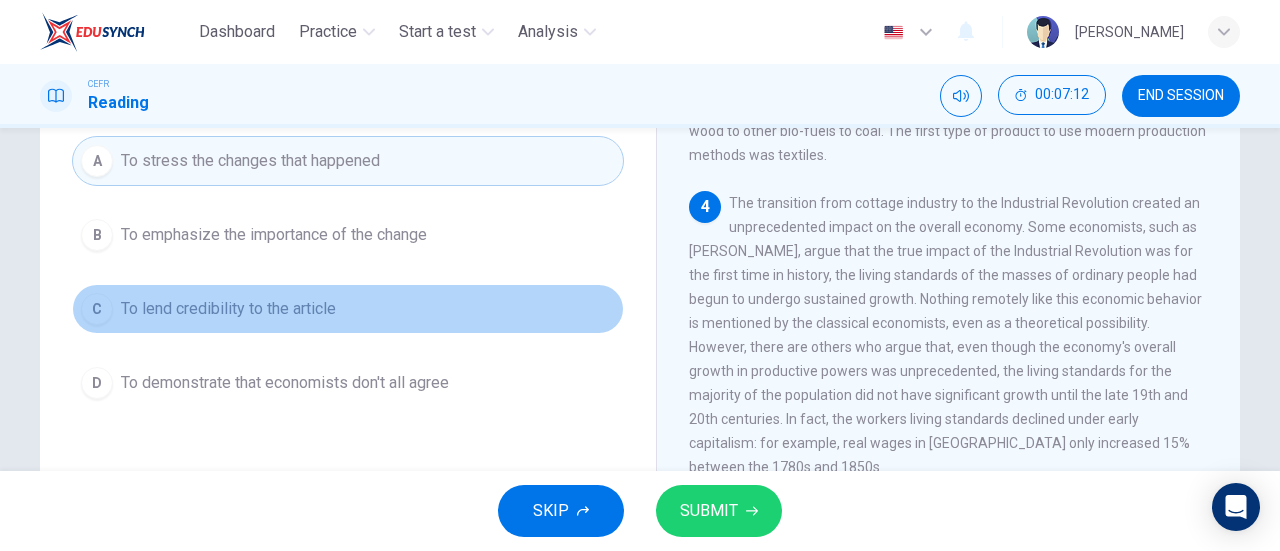 click on "To lend credibility to the article" at bounding box center (228, 309) 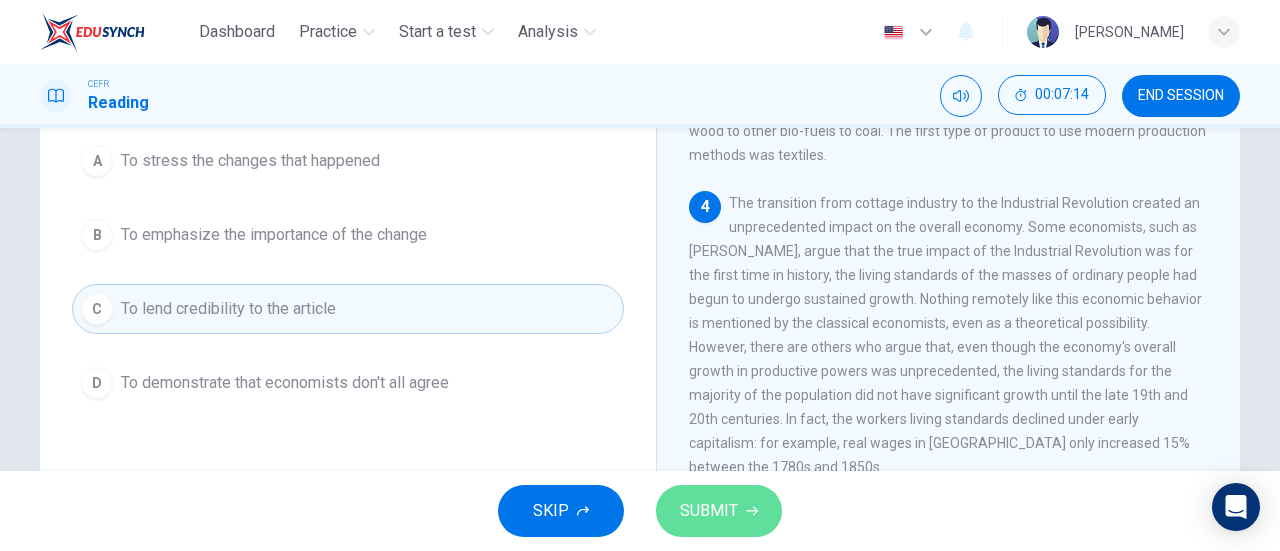click on "SUBMIT" at bounding box center (709, 511) 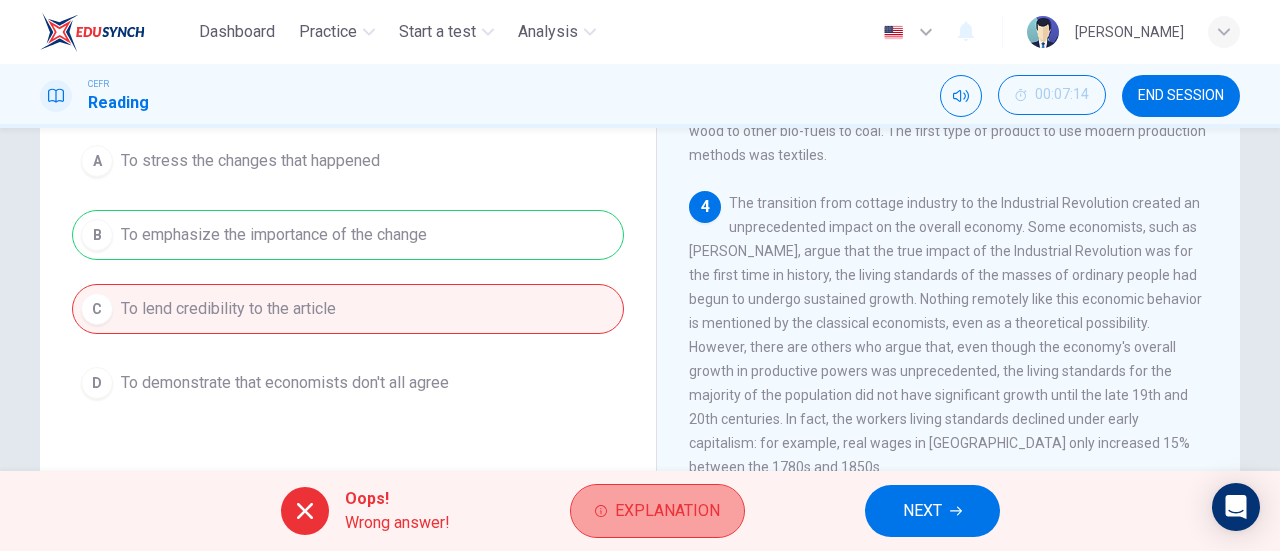 click on "Explanation" at bounding box center (667, 511) 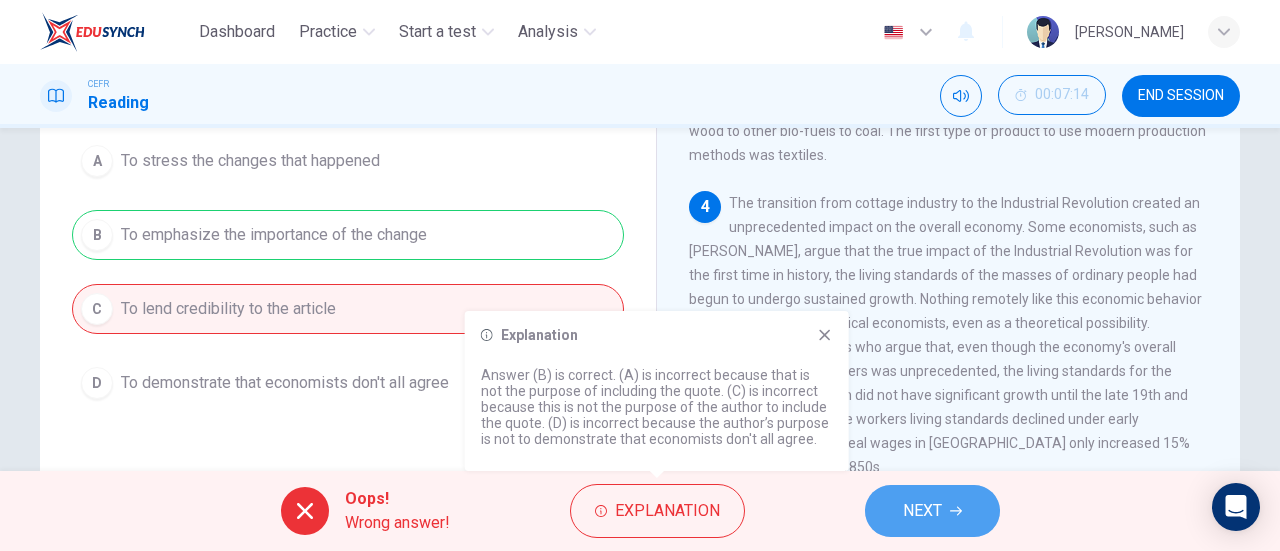 click on "NEXT" at bounding box center (922, 511) 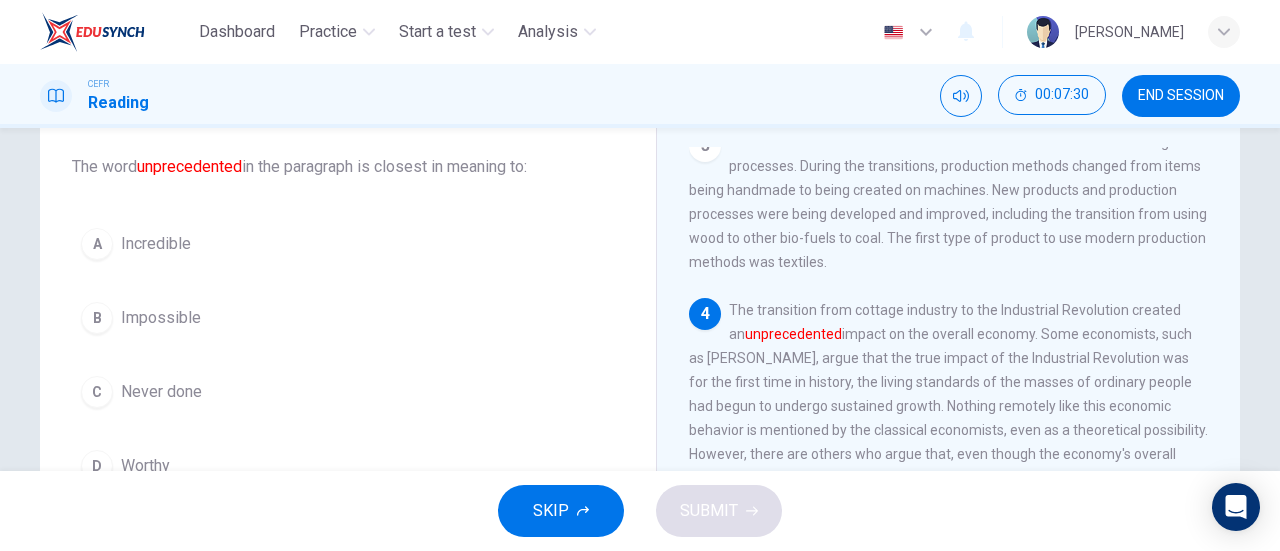 scroll, scrollTop: 108, scrollLeft: 0, axis: vertical 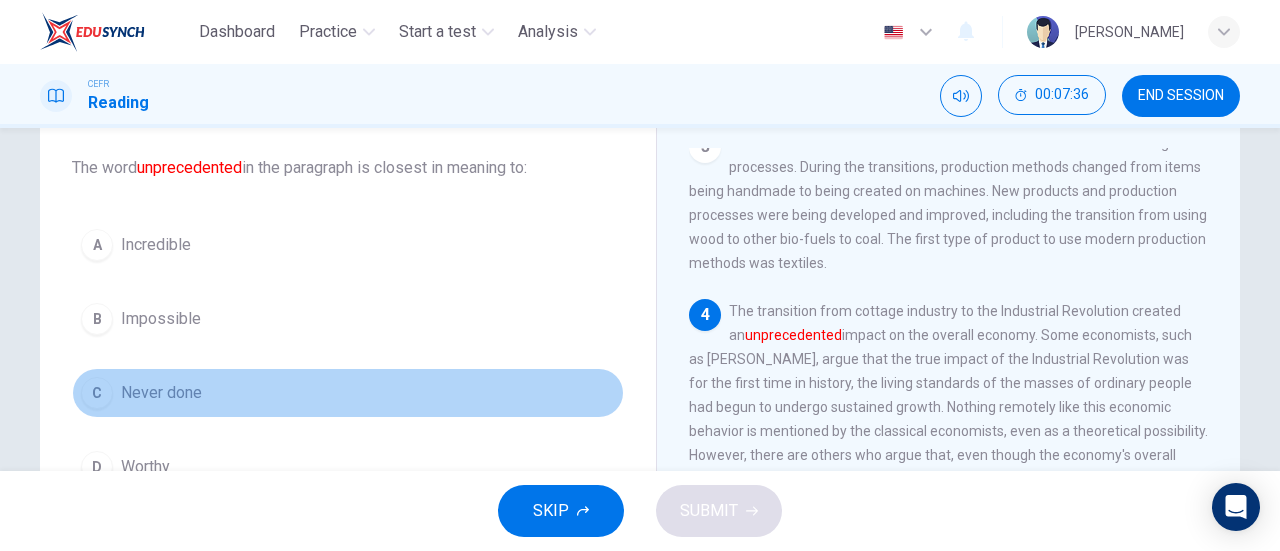 click on "Never done" at bounding box center (161, 393) 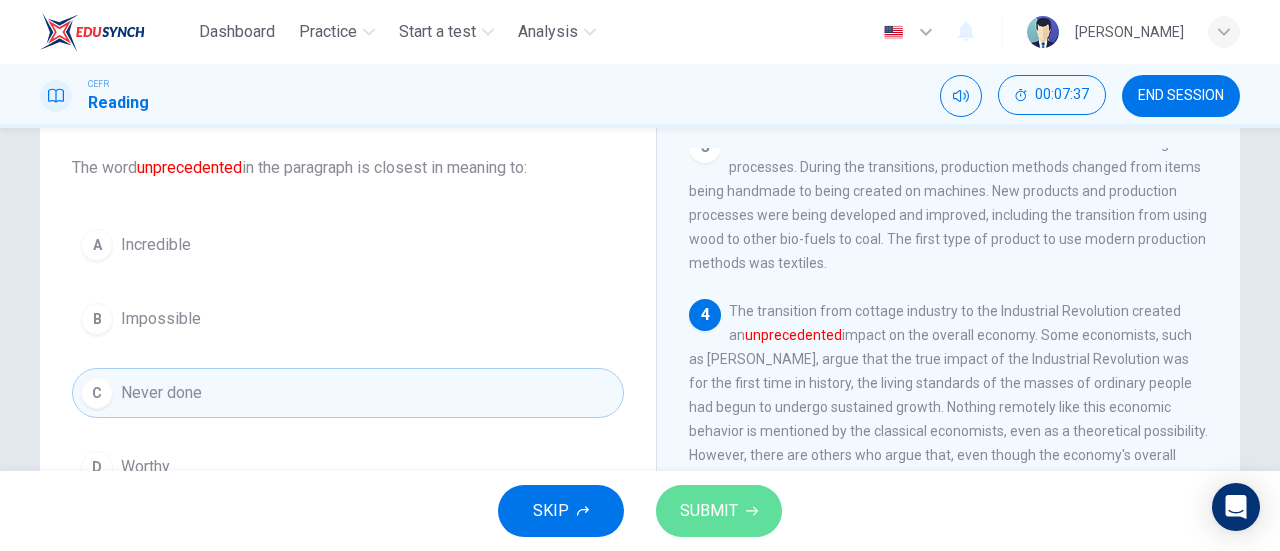 click on "SUBMIT" at bounding box center (709, 511) 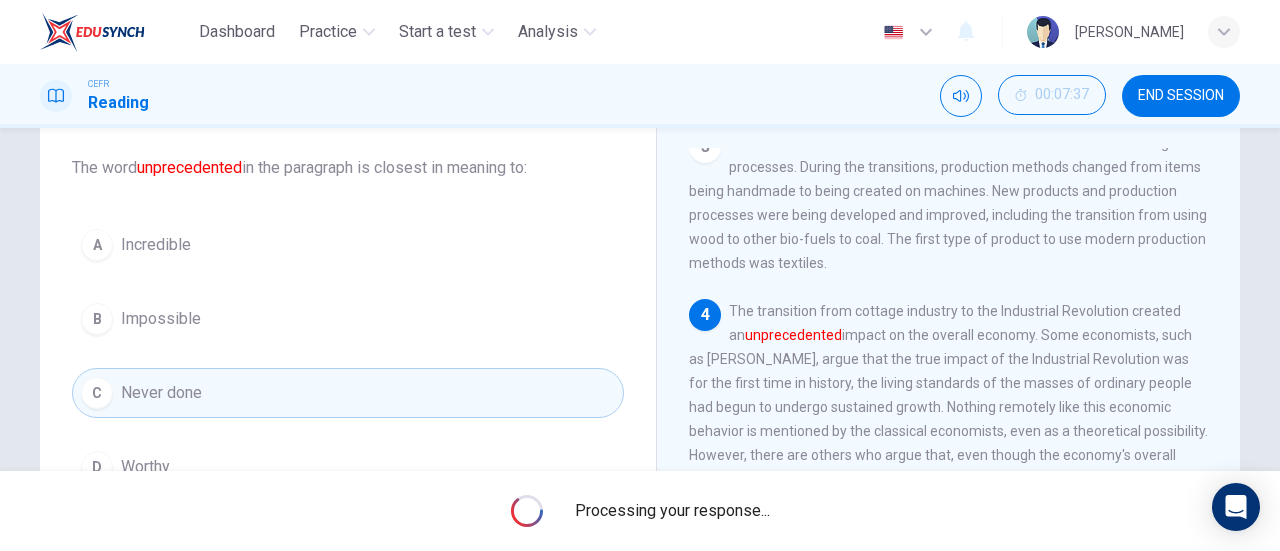 click on "Processing your response..." at bounding box center [672, 511] 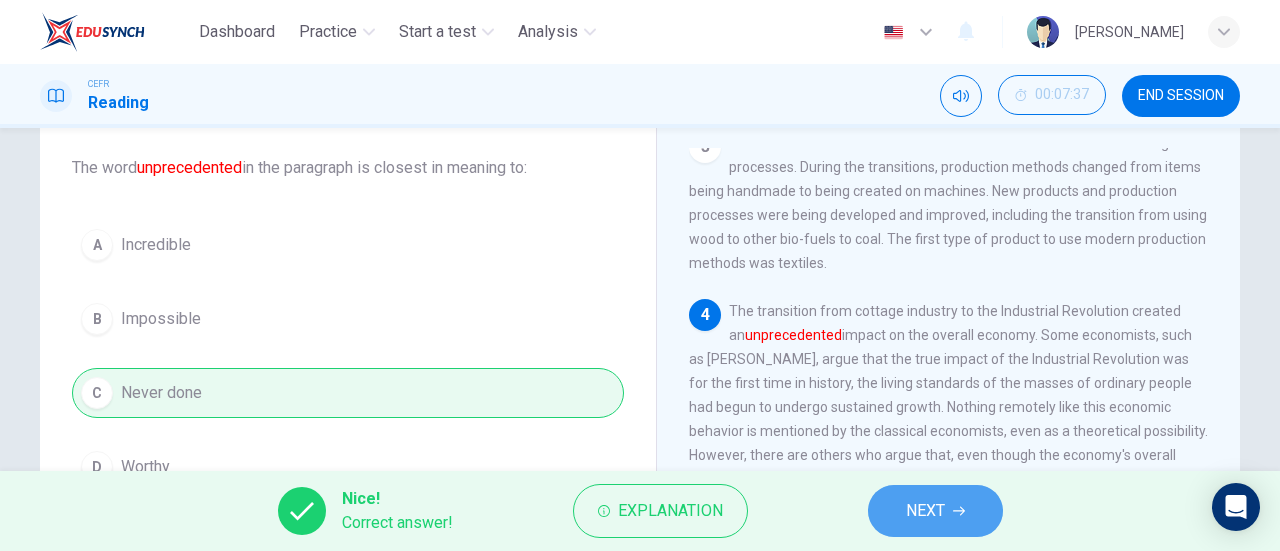 click on "NEXT" at bounding box center (925, 511) 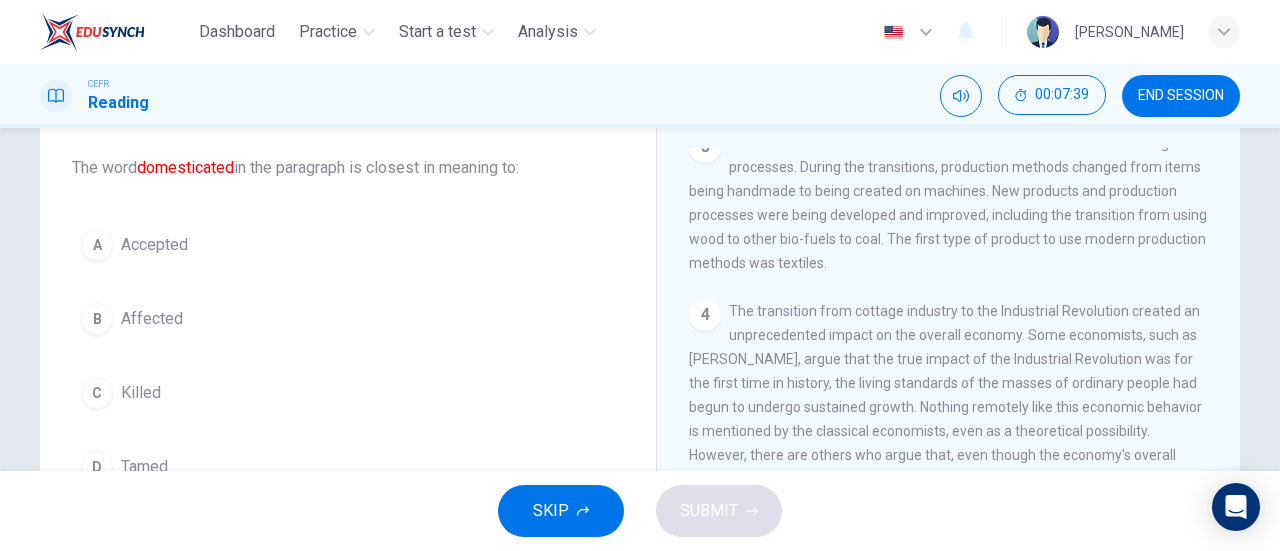 scroll, scrollTop: 432, scrollLeft: 0, axis: vertical 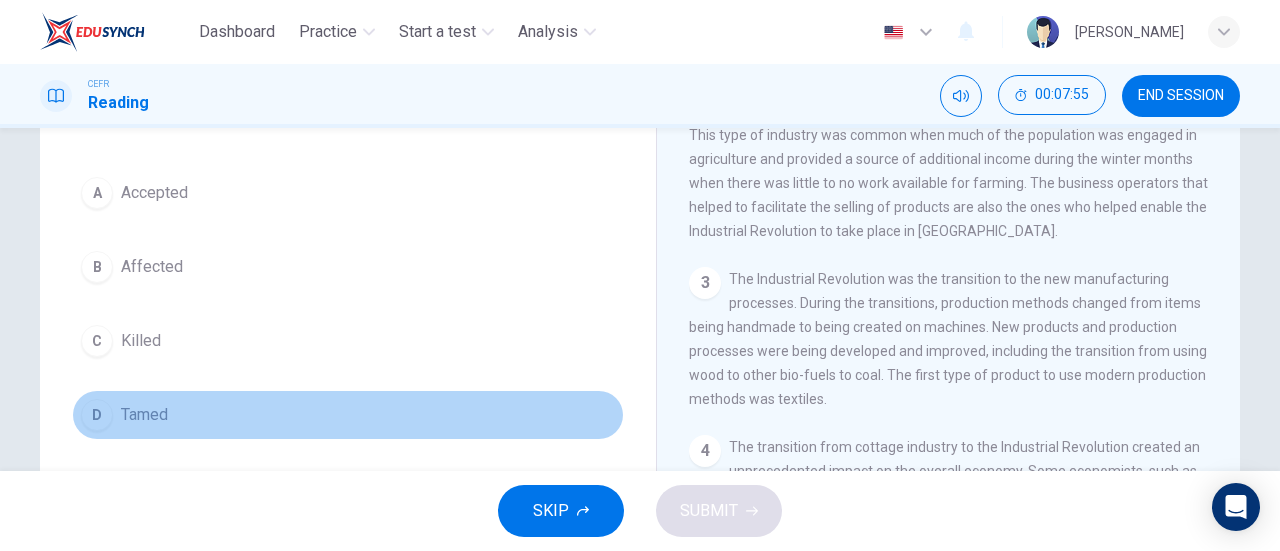 click on "Tamed" at bounding box center [144, 415] 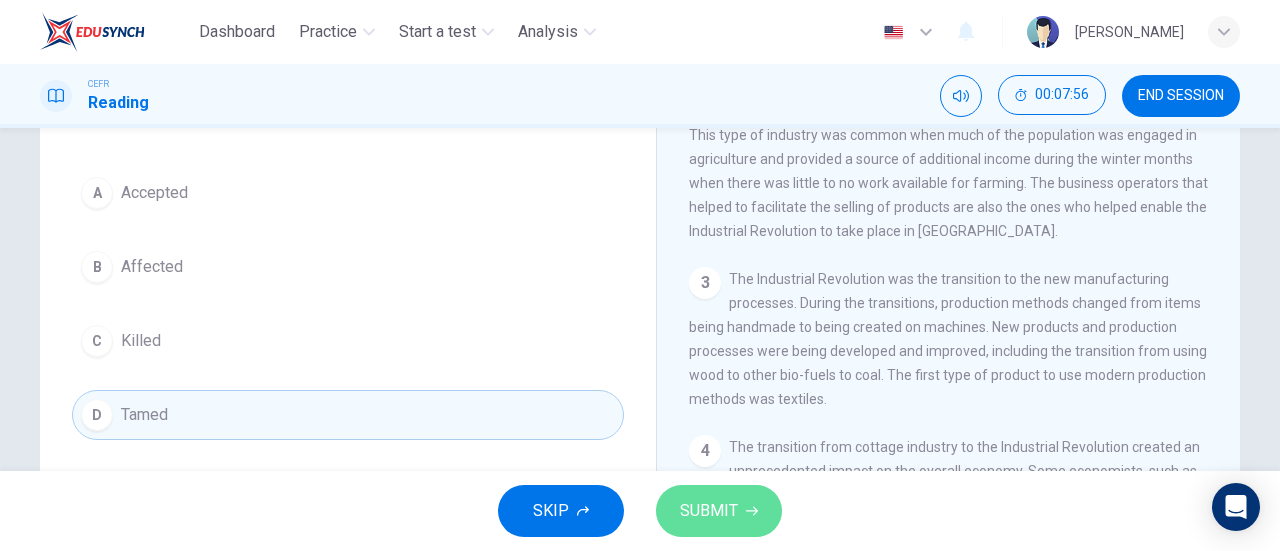 click on "SUBMIT" at bounding box center (719, 511) 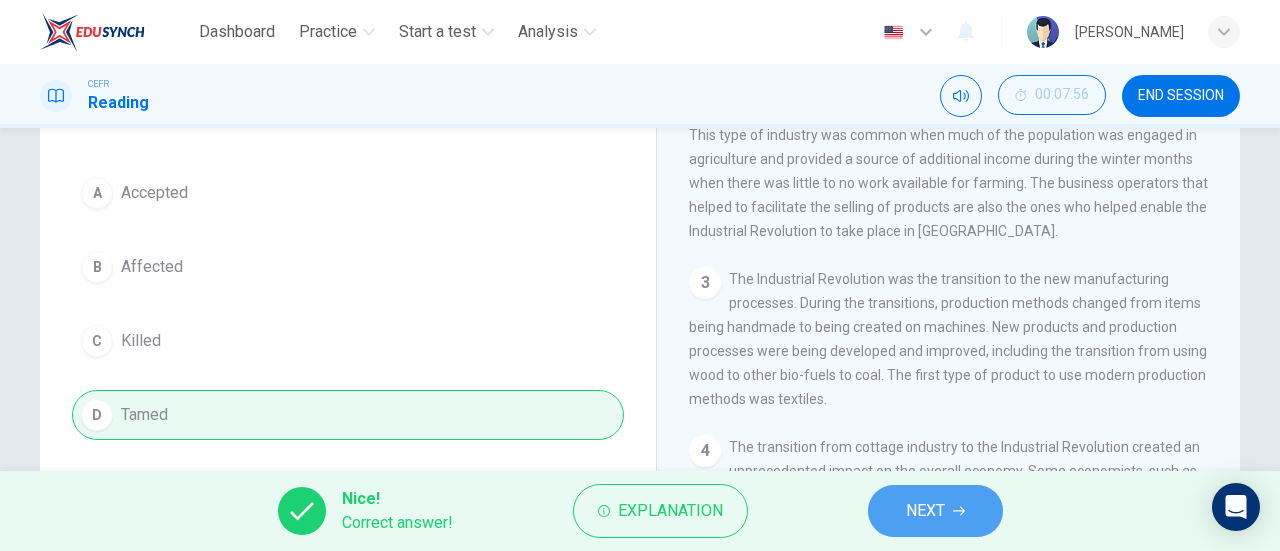click on "NEXT" at bounding box center (935, 511) 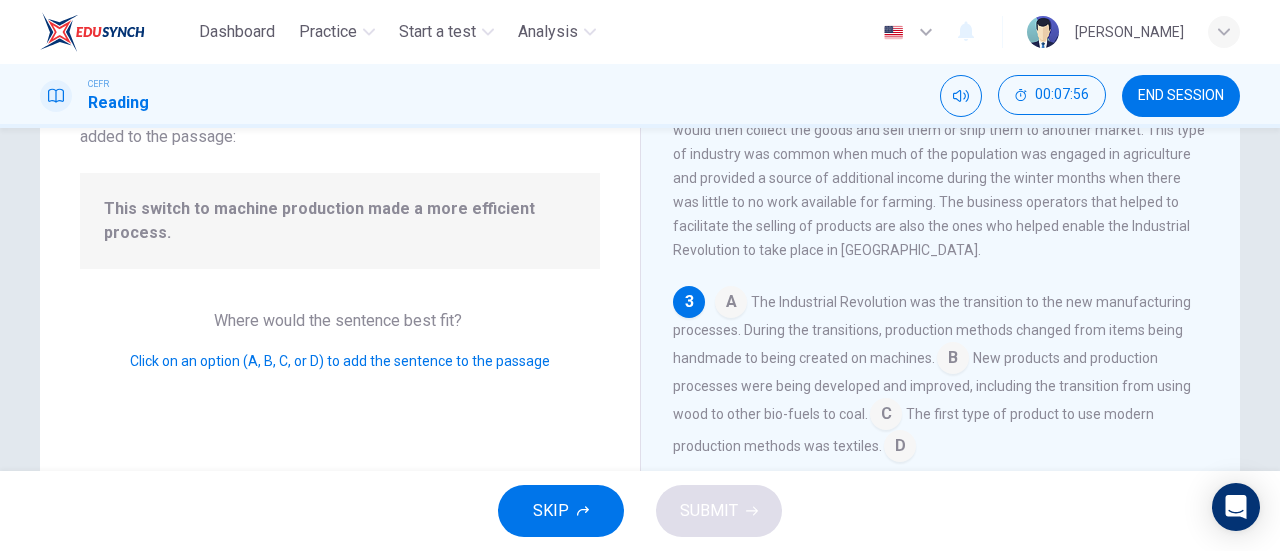 scroll, scrollTop: 194, scrollLeft: 0, axis: vertical 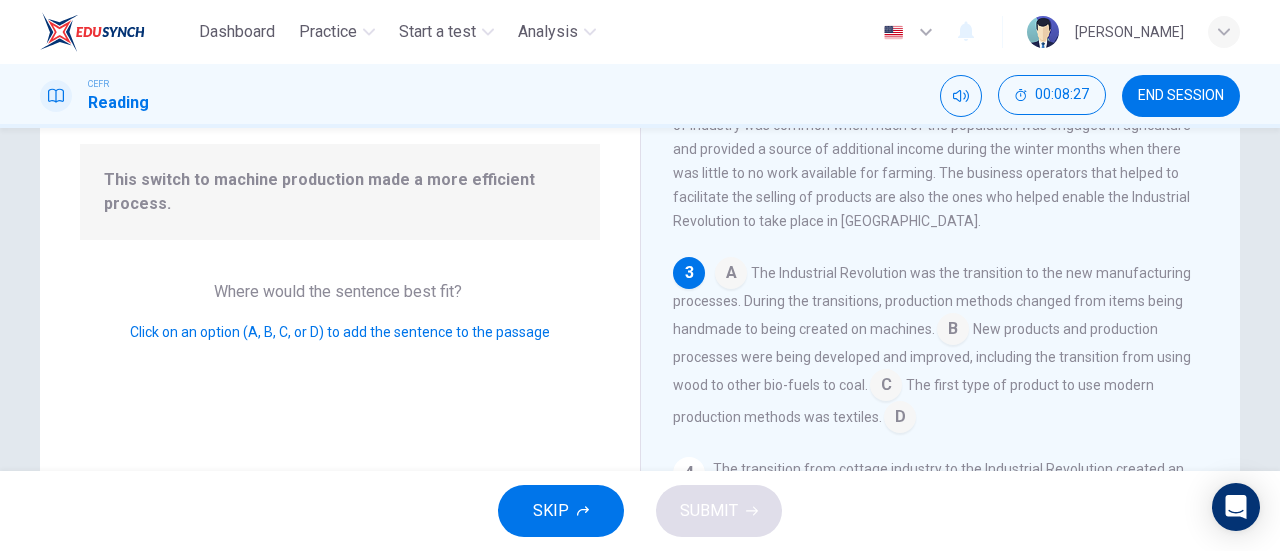 click at bounding box center [886, 387] 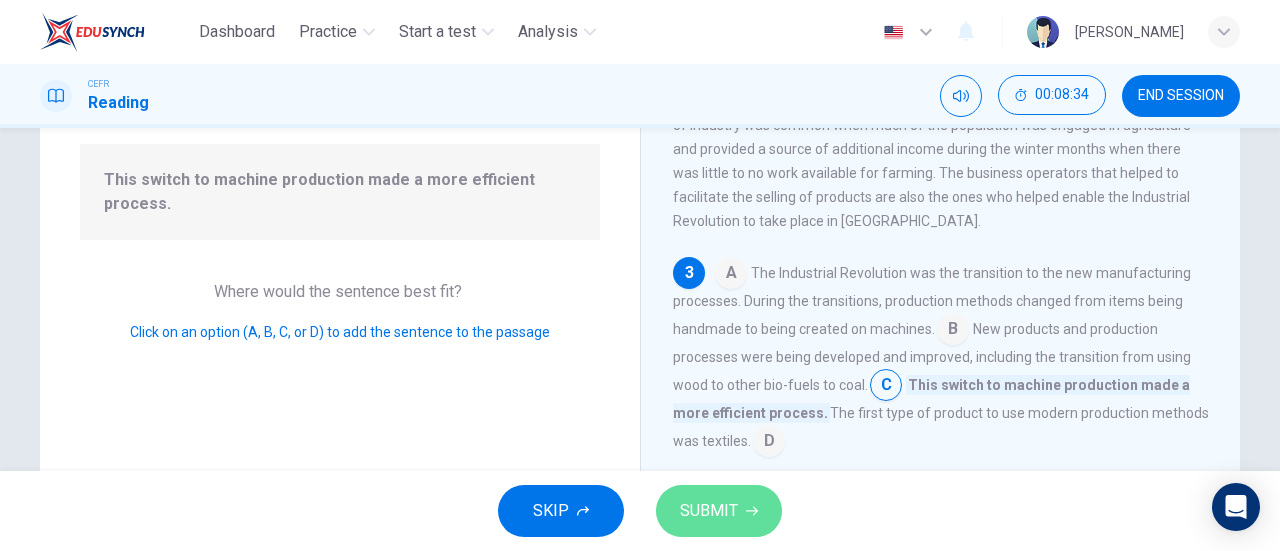 click on "SUBMIT" at bounding box center (709, 511) 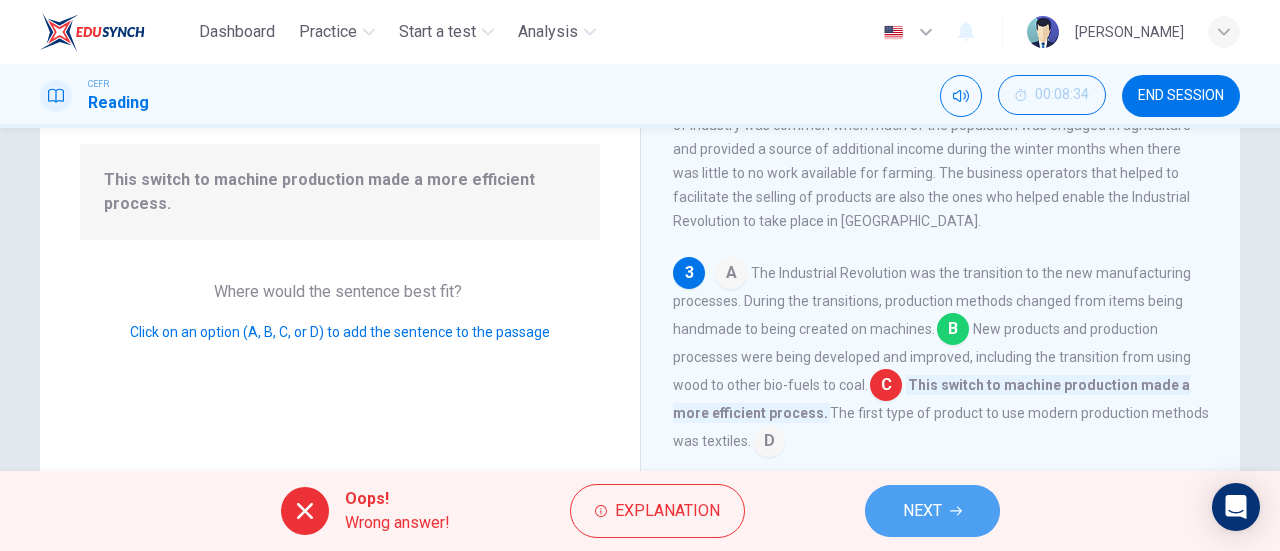 click on "NEXT" at bounding box center [932, 511] 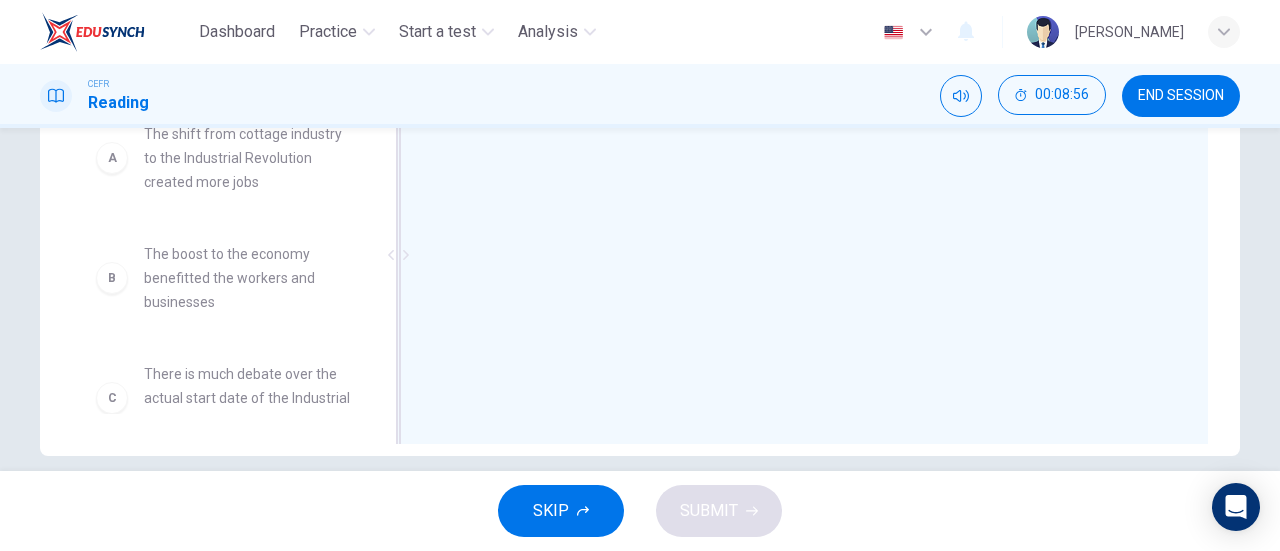 scroll, scrollTop: 408, scrollLeft: 0, axis: vertical 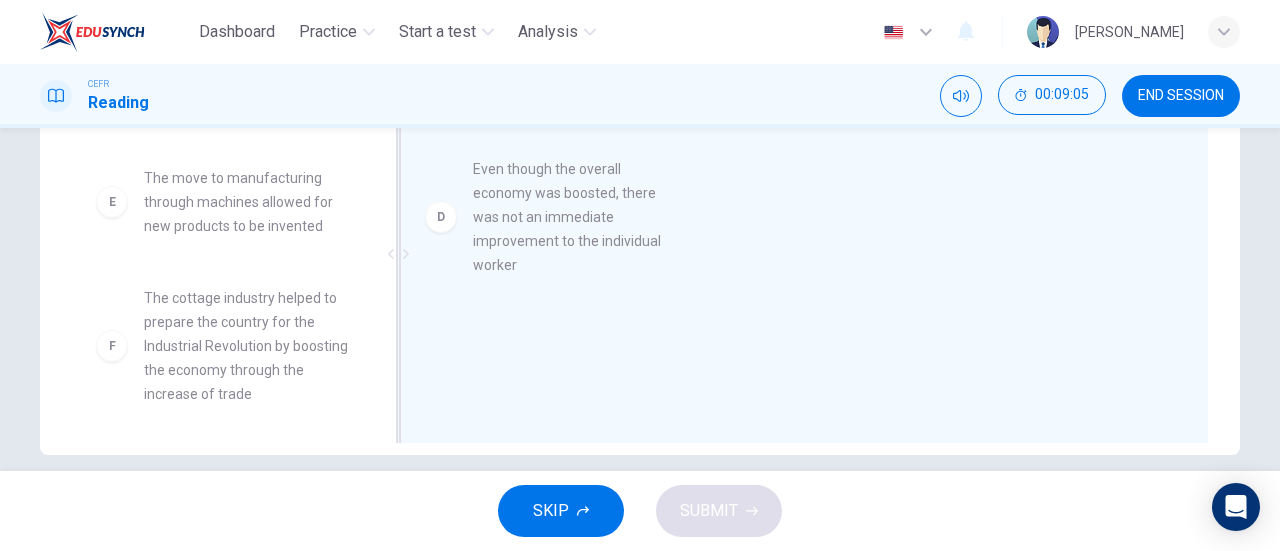 drag, startPoint x: 111, startPoint y: 225, endPoint x: 476, endPoint y: 213, distance: 365.1972 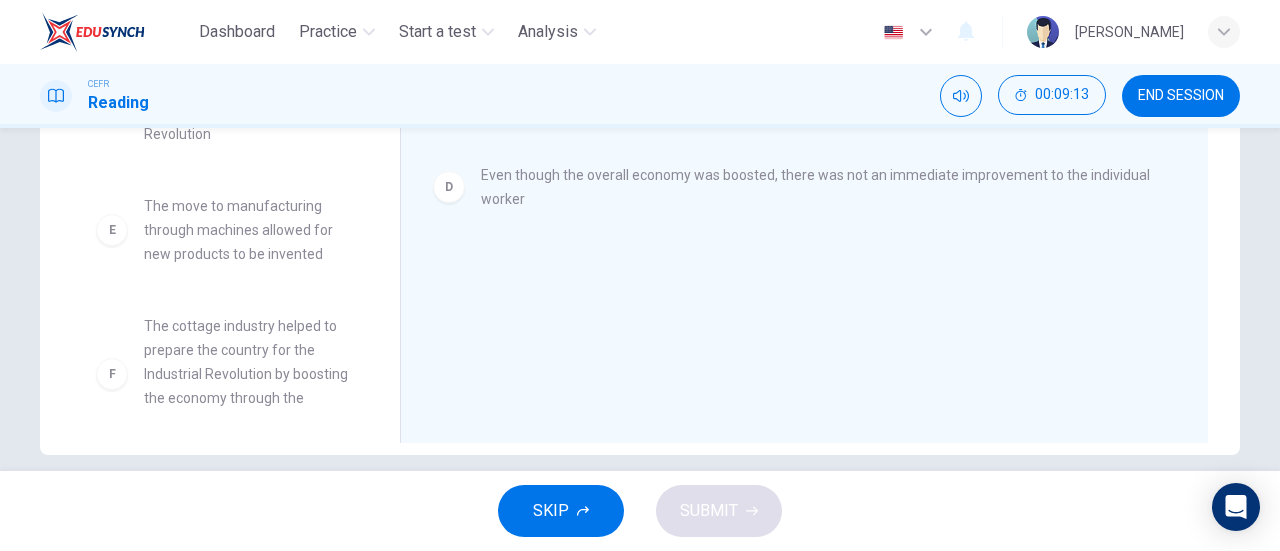 scroll, scrollTop: 286, scrollLeft: 0, axis: vertical 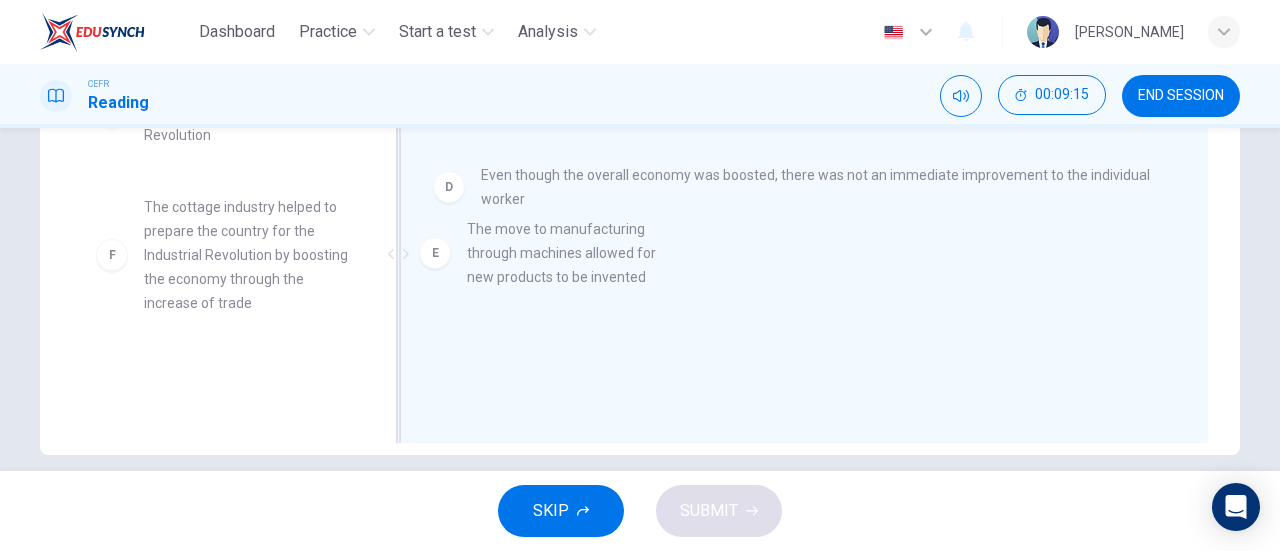 drag, startPoint x: 122, startPoint y: 243, endPoint x: 471, endPoint y: 265, distance: 349.69272 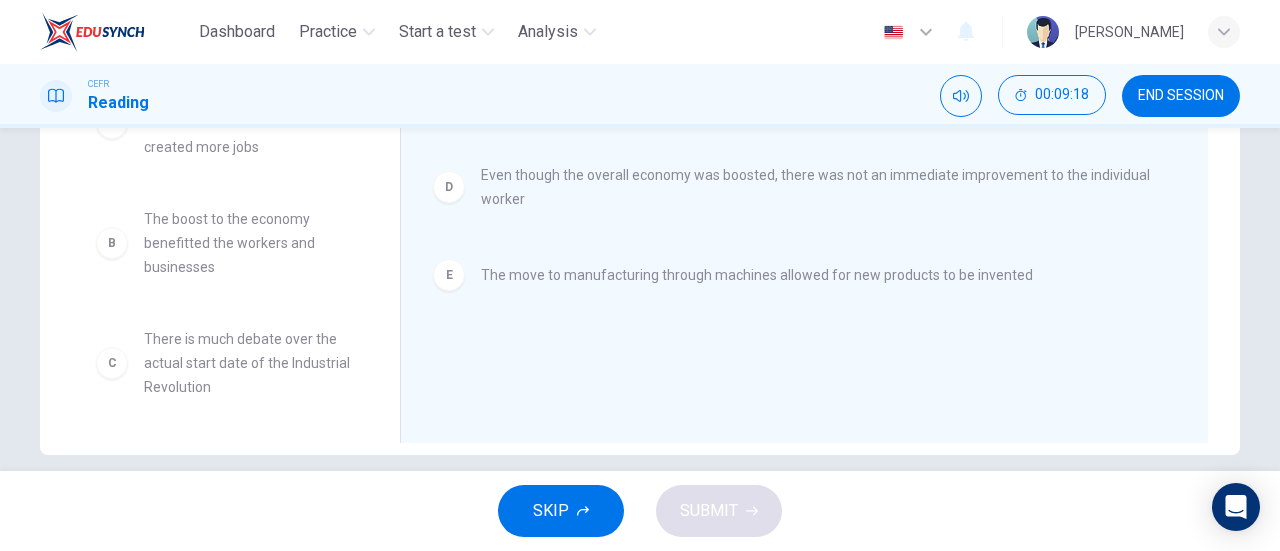 scroll, scrollTop: 0, scrollLeft: 0, axis: both 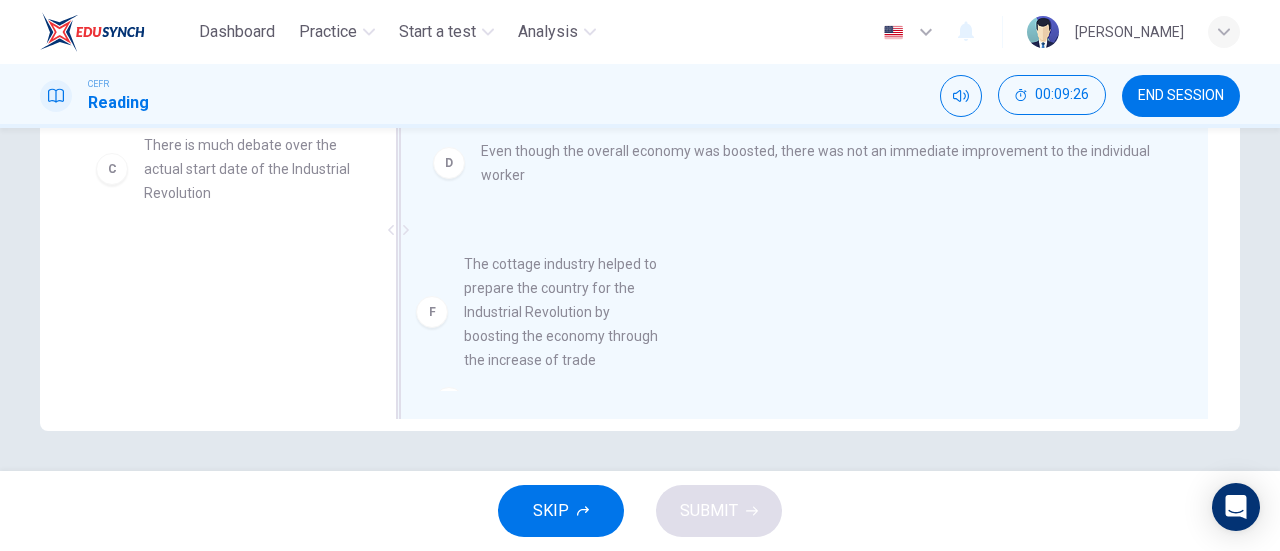 drag, startPoint x: 115, startPoint y: 317, endPoint x: 454, endPoint y: 314, distance: 339.01328 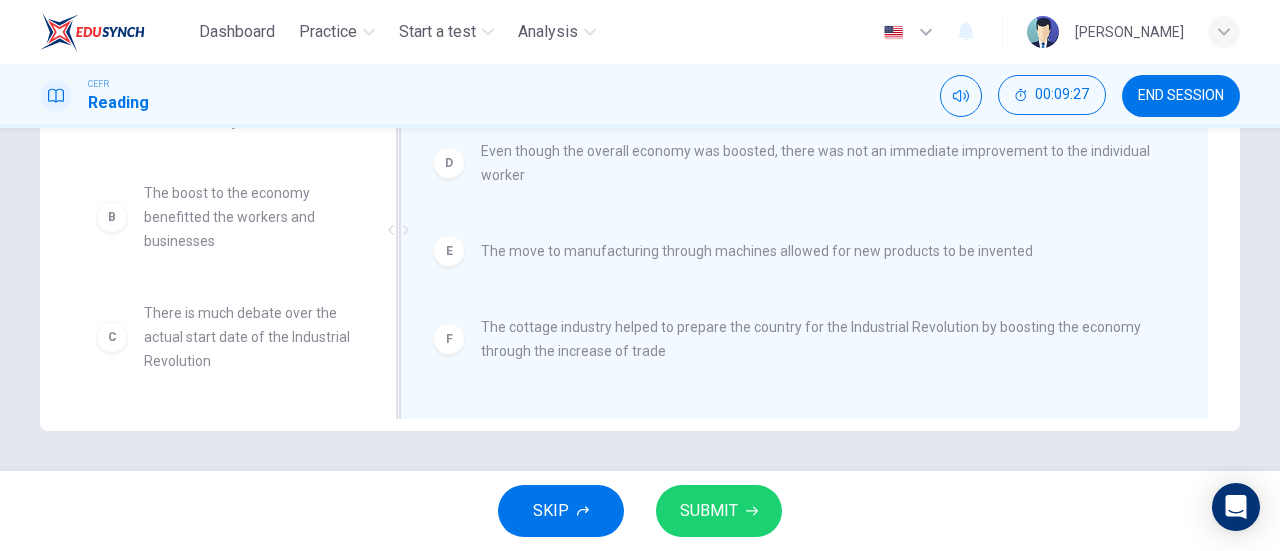 scroll, scrollTop: 36, scrollLeft: 0, axis: vertical 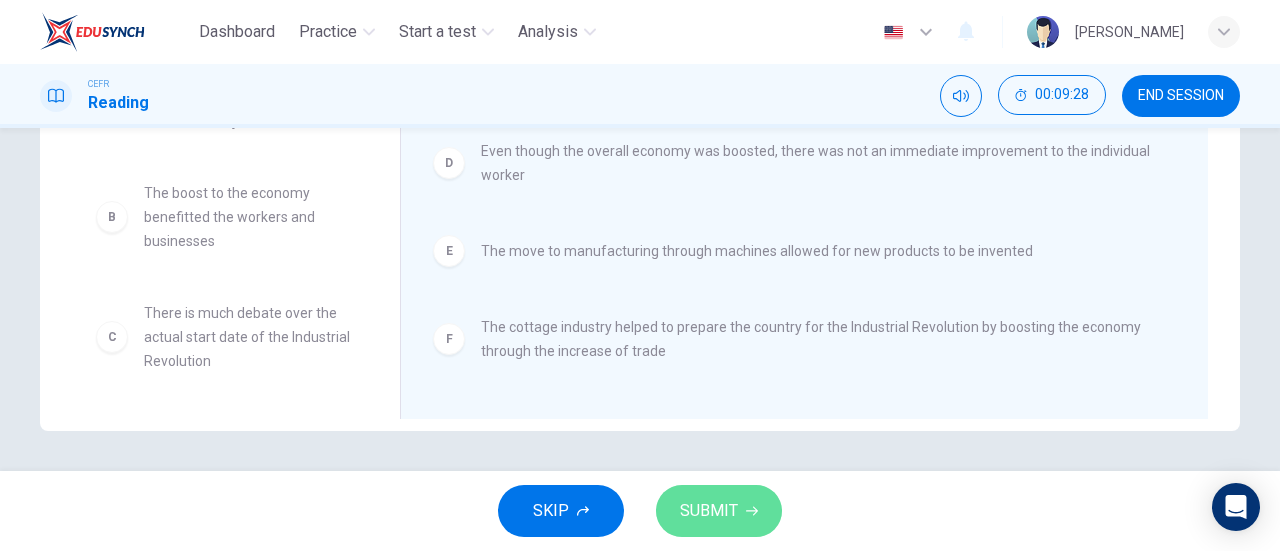 click on "SUBMIT" at bounding box center (709, 511) 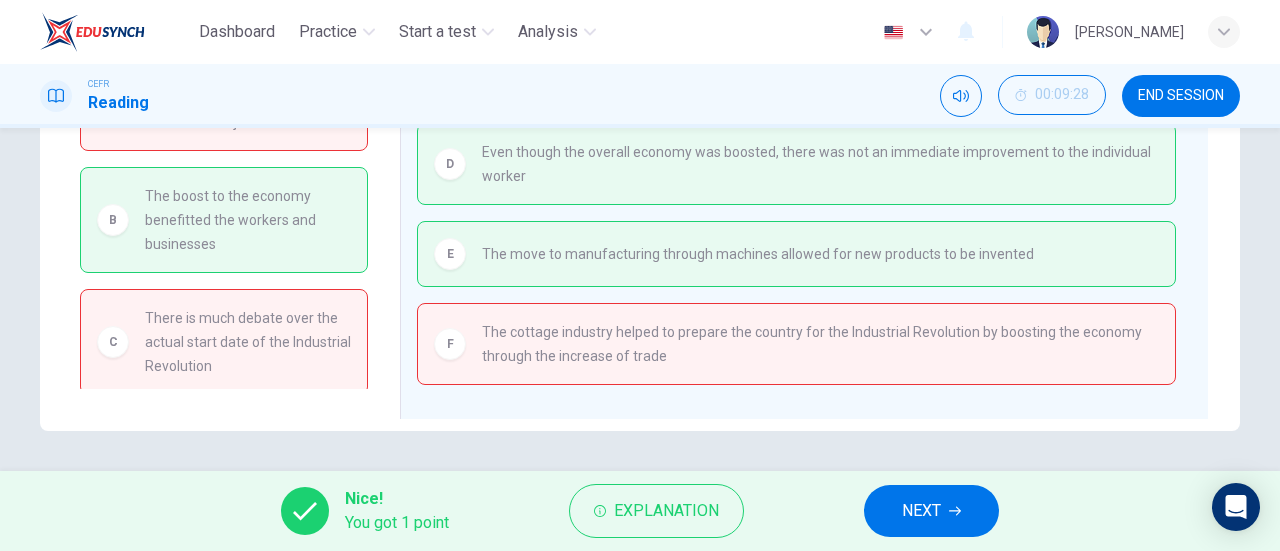 scroll, scrollTop: 0, scrollLeft: 0, axis: both 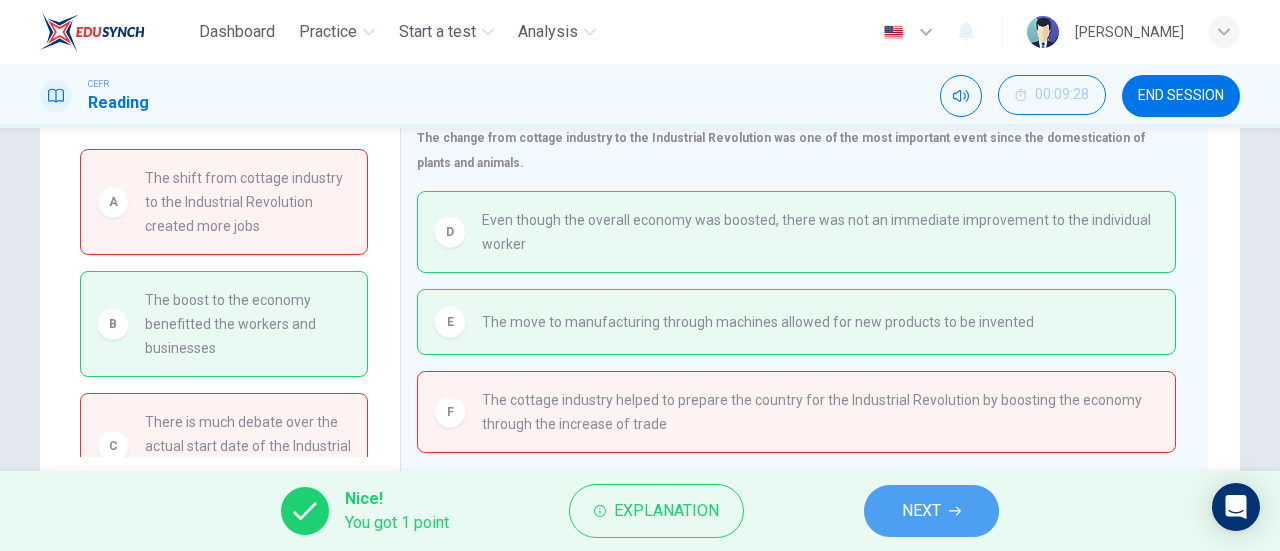 click on "NEXT" at bounding box center (931, 511) 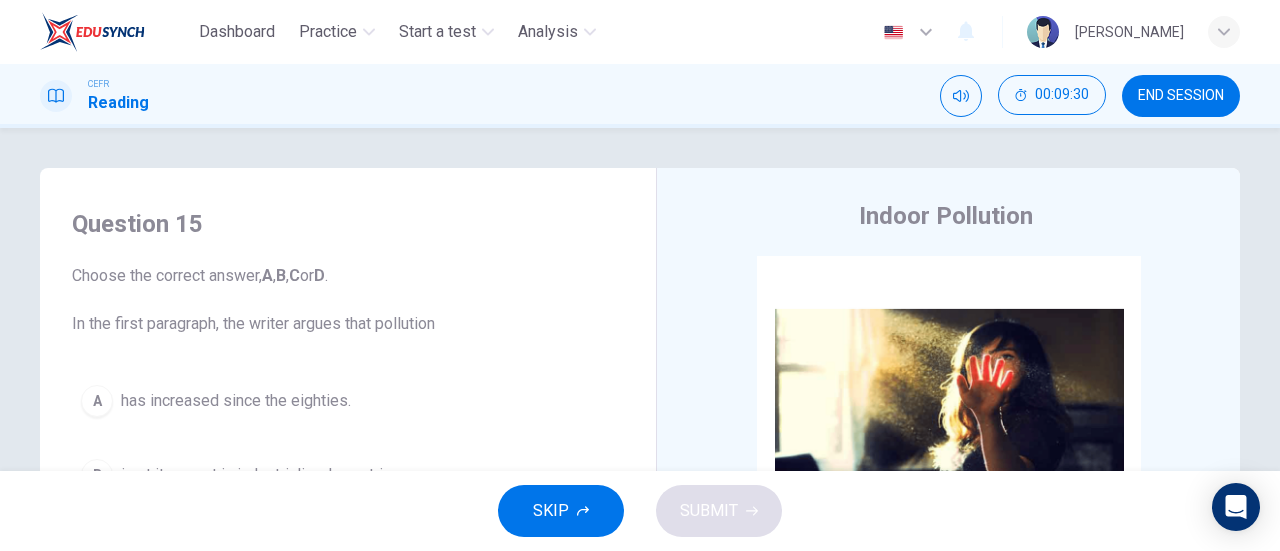 scroll, scrollTop: 0, scrollLeft: 0, axis: both 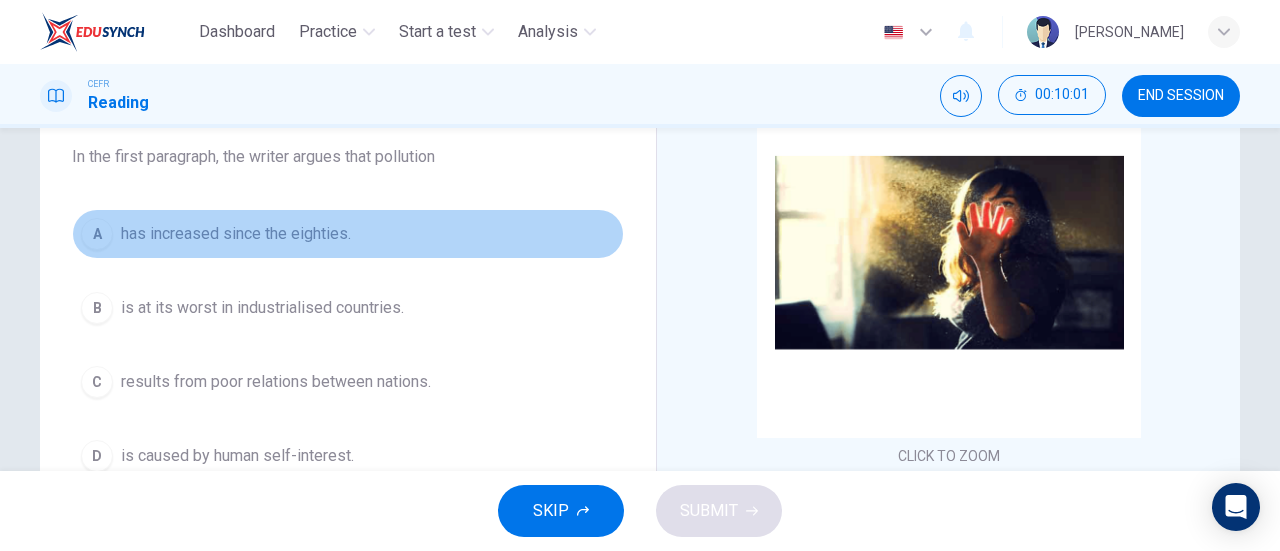 click on "has increased since the eighties." at bounding box center (236, 234) 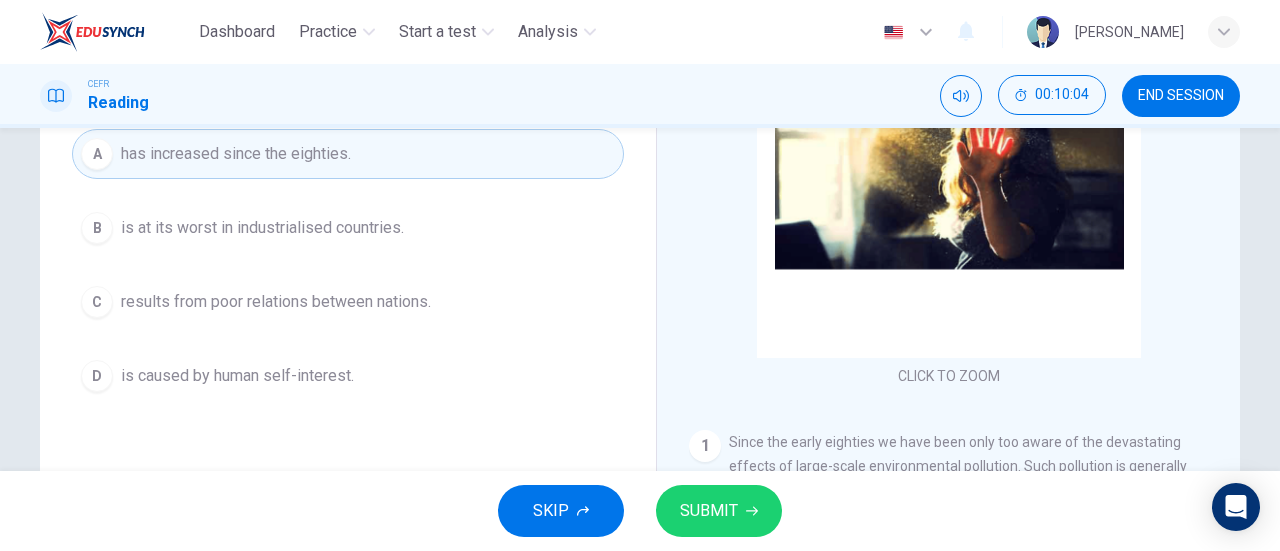scroll, scrollTop: 250, scrollLeft: 0, axis: vertical 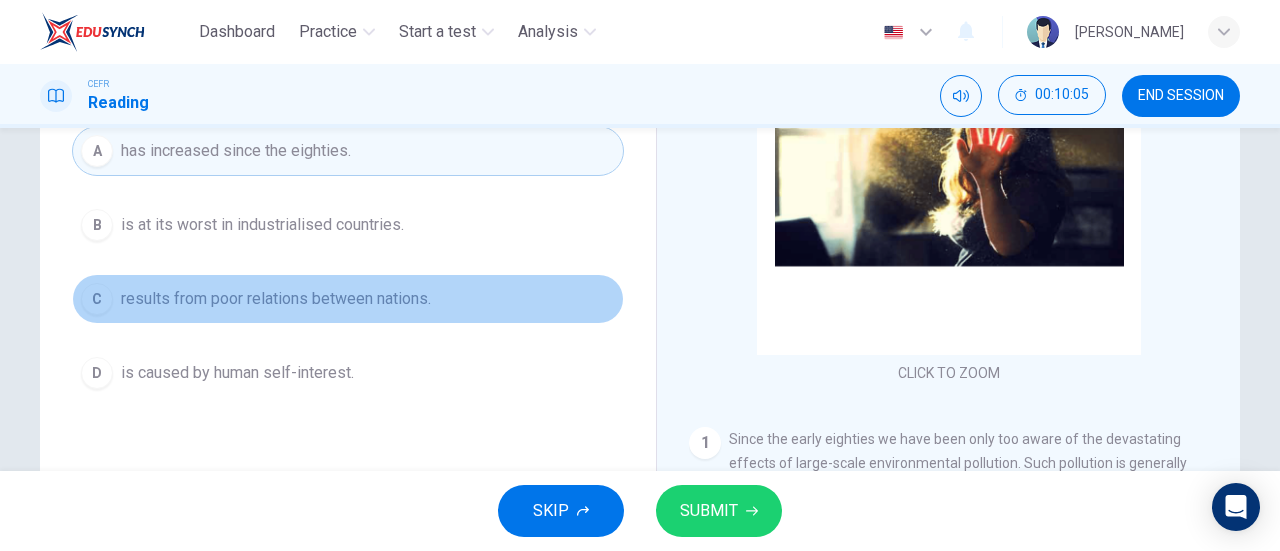 click on "results from poor relations between nations." at bounding box center (276, 299) 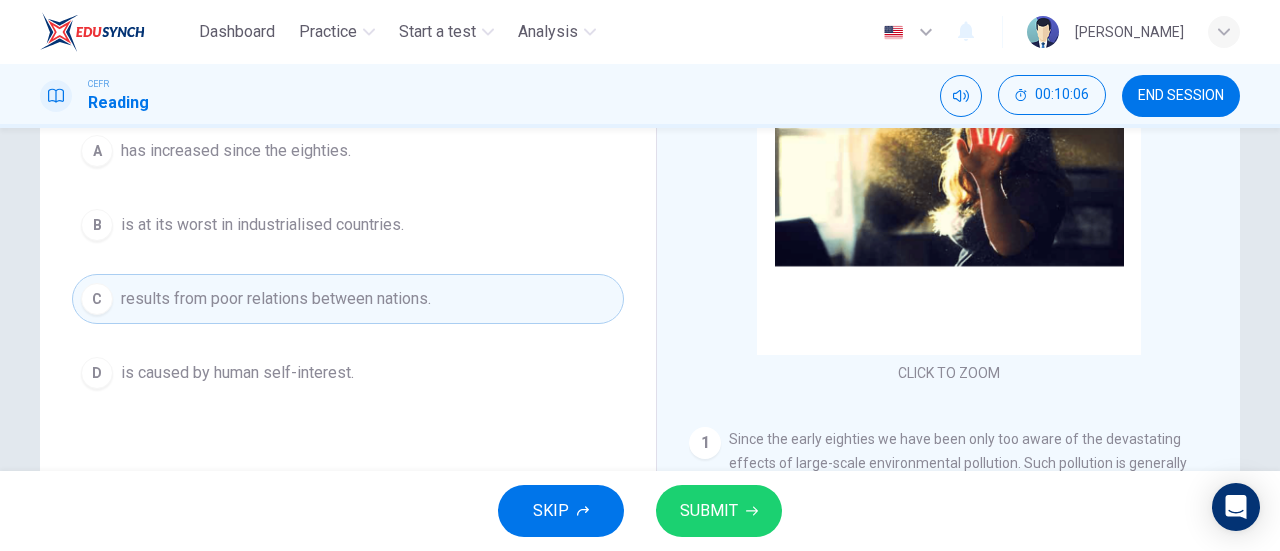 scroll, scrollTop: 282, scrollLeft: 0, axis: vertical 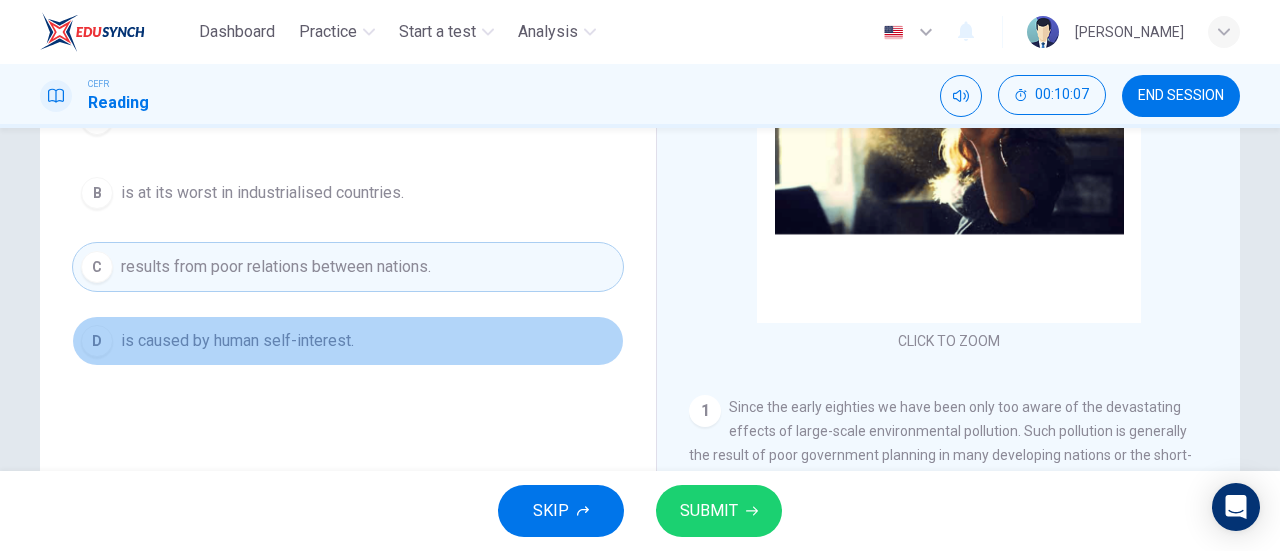 click on "is caused by human self-interest." at bounding box center [237, 341] 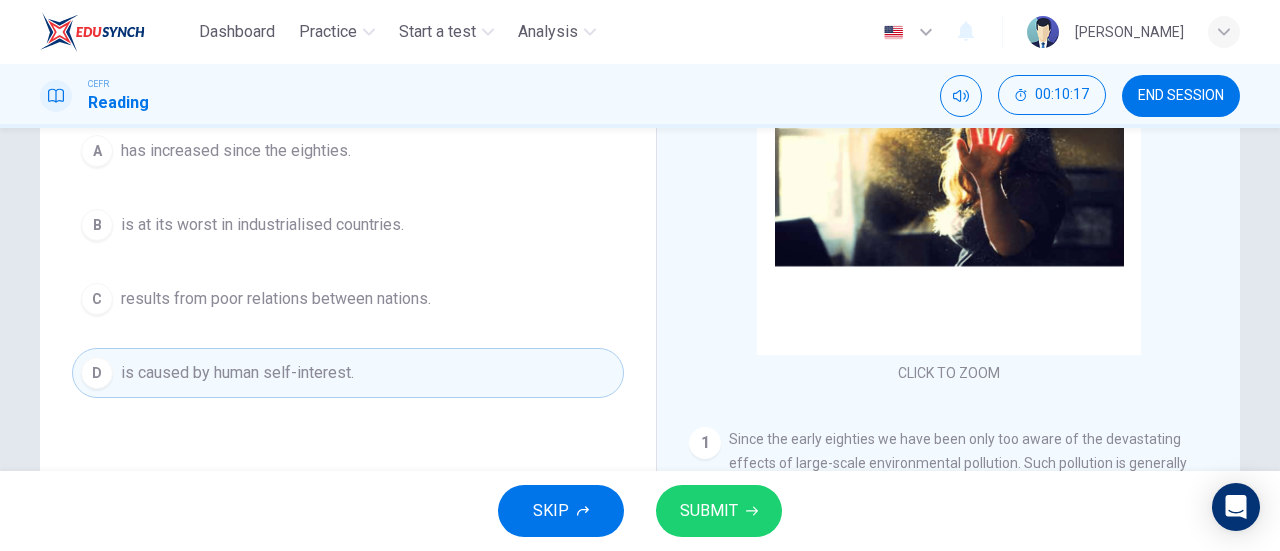 scroll, scrollTop: 249, scrollLeft: 0, axis: vertical 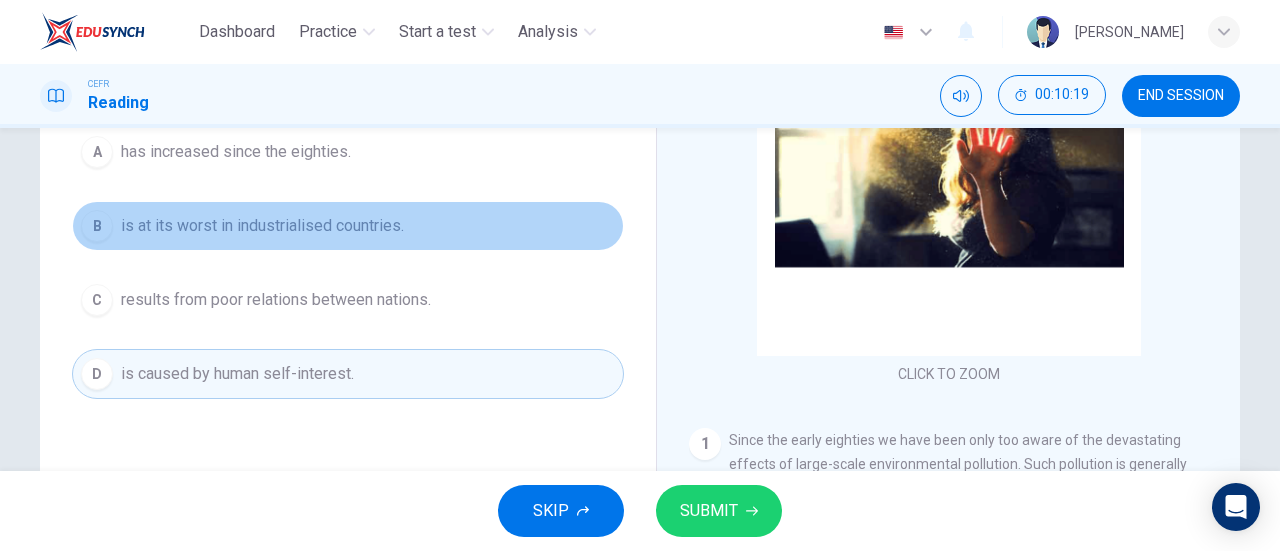 click on "is at its worst in industrialised countries." at bounding box center (262, 226) 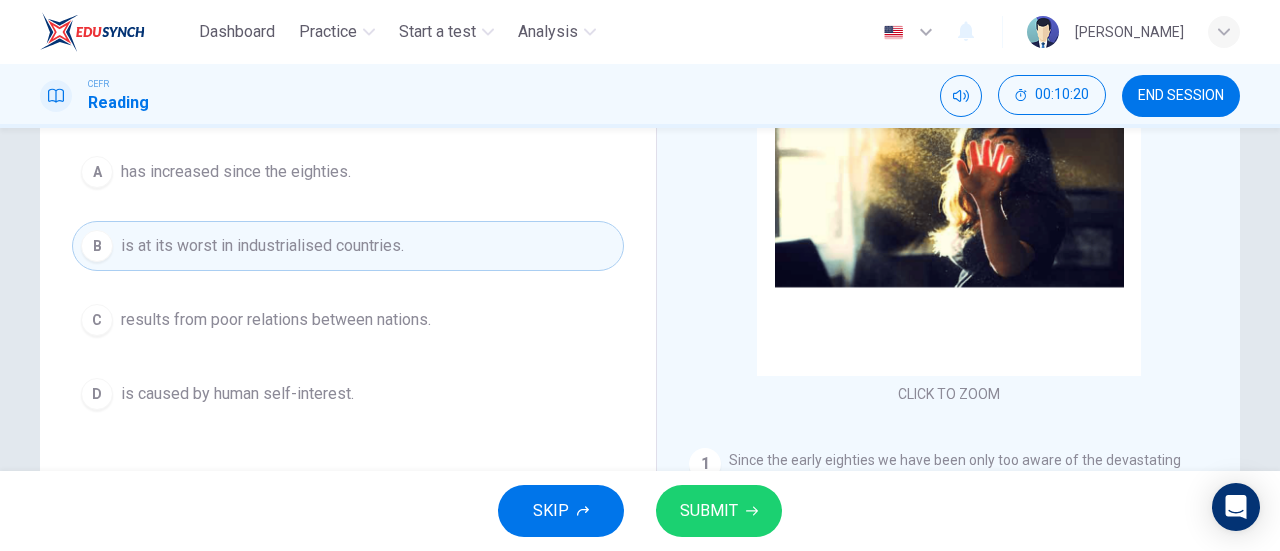 scroll, scrollTop: 228, scrollLeft: 0, axis: vertical 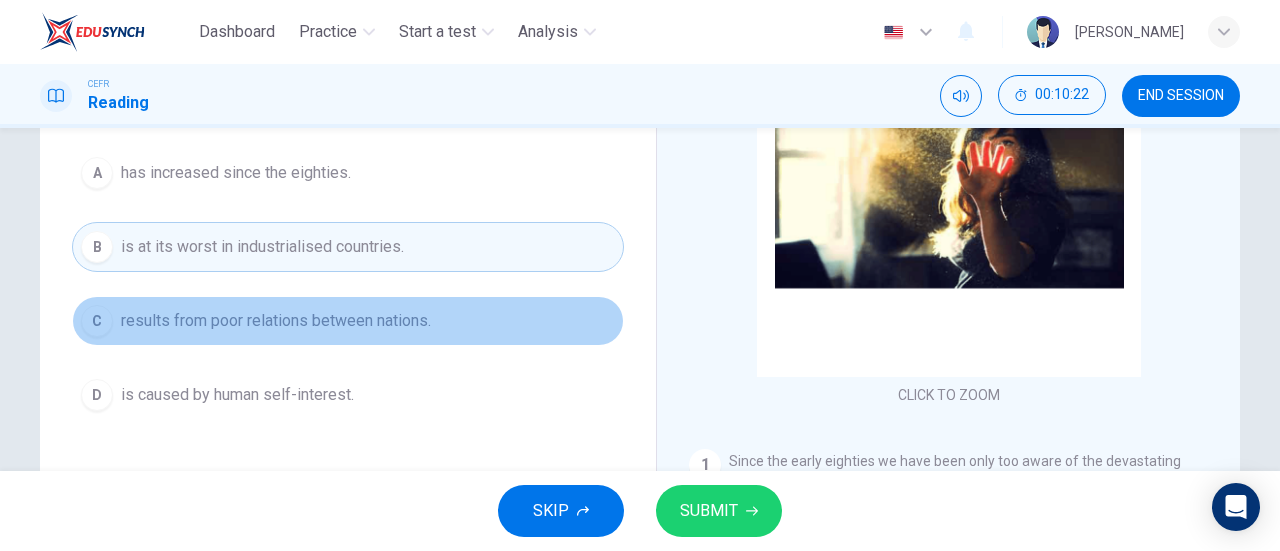 click on "C results from poor relations between nations." at bounding box center (348, 321) 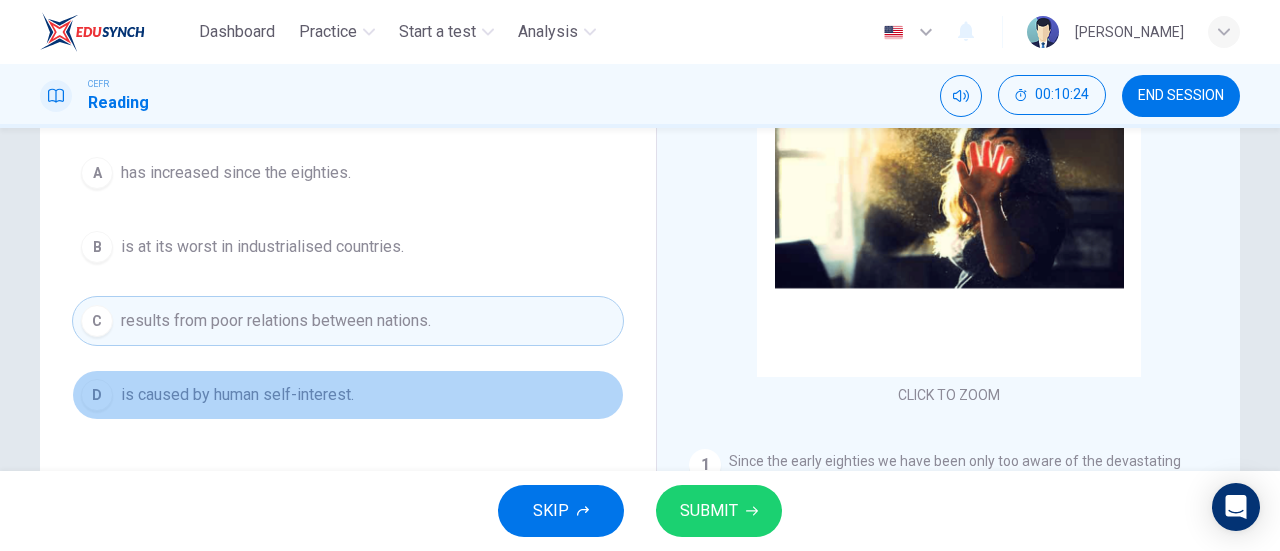 click on "is caused by human self-interest." at bounding box center (237, 395) 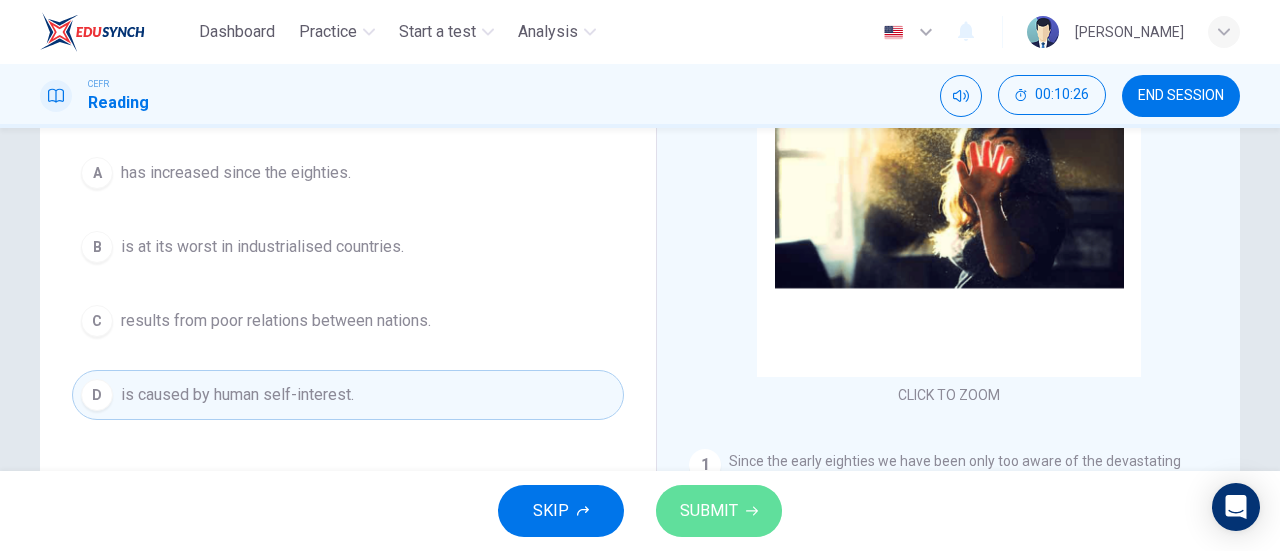 click on "SUBMIT" at bounding box center (719, 511) 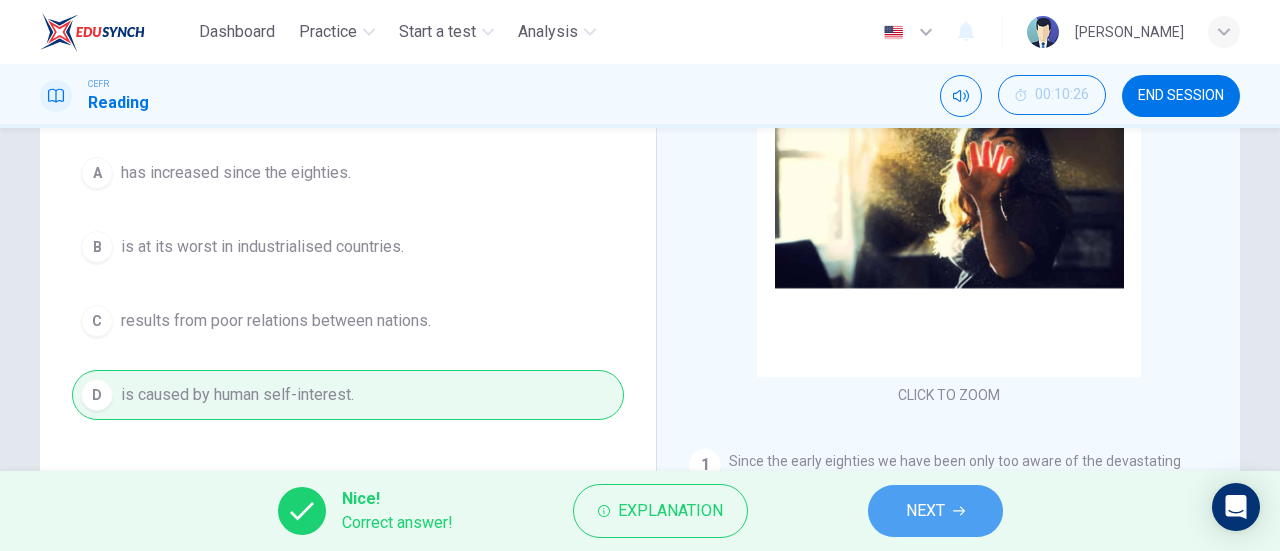 click on "NEXT" at bounding box center (935, 511) 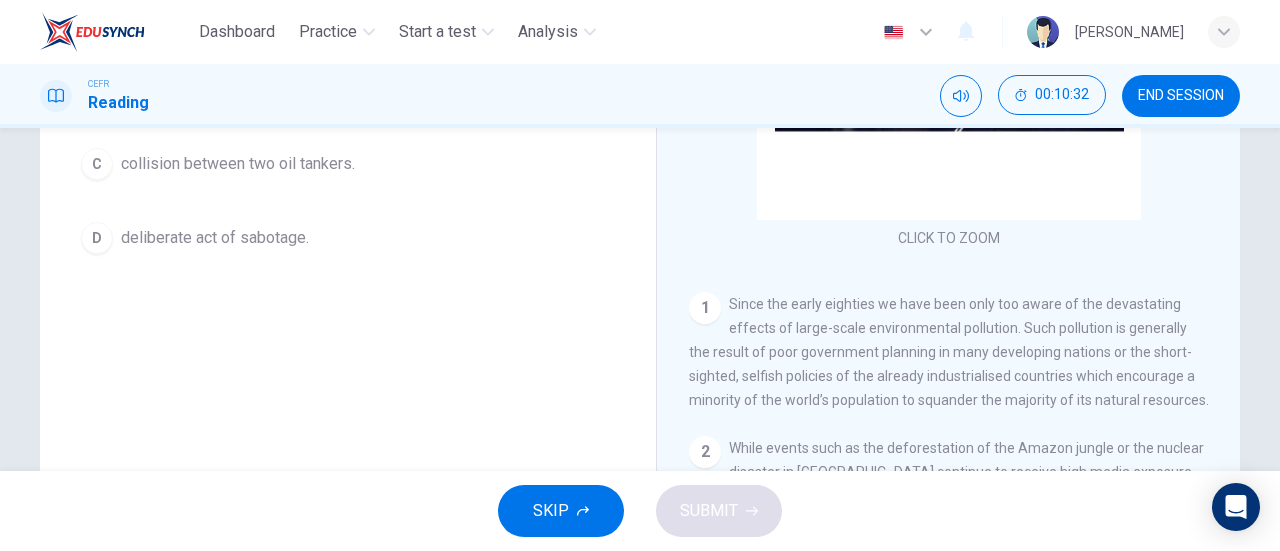 scroll, scrollTop: 432, scrollLeft: 0, axis: vertical 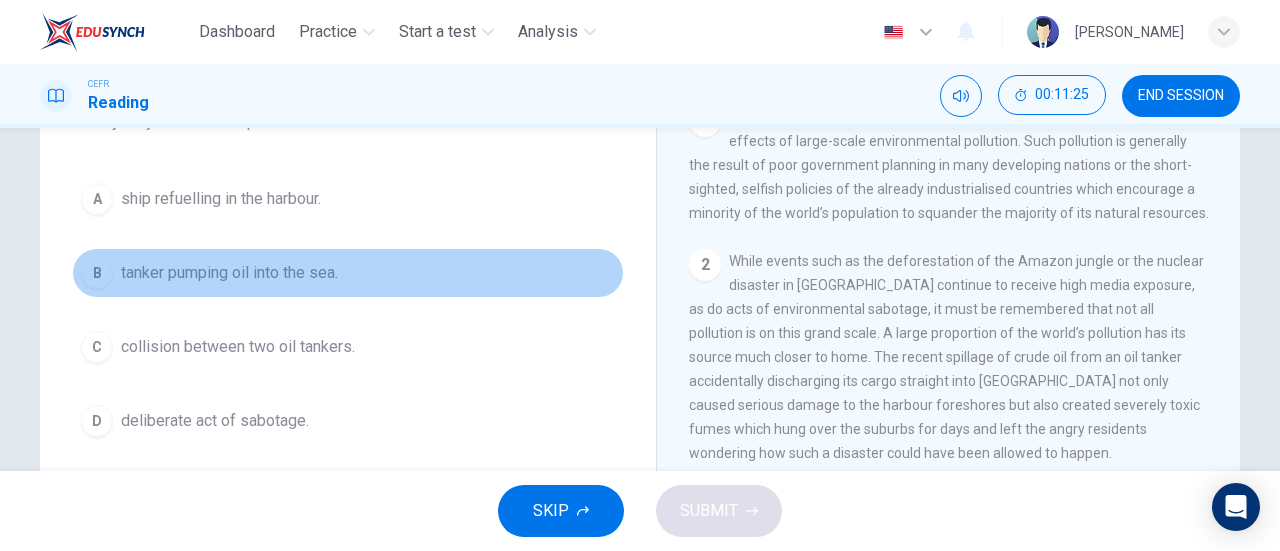 click on "tanker pumping oil into the sea." at bounding box center [229, 273] 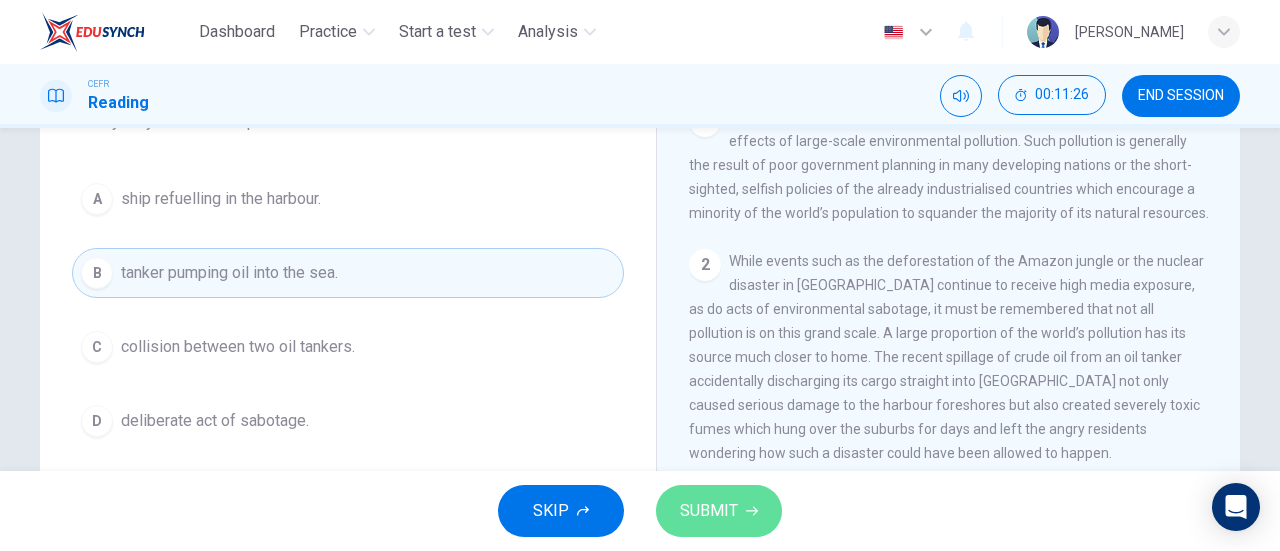 click on "SUBMIT" at bounding box center [709, 511] 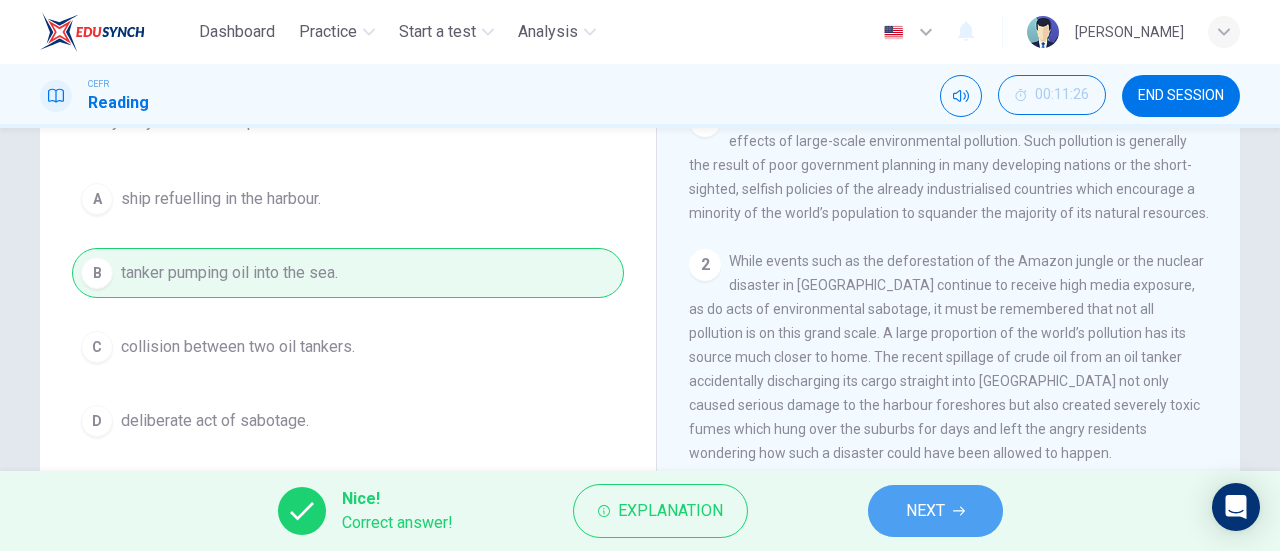 click on "NEXT" at bounding box center [925, 511] 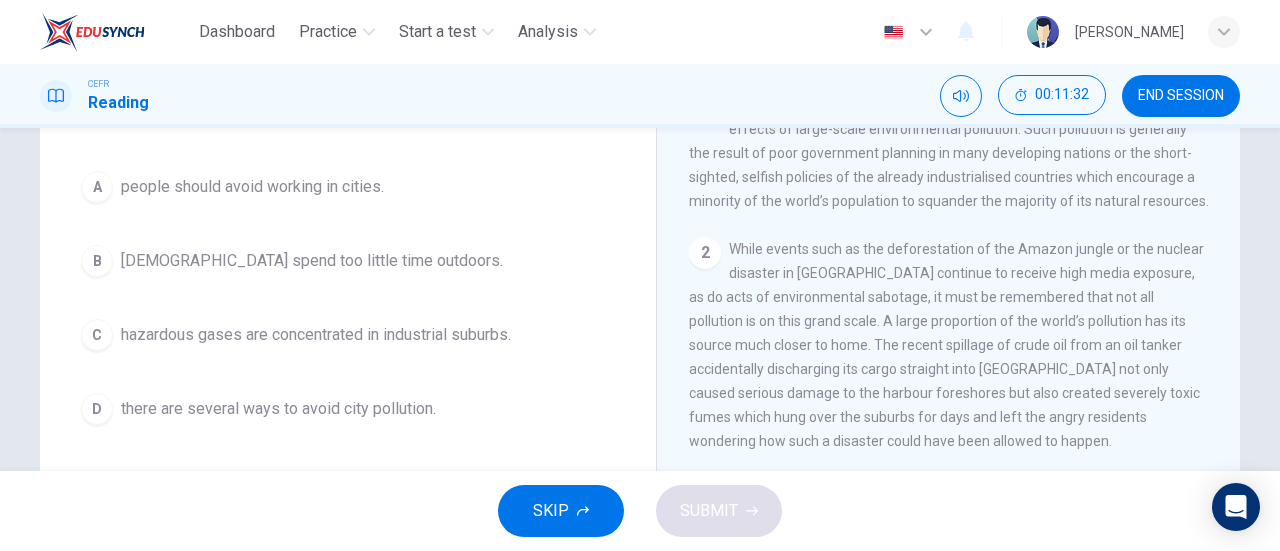 scroll, scrollTop: 237, scrollLeft: 0, axis: vertical 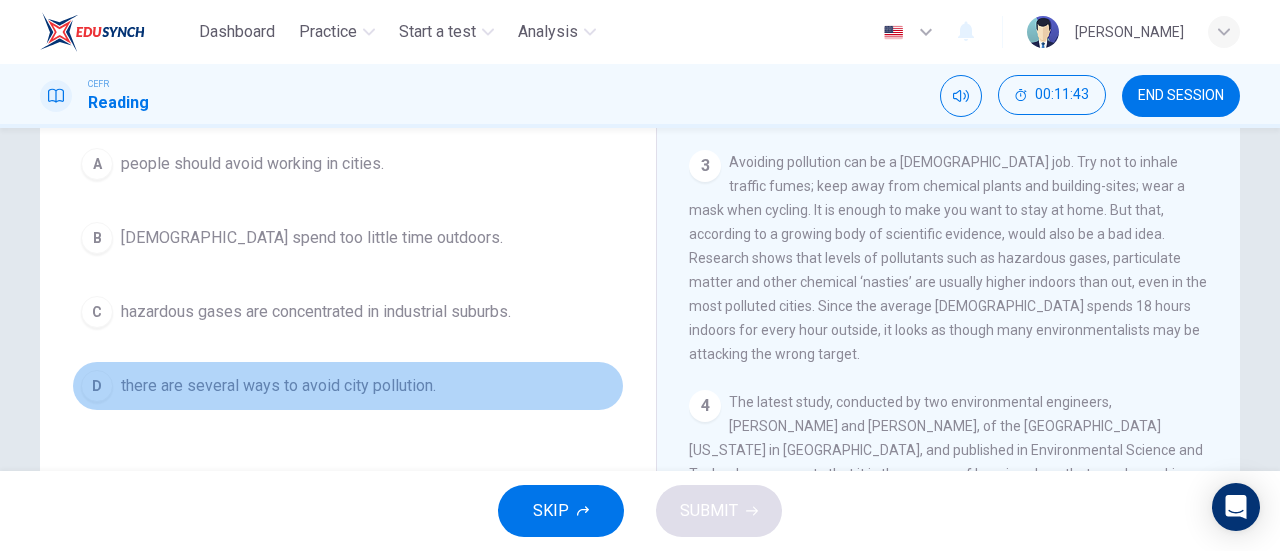 click on "D there are several ways to avoid city pollution." at bounding box center [348, 386] 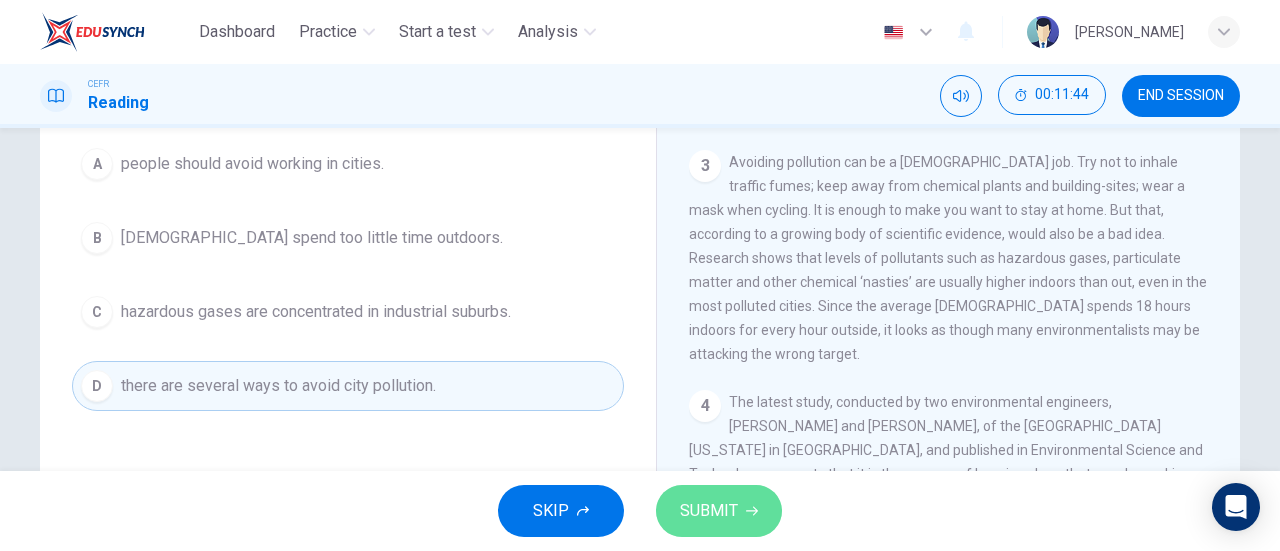 click on "SUBMIT" at bounding box center (709, 511) 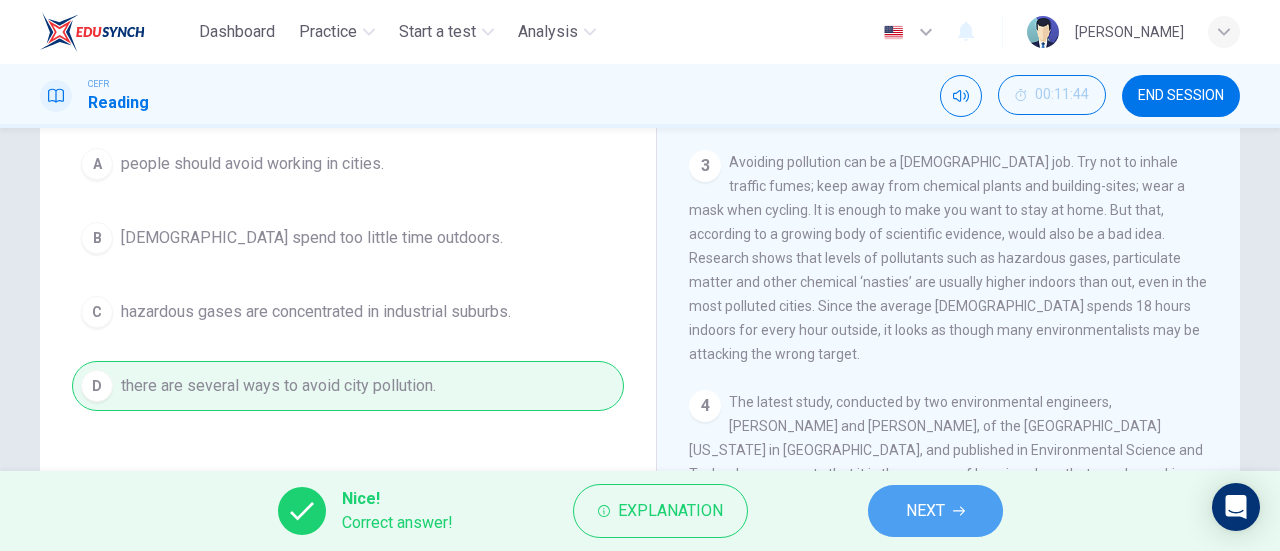 click on "NEXT" at bounding box center [935, 511] 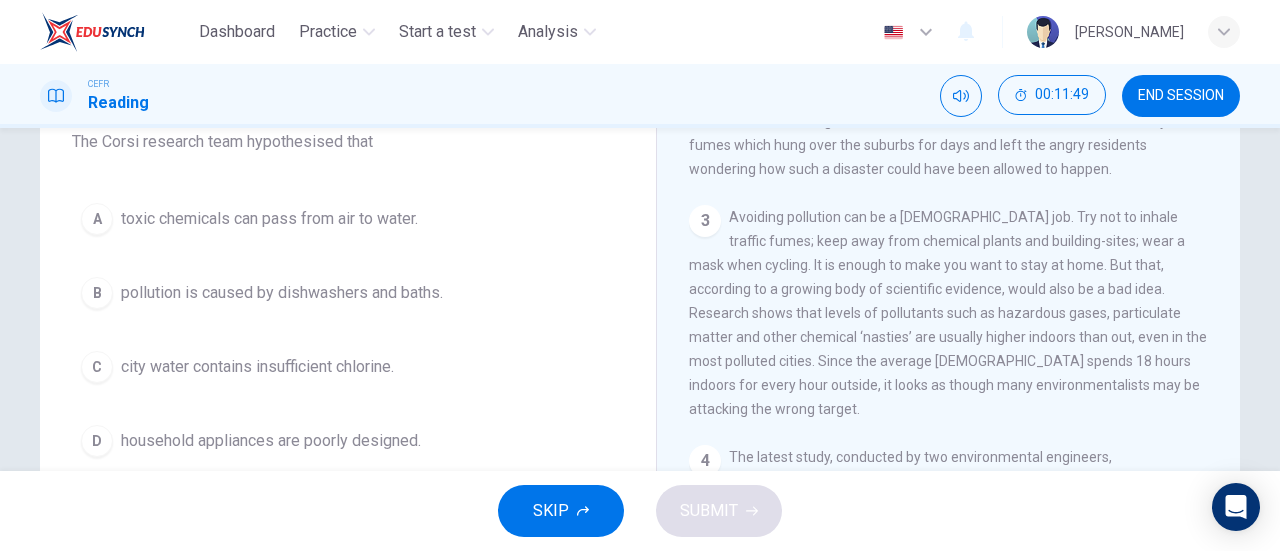 scroll, scrollTop: 198, scrollLeft: 0, axis: vertical 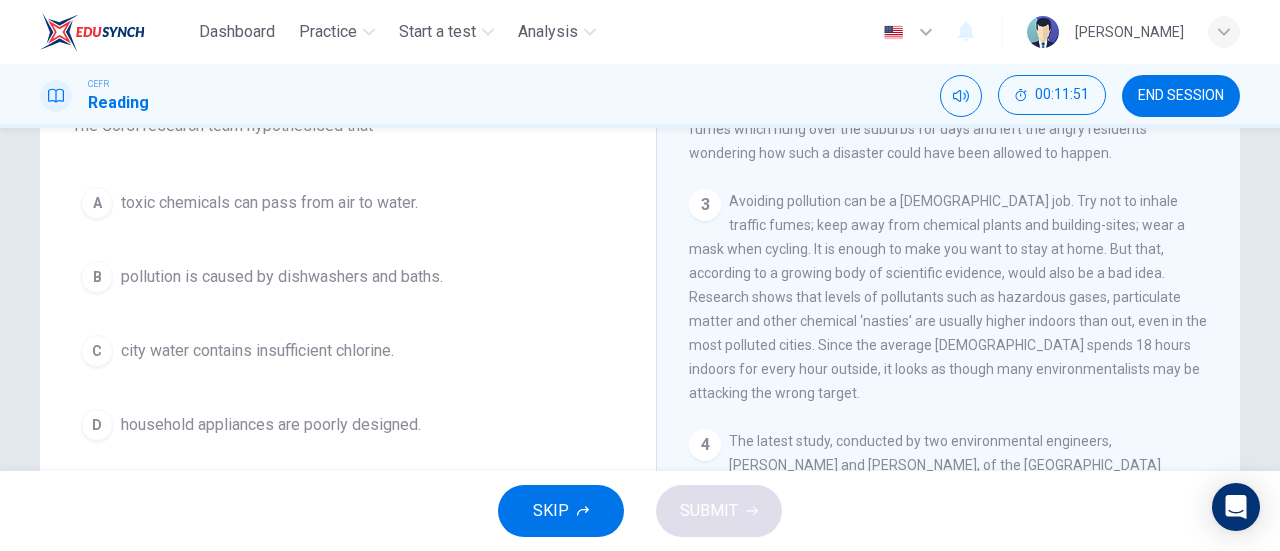 click on "Avoiding pollution can be a [DEMOGRAPHIC_DATA] job. Try not to inhale traffic fumes; keep away from chemical plants and building-sites; wear a mask when cycling. It is enough to make you want to stay at home. But that, according to a growing body of scientific evidence, would also be a bad idea. Research shows that levels of pollutants such as hazardous gases, particulate matter and other chemical ‘nasties’ are usually higher indoors than out, even in the most polluted cities. Since the average [DEMOGRAPHIC_DATA] spends 18 hours indoors for every hour outside, it looks as though many environmentalists may be attacking the wrong target." at bounding box center (948, 297) 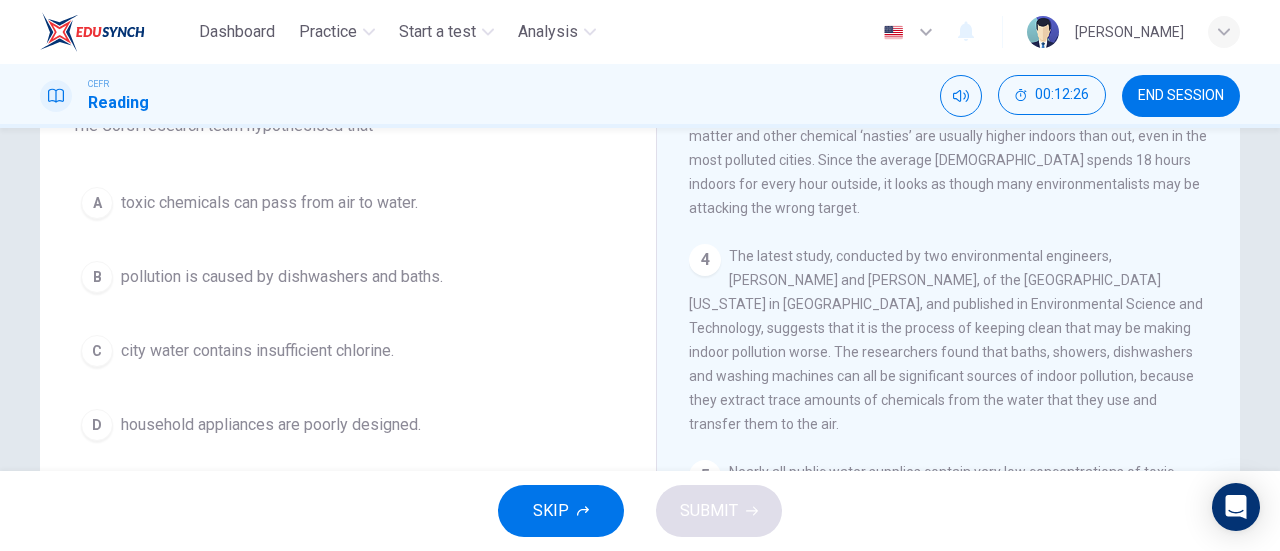 scroll, scrollTop: 886, scrollLeft: 0, axis: vertical 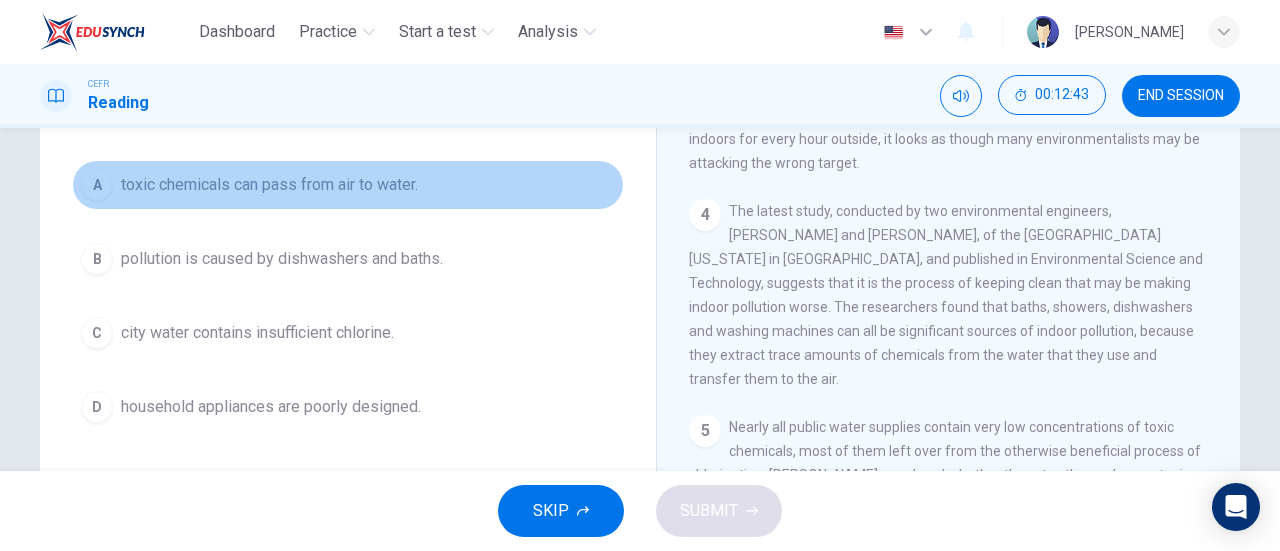 click on "toxic chemicals can pass from air to water." at bounding box center [269, 185] 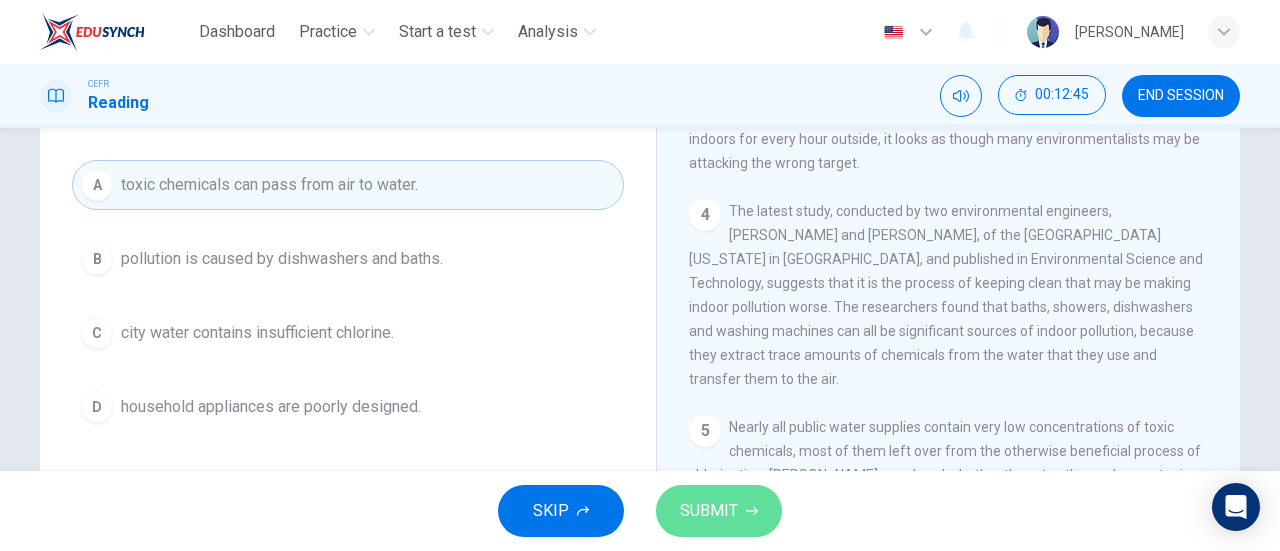 click on "SUBMIT" at bounding box center [719, 511] 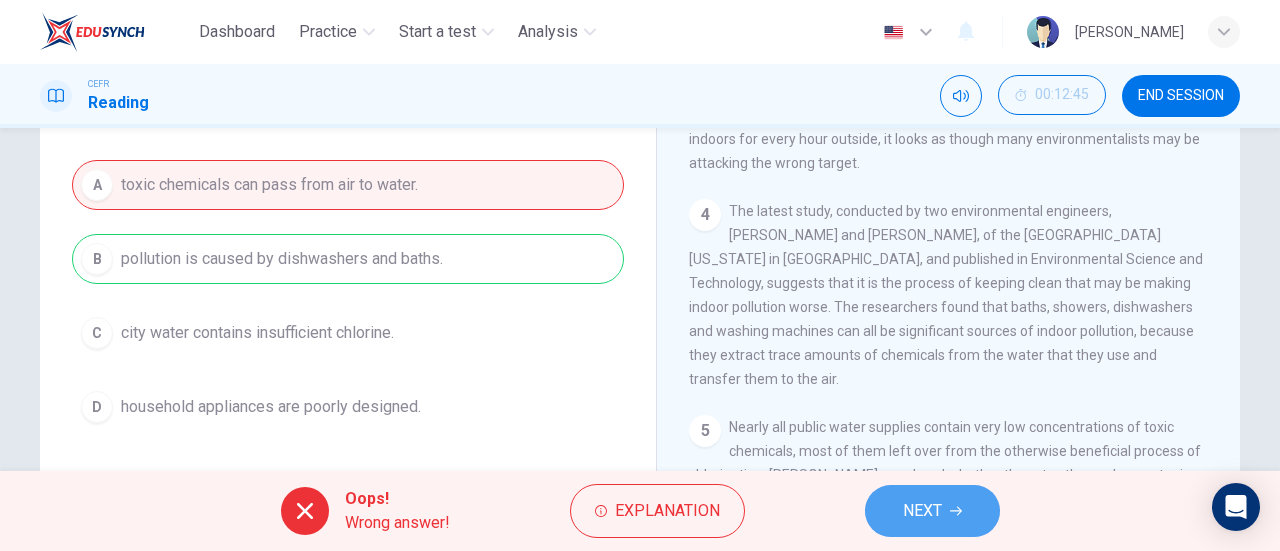 click on "NEXT" at bounding box center [932, 511] 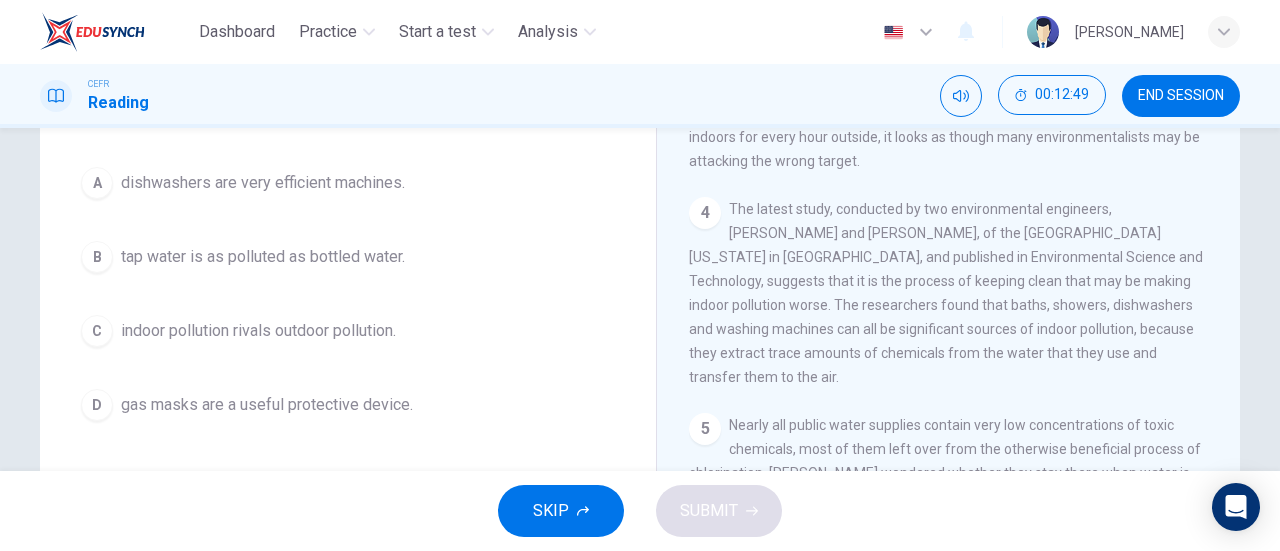 scroll, scrollTop: 187, scrollLeft: 0, axis: vertical 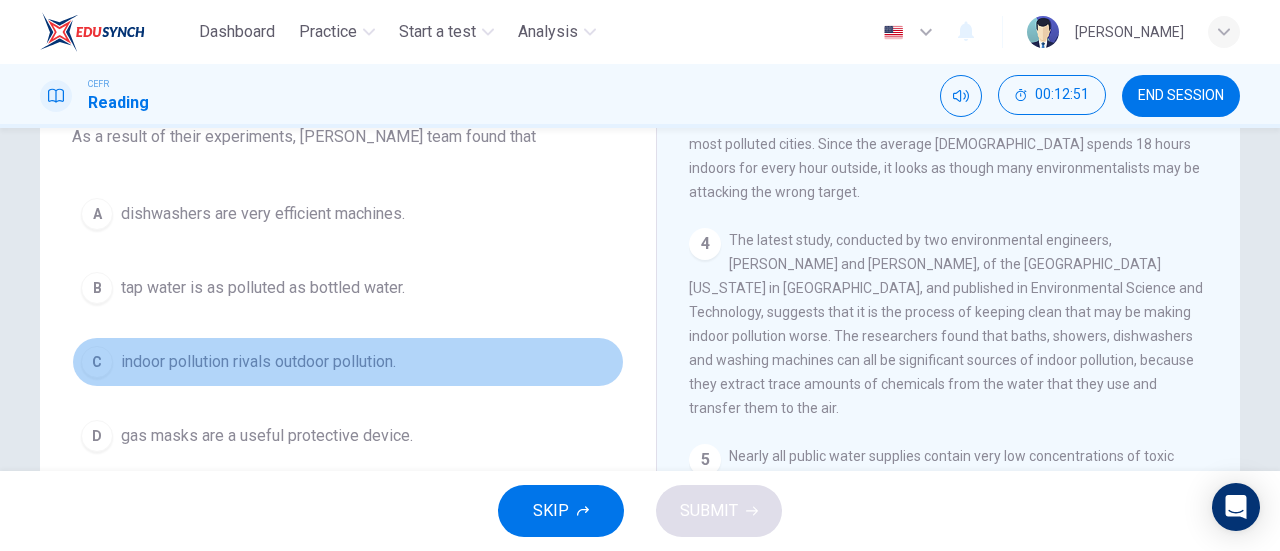click on "indoor pollution rivals outdoor pollution." at bounding box center [258, 362] 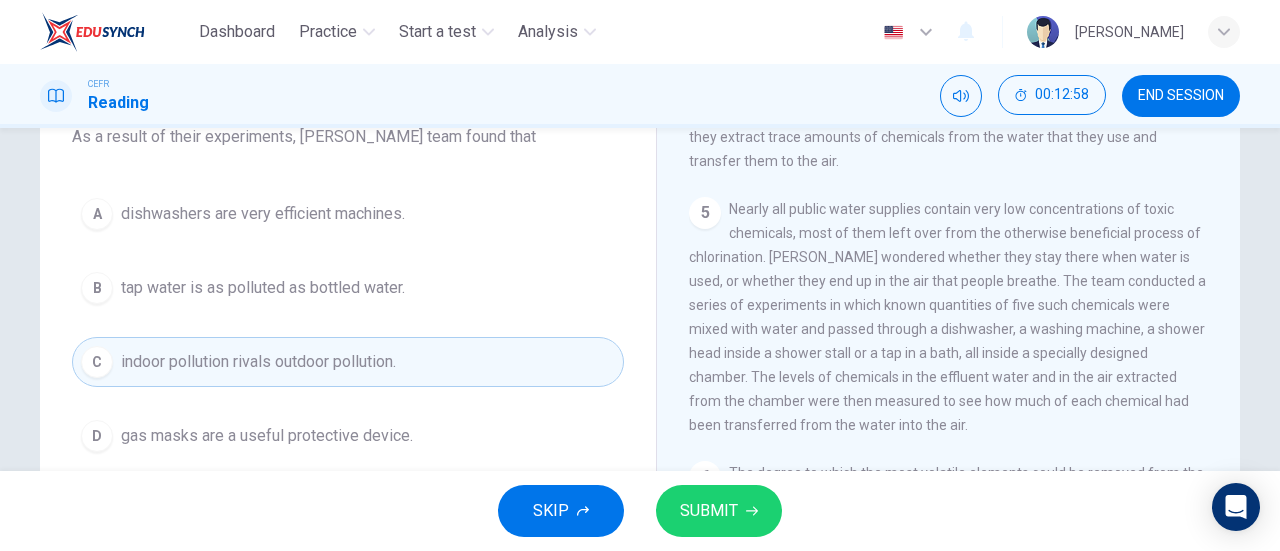 scroll, scrollTop: 1132, scrollLeft: 0, axis: vertical 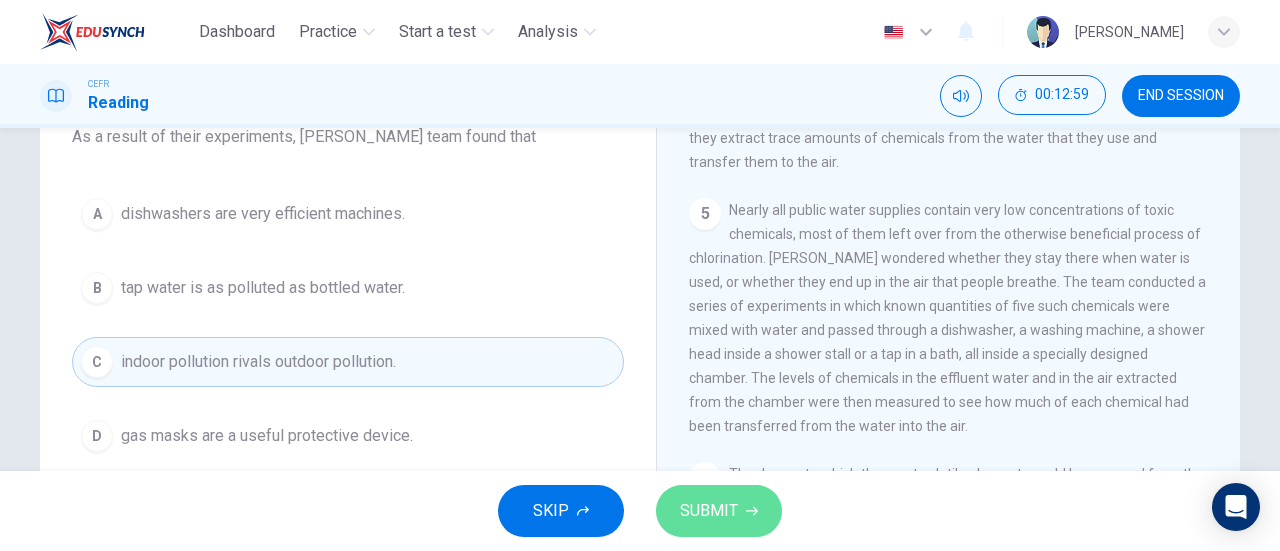 click on "SUBMIT" at bounding box center [709, 511] 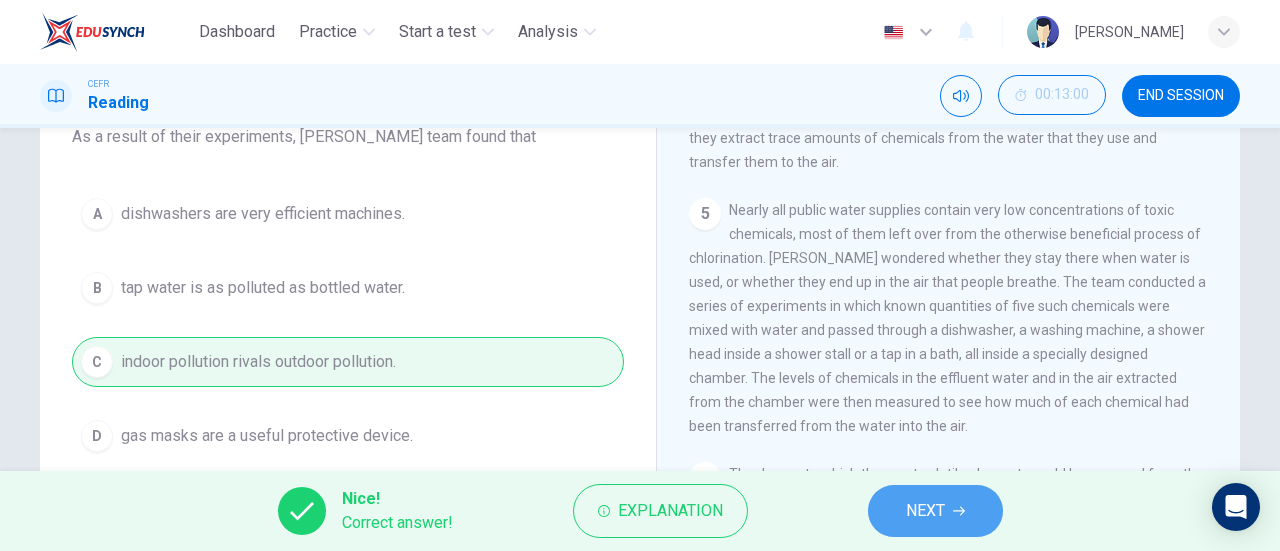 click on "NEXT" at bounding box center [935, 511] 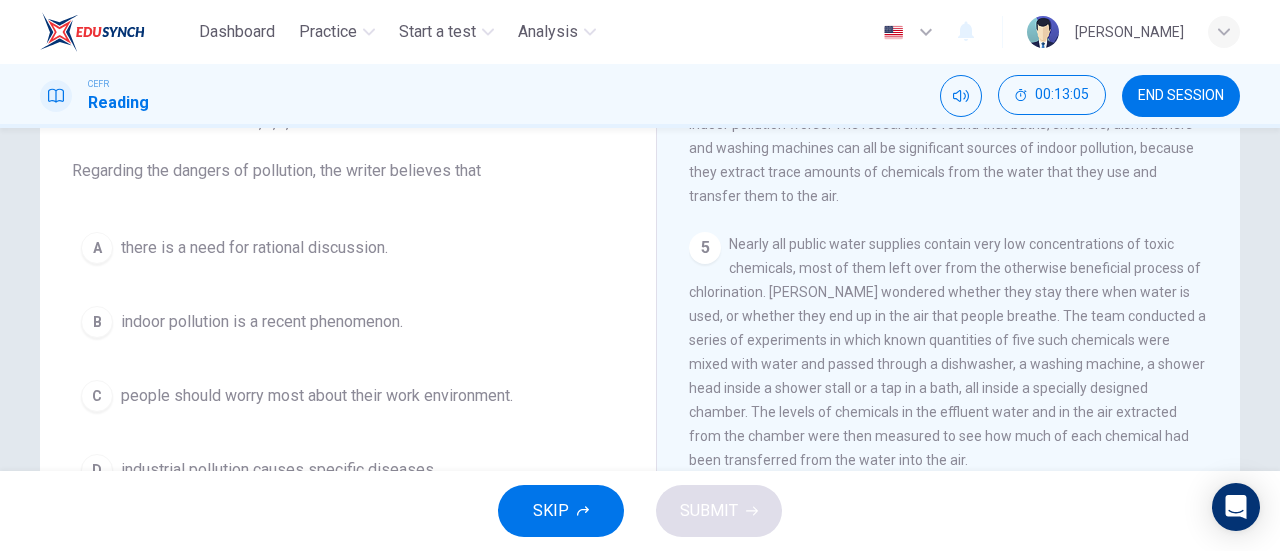 scroll, scrollTop: 131, scrollLeft: 0, axis: vertical 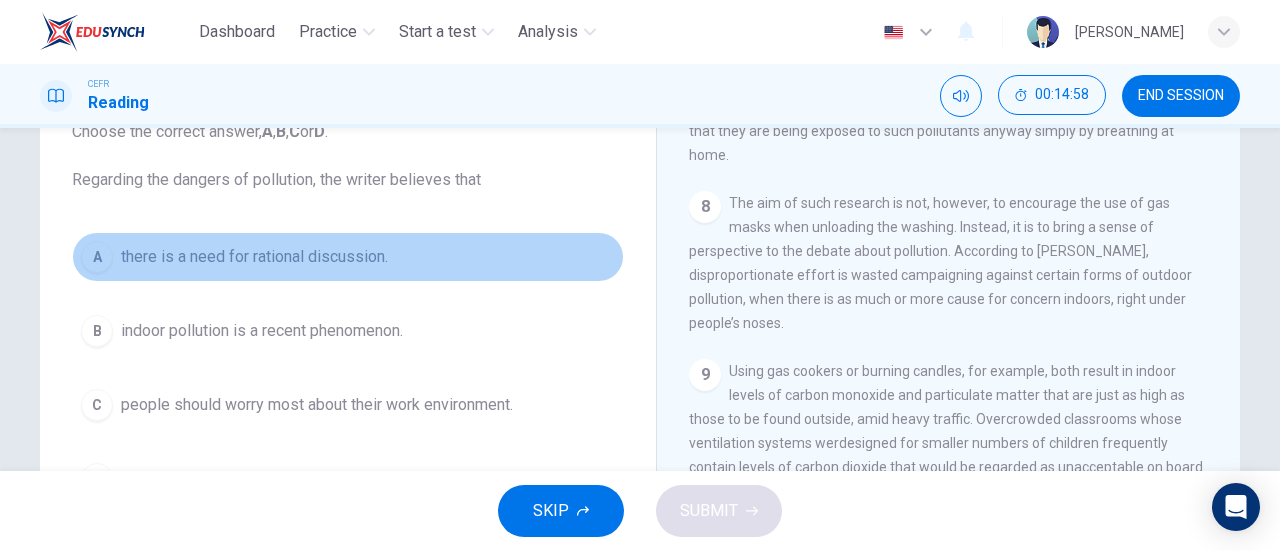 click on "there is a need for rational discussion." at bounding box center [254, 257] 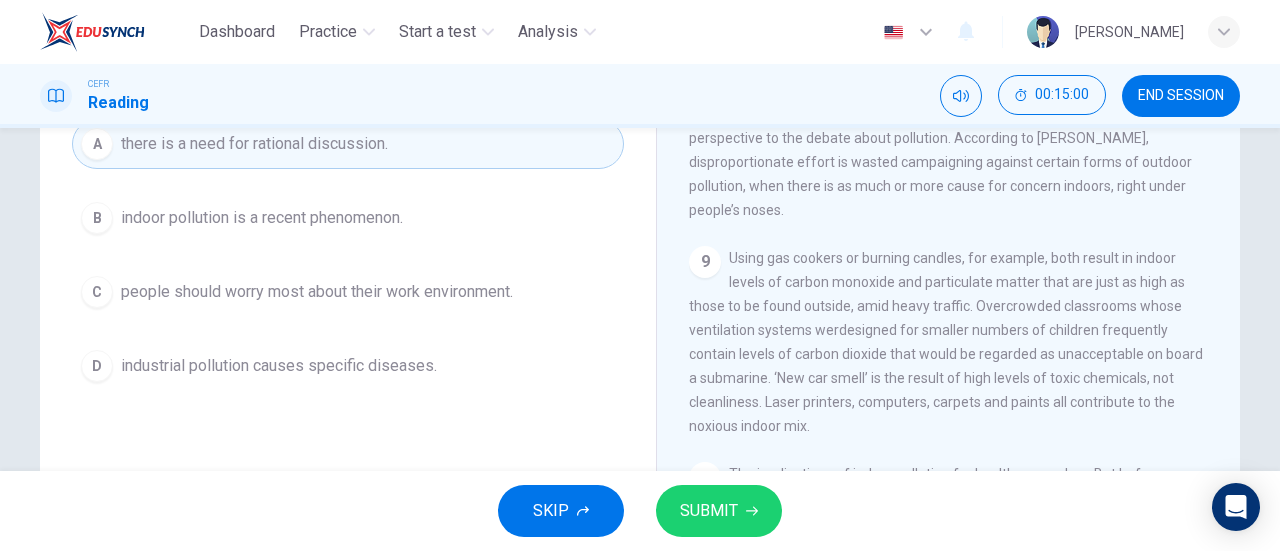 scroll, scrollTop: 258, scrollLeft: 0, axis: vertical 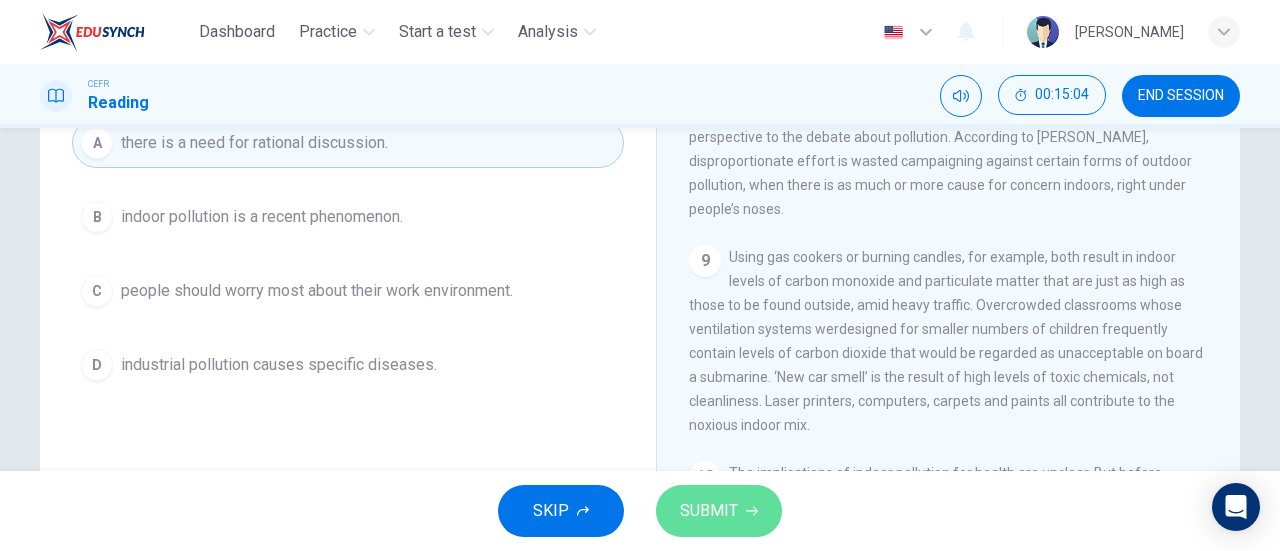 click on "SUBMIT" at bounding box center [719, 511] 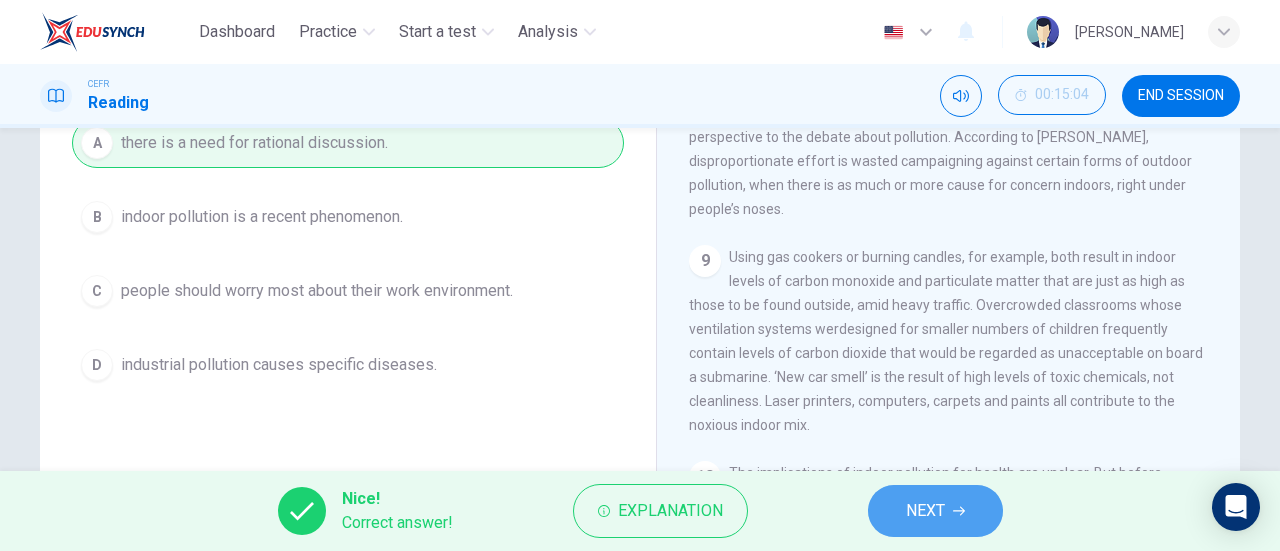click on "NEXT" at bounding box center [925, 511] 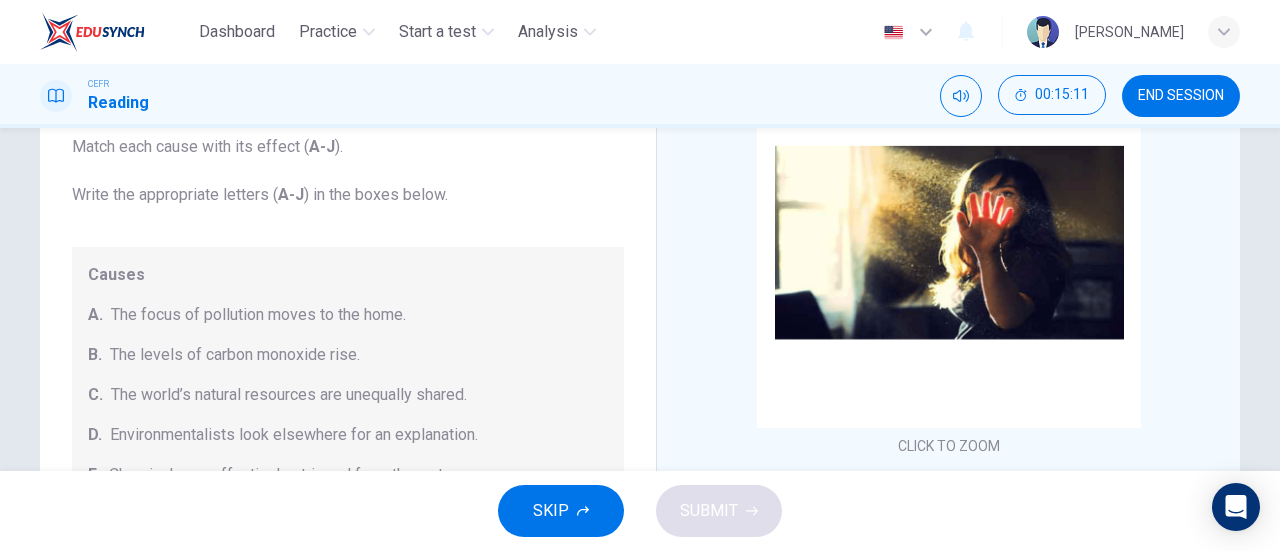 scroll, scrollTop: 185, scrollLeft: 0, axis: vertical 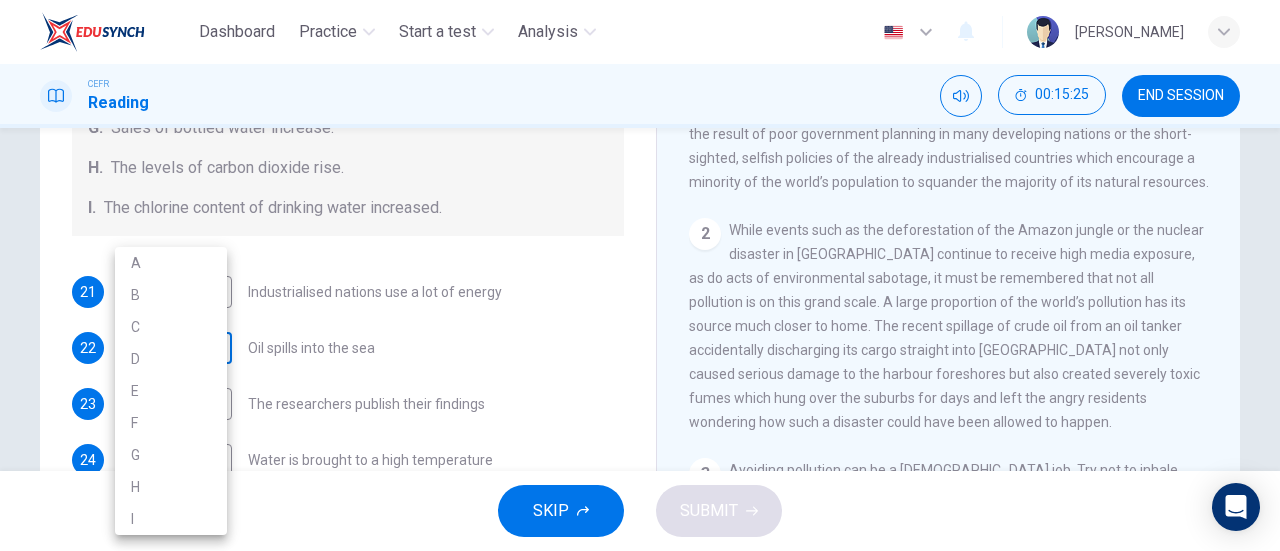click on "Dashboard Practice Start a test Analysis English en ​ NUR ' [PERSON_NAME] CEFR Reading 00:15:25 END SESSION Questions 21 - 27 The Reading Passage describes a number of cause and effect relationships.
Match each cause with its effect ( A-J ).
Write the appropriate letters ( A-J ) in the boxes below. Causes A. The focus of pollution moves to the home. B. The levels of [MEDICAL_DATA] rise. C. The world’s natural resources are unequally shared. D. Environmentalists look elsewhere for an explanation. E. Chemicals are effectively stripped from the water. F. A clean odour is produced. G. Sales of bottled water increase. H. The levels of carbon dioxide rise. I. The chlorine content of drinking water increased. 21 ​ ​ Industrialised nations use a lot of energy 22 ​ ​ Oil spills into the sea 23 ​ ​ The researchers publish their findings 24 ​ ​ Water is brought to a high temperature 25 ​ ​ People fear pollutants in tap water 26 ​ ​ 27 ​ ​ Indoor Pollution 1 2 3 4" at bounding box center [640, 275] 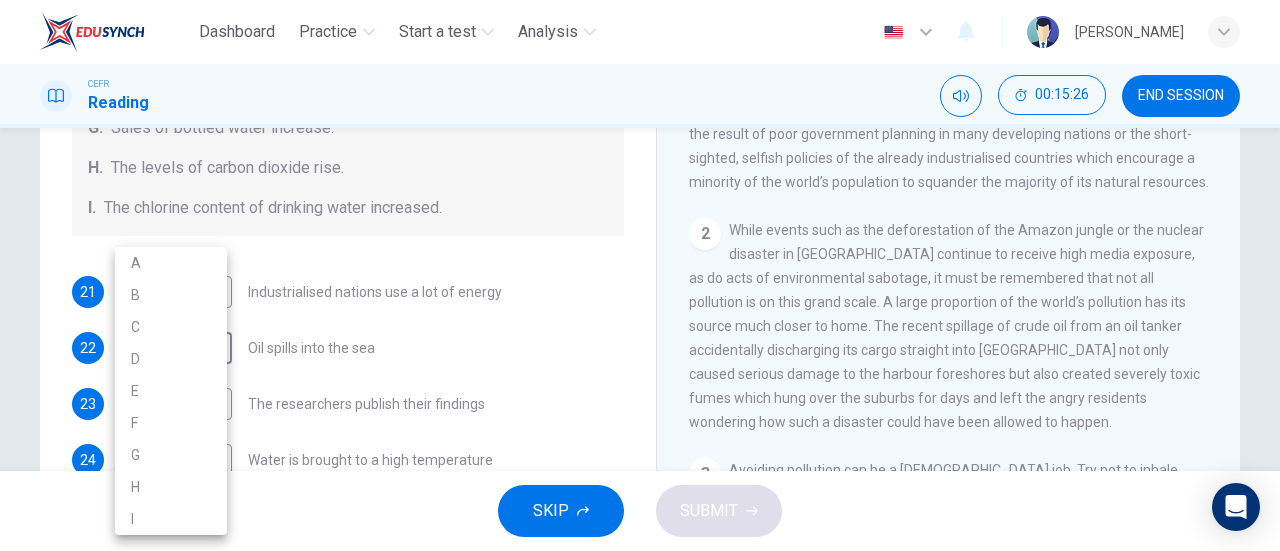 click at bounding box center [640, 275] 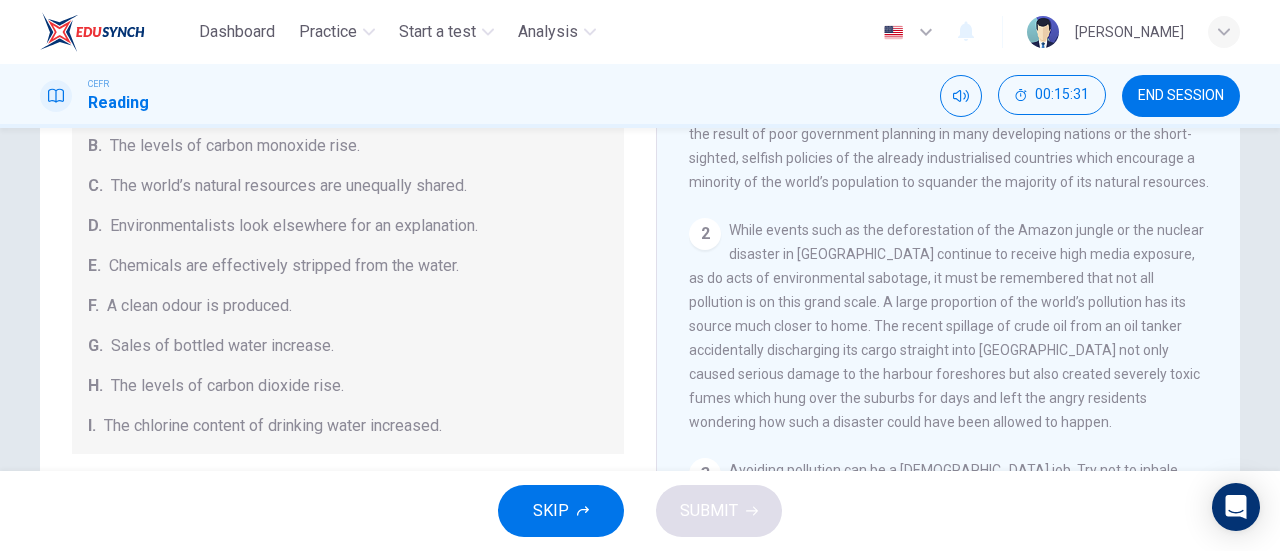 scroll, scrollTop: 235, scrollLeft: 0, axis: vertical 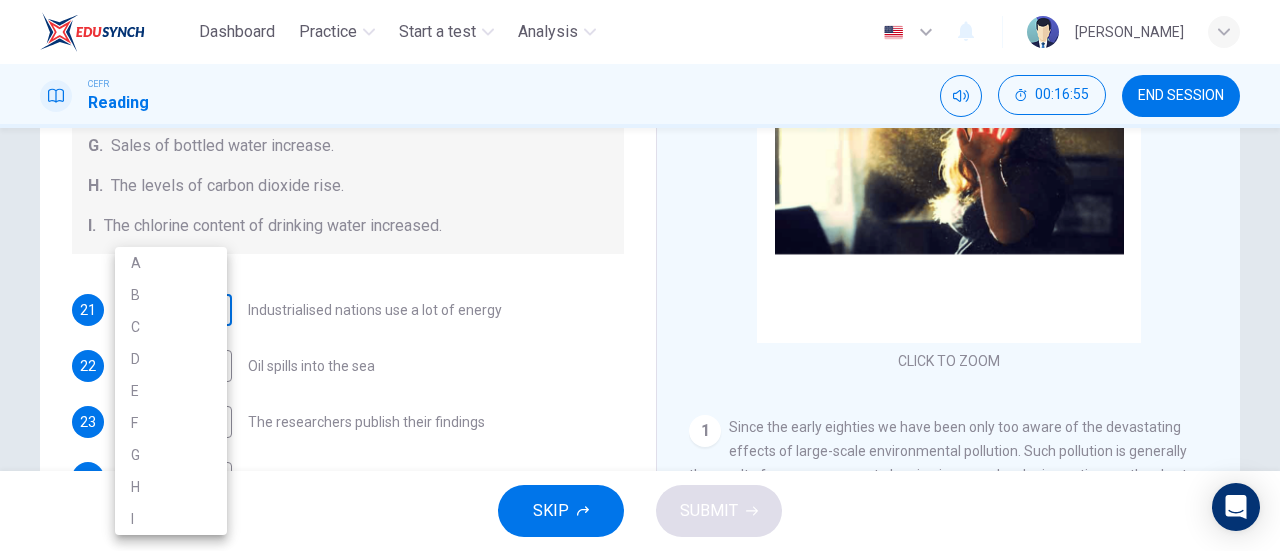 click on "Dashboard Practice Start a test Analysis English en ​ NUR ' [PERSON_NAME] CEFR Reading 00:16:55 END SESSION Questions 21 - 27 The Reading Passage describes a number of cause and effect relationships.
Match each cause with its effect ( A-J ).
Write the appropriate letters ( A-J ) in the boxes below. Causes A. The focus of pollution moves to the home. B. The levels of [MEDICAL_DATA] rise. C. The world’s natural resources are unequally shared. D. Environmentalists look elsewhere for an explanation. E. Chemicals are effectively stripped from the water. F. A clean odour is produced. G. Sales of bottled water increase. H. The levels of carbon dioxide rise. I. The chlorine content of drinking water increased. 21 ​ ​ Industrialised nations use a lot of energy 22 ​ ​ Oil spills into the sea 23 ​ ​ The researchers publish their findings 24 ​ ​ Water is brought to a high temperature 25 ​ ​ People fear pollutants in tap water 26 ​ ​ 27 ​ ​ Indoor Pollution 1 2 3 4" at bounding box center (640, 275) 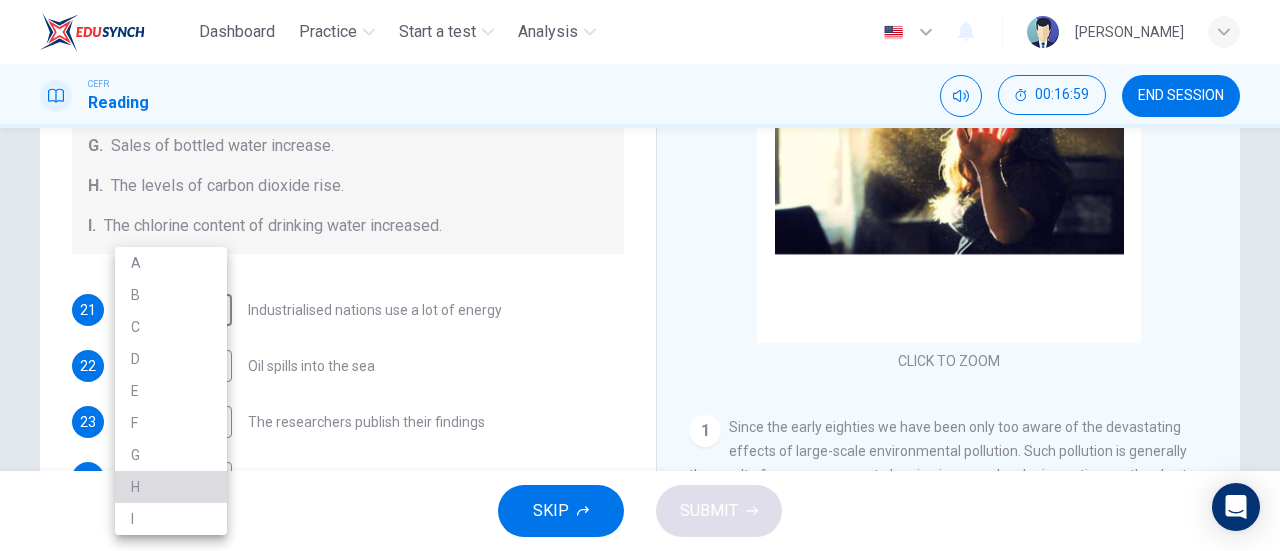 click on "H" at bounding box center [171, 487] 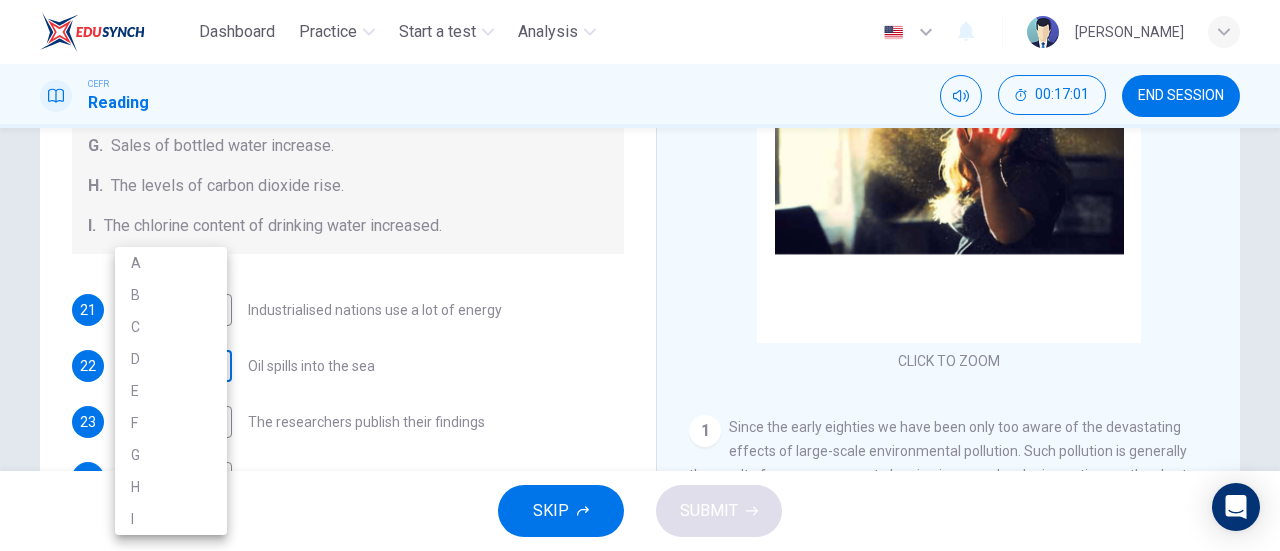 click on "Dashboard Practice Start a test Analysis English en ​ NUR ' [PERSON_NAME] CEFR Reading 00:17:01 END SESSION Questions 21 - 27 The Reading Passage describes a number of cause and effect relationships.
Match each cause with its effect ( A-J ).
Write the appropriate letters ( A-J ) in the boxes below. Causes A. The focus of pollution moves to the home. B. The levels of [MEDICAL_DATA] rise. C. The world’s natural resources are unequally shared. D. Environmentalists look elsewhere for an explanation. E. Chemicals are effectively stripped from the water. F. A clean odour is produced. G. Sales of bottled water increase. H. The levels of carbon dioxide rise. I. The chlorine content of drinking water increased. 21 H H ​ Industrialised nations use a lot of energy 22 ​ ​ Oil spills into the sea 23 ​ ​ The researchers publish their findings 24 ​ ​ Water is brought to a high temperature 25 ​ ​ People fear pollutants in tap water 26 ​ ​ 27 ​ ​ Indoor Pollution 1 2 3 4" at bounding box center [640, 275] 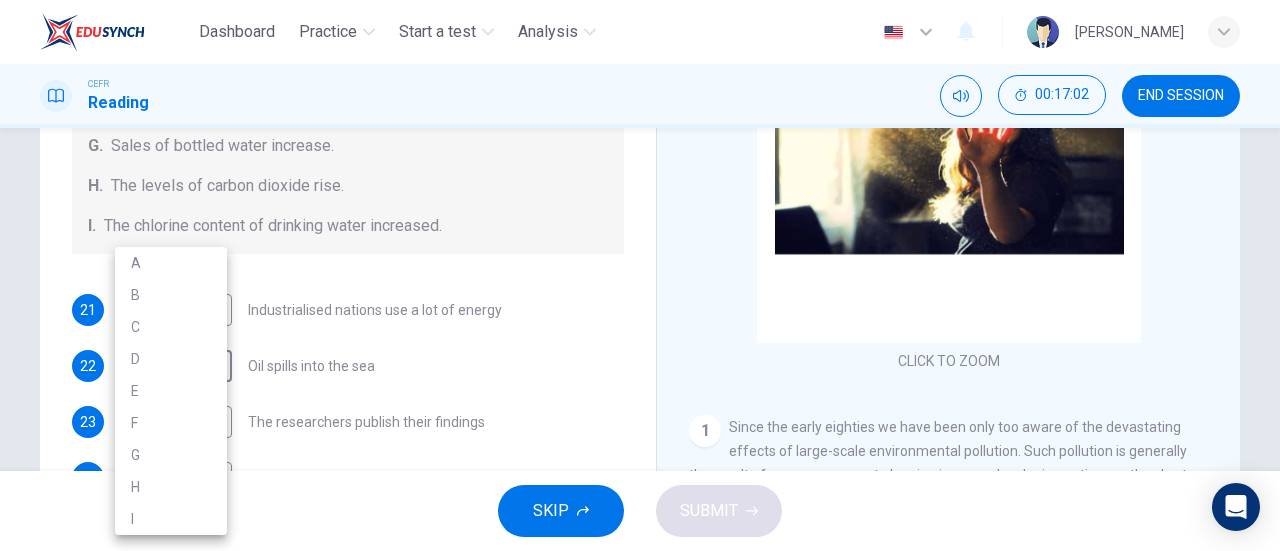 click at bounding box center [640, 275] 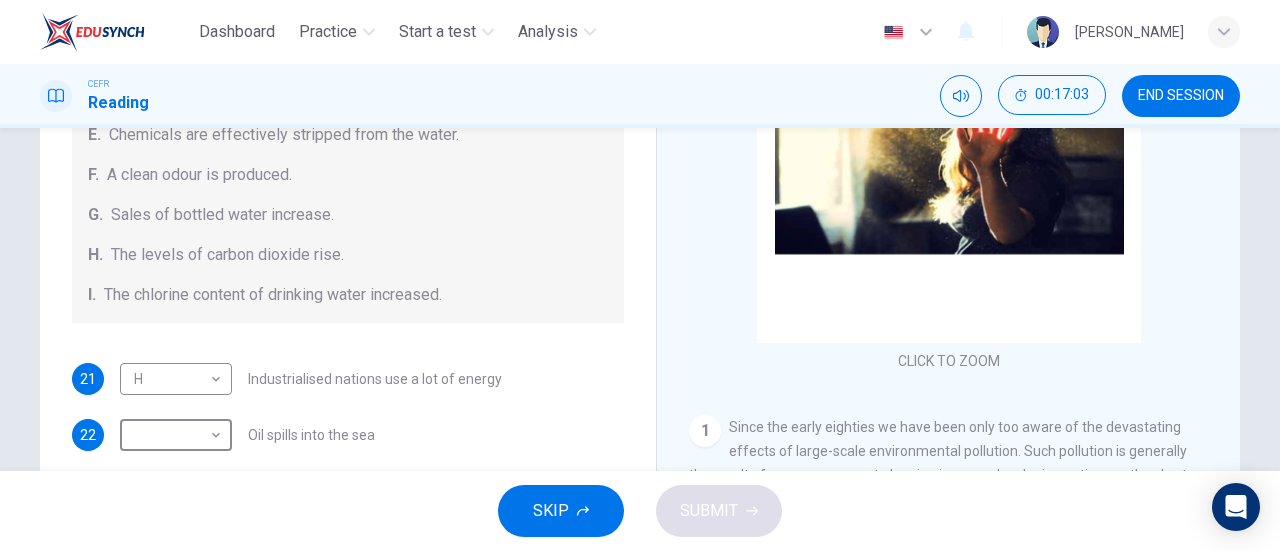 scroll, scrollTop: 313, scrollLeft: 0, axis: vertical 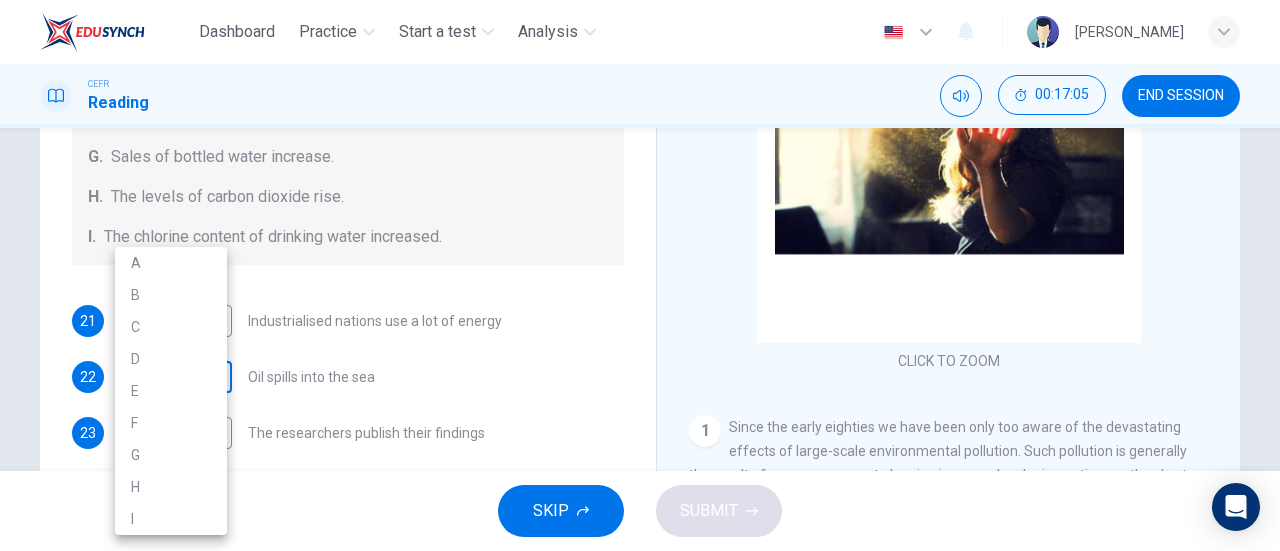 click on "Dashboard Practice Start a test Analysis English en ​ NUR ' [PERSON_NAME] CEFR Reading 00:17:05 END SESSION Questions 21 - 27 The Reading Passage describes a number of cause and effect relationships.
Match each cause with its effect ( A-J ).
Write the appropriate letters ( A-J ) in the boxes below. Causes A. The focus of pollution moves to the home. B. The levels of [MEDICAL_DATA] rise. C. The world’s natural resources are unequally shared. D. Environmentalists look elsewhere for an explanation. E. Chemicals are effectively stripped from the water. F. A clean odour is produced. G. Sales of bottled water increase. H. The levels of carbon dioxide rise. I. The chlorine content of drinking water increased. 21 H H ​ Industrialised nations use a lot of energy 22 ​ ​ Oil spills into the sea 23 ​ ​ The researchers publish their findings 24 ​ ​ Water is brought to a high temperature 25 ​ ​ People fear pollutants in tap water 26 ​ ​ 27 ​ ​ Indoor Pollution 1 2 3 4" at bounding box center [640, 275] 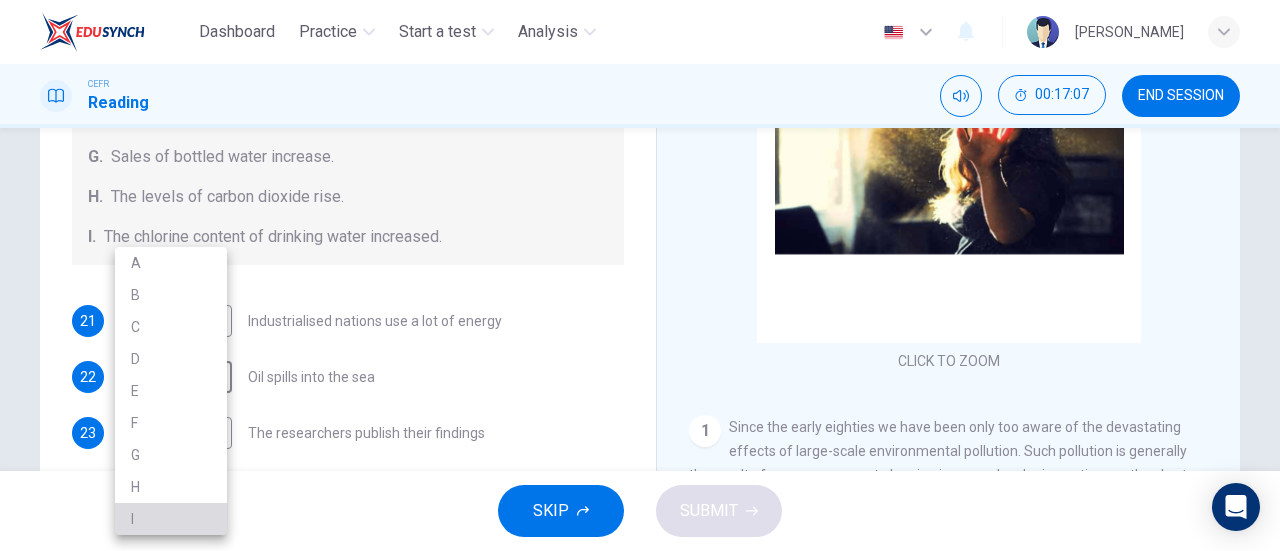 click on "I" at bounding box center [171, 519] 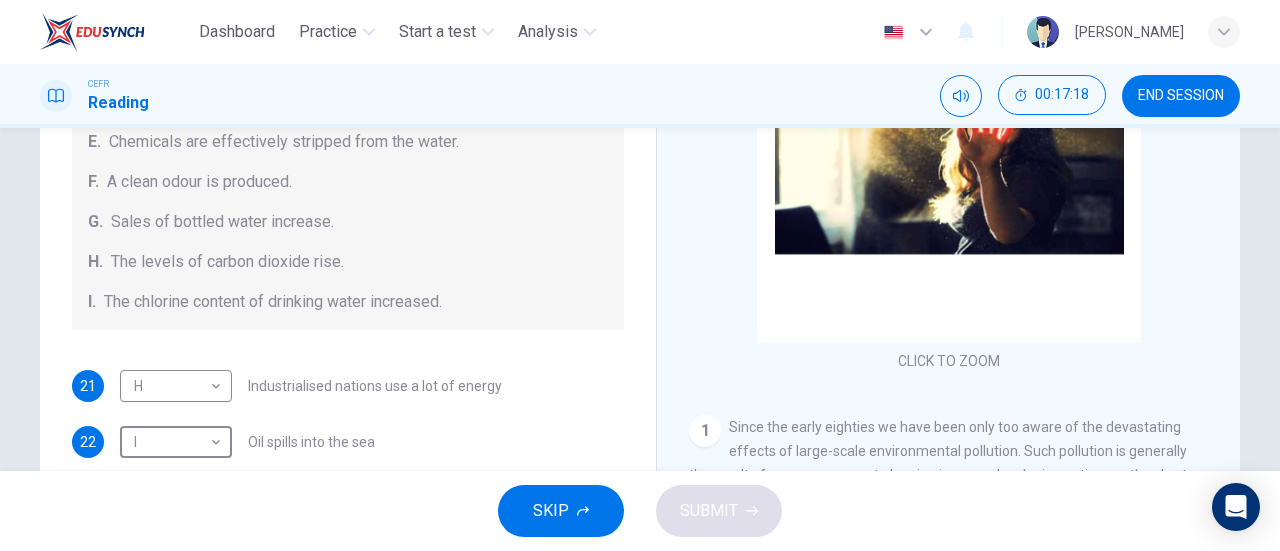 scroll, scrollTop: 424, scrollLeft: 0, axis: vertical 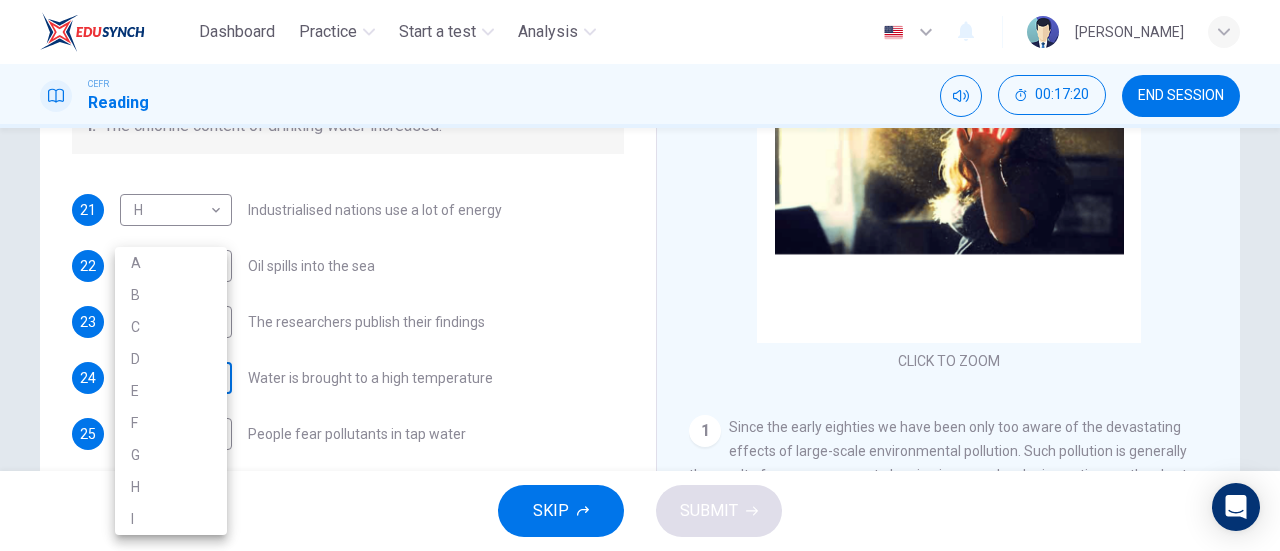 click on "Dashboard Practice Start a test Analysis English en ​ NUR ' [PERSON_NAME] CEFR Reading 00:17:20 END SESSION Questions 21 - 27 The Reading Passage describes a number of cause and effect relationships.
Match each cause with its effect ( A-J ).
Write the appropriate letters ( A-J ) in the boxes below. Causes A. The focus of pollution moves to the home. B. The levels of [MEDICAL_DATA] rise. C. The world’s natural resources are unequally shared. D. Environmentalists look elsewhere for an explanation. E. Chemicals are effectively stripped from the water. F. A clean odour is produced. G. Sales of bottled water increase. H. The levels of carbon dioxide rise. I. The chlorine content of drinking water increased. 21 H H ​ Industrialised nations use a lot of energy 22 I I ​ Oil spills into the sea 23 ​ ​ The researchers publish their findings 24 ​ ​ Water is brought to a high temperature 25 ​ ​ People fear pollutants in tap water 26 ​ ​ 27 ​ ​ Indoor Pollution 1 2 3 4" at bounding box center (640, 275) 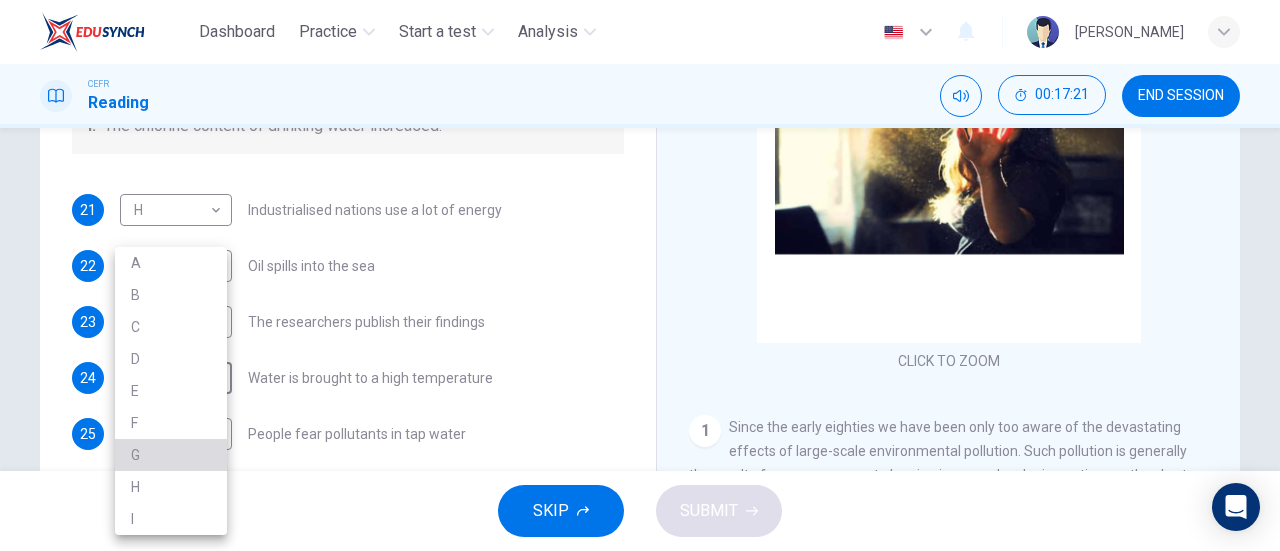 click on "G" at bounding box center (171, 455) 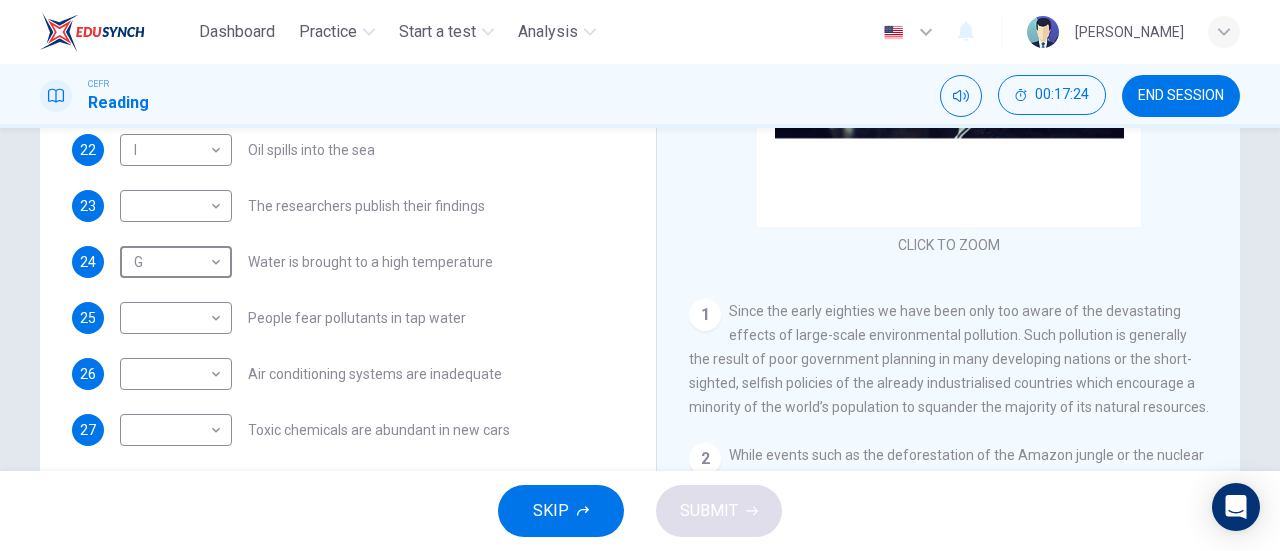 scroll, scrollTop: 414, scrollLeft: 0, axis: vertical 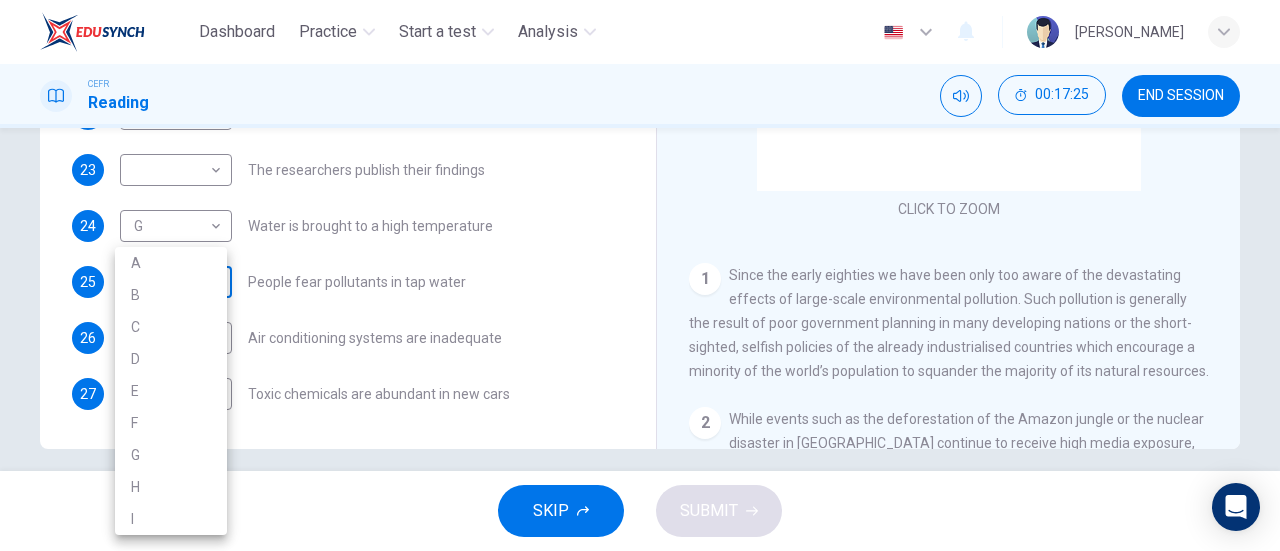 click on "Dashboard Practice Start a test Analysis English en ​ NUR ' [PERSON_NAME] CEFR Reading 00:17:25 END SESSION Questions 21 - 27 The Reading Passage describes a number of cause and effect relationships.
Match each cause with its effect ( A-J ).
Write the appropriate letters ( A-J ) in the boxes below. Causes A. The focus of pollution moves to the home. B. The levels of [MEDICAL_DATA] rise. C. The world’s natural resources are unequally shared. D. Environmentalists look elsewhere for an explanation. E. Chemicals are effectively stripped from the water. F. A clean odour is produced. G. Sales of bottled water increase. H. The levels of carbon dioxide rise. I. The chlorine content of drinking water increased. 21 H H ​ Industrialised nations use a lot of energy 22 I I ​ Oil spills into the sea 23 ​ ​ The researchers publish their findings 24 G G ​ Water is brought to a high temperature 25 ​ ​ People fear pollutants in tap water 26 ​ ​ 27 ​ ​ Indoor Pollution 1 2 3 4" at bounding box center (640, 275) 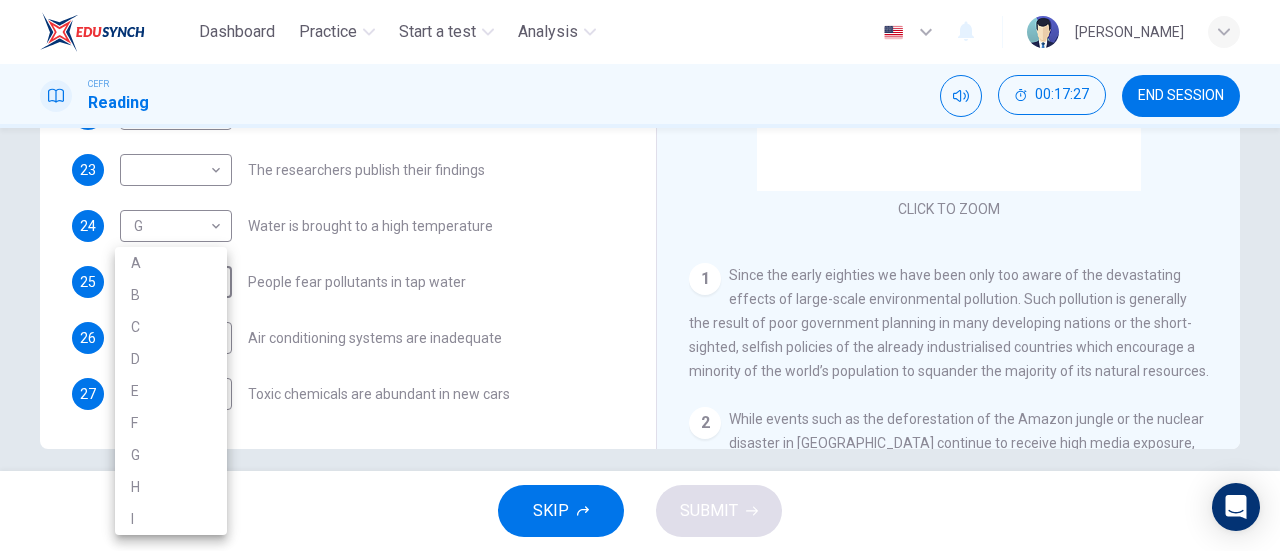click on "G" at bounding box center [171, 455] 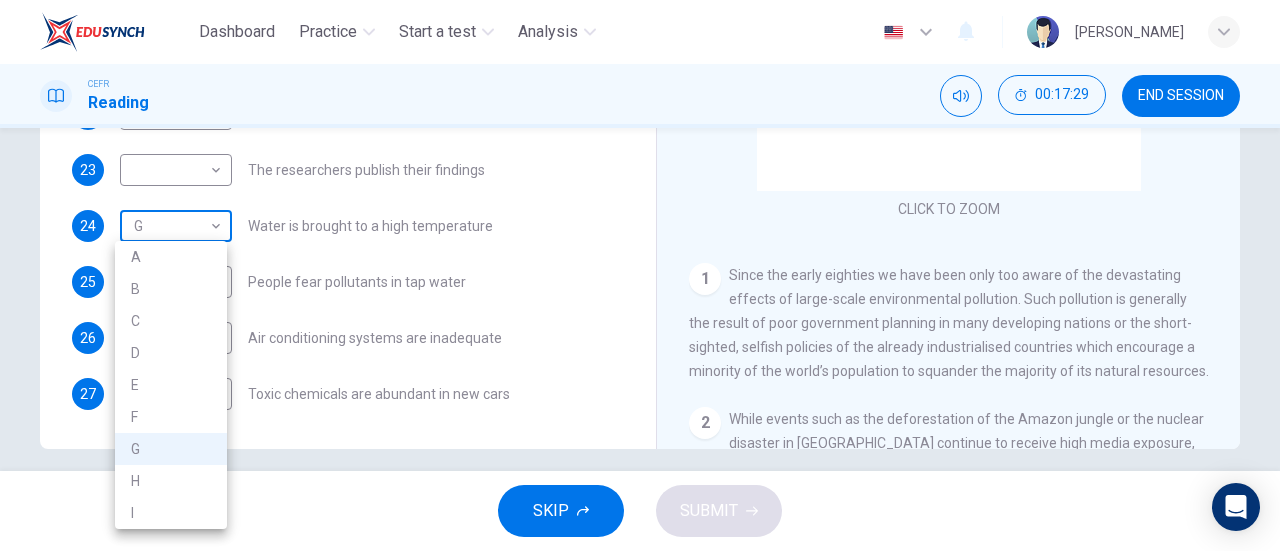 click on "Dashboard Practice Start a test Analysis English en ​ NUR ' [PERSON_NAME] CEFR Reading 00:17:29 END SESSION Questions 21 - 27 The Reading Passage describes a number of cause and effect relationships.
Match each cause with its effect ( A-J ).
Write the appropriate letters ( A-J ) in the boxes below. Causes A. The focus of pollution moves to the home. B. The levels of [MEDICAL_DATA] rise. C. The world’s natural resources are unequally shared. D. Environmentalists look elsewhere for an explanation. E. Chemicals are effectively stripped from the water. F. A clean odour is produced. G. Sales of bottled water increase. H. The levels of carbon dioxide rise. I. The chlorine content of drinking water increased. 21 H H ​ Industrialised nations use a lot of energy 22 I I ​ Oil spills into the sea 23 ​ ​ The researchers publish their findings 24 G G ​ Water is brought to a high temperature 25 G G ​ People fear pollutants in tap water 26 ​ ​ 27 ​ ​ Indoor Pollution 1 2 3 4" at bounding box center [640, 275] 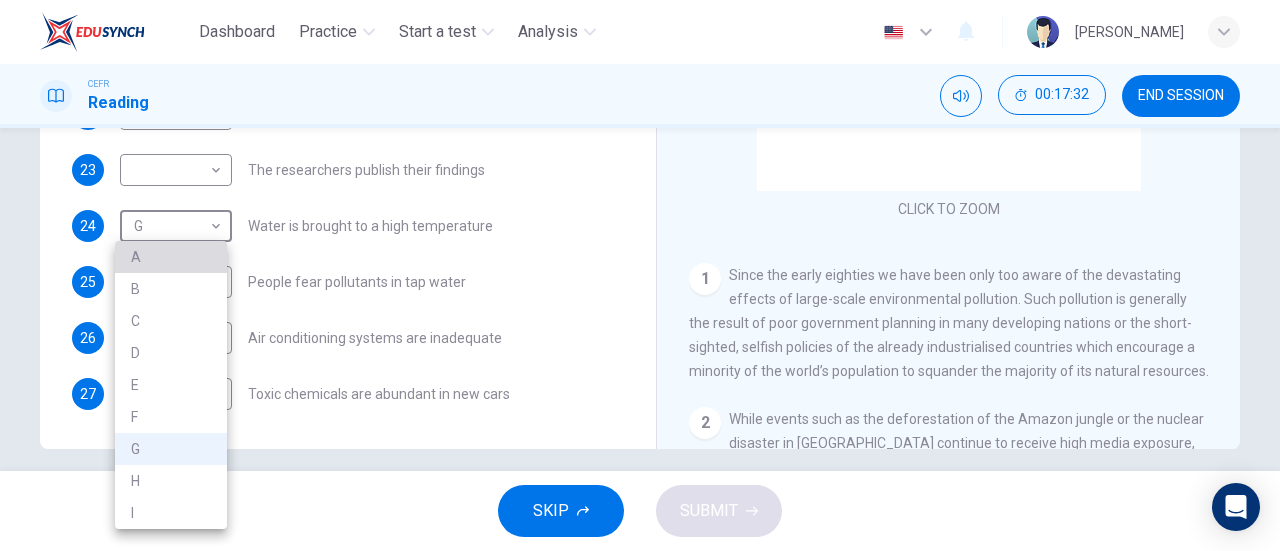 click on "A" at bounding box center (171, 257) 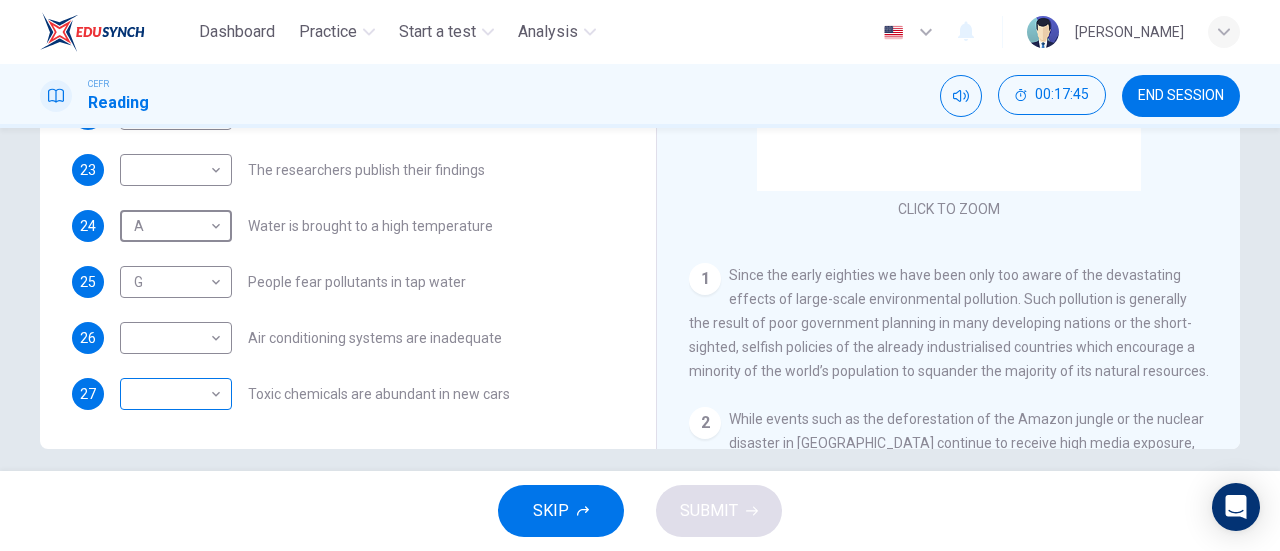 scroll, scrollTop: 0, scrollLeft: 0, axis: both 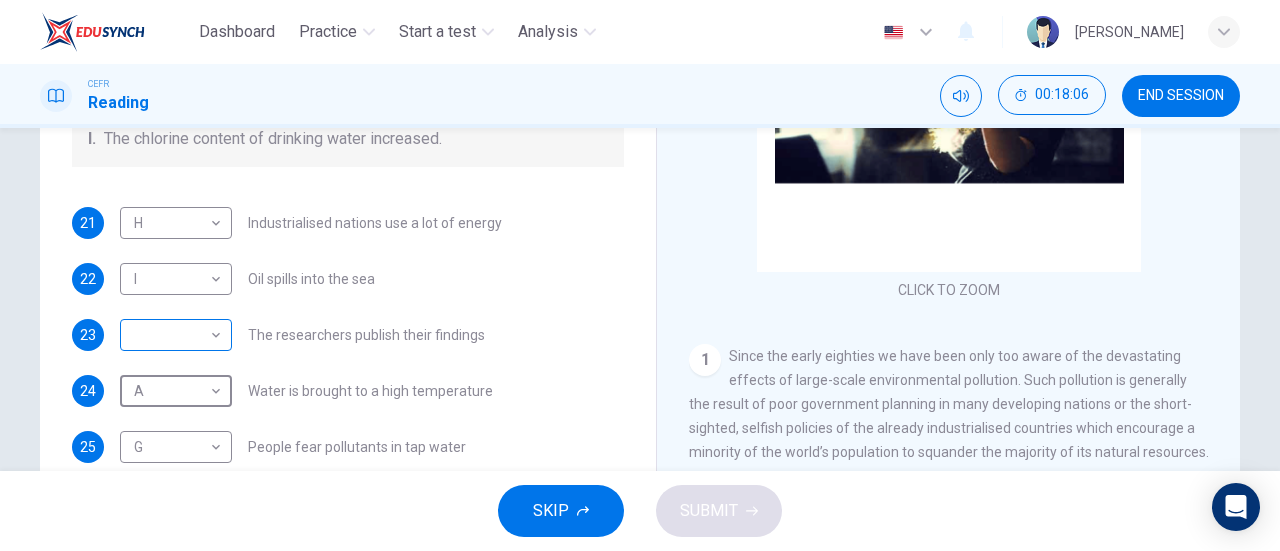 click on "Dashboard Practice Start a test Analysis English en ​ NUR ' [PERSON_NAME] CEFR Reading 00:18:06 END SESSION Questions 21 - 27 The Reading Passage describes a number of cause and effect relationships.
Match each cause with its effect ( A-J ).
Write the appropriate letters ( A-J ) in the boxes below. Causes A. The focus of pollution moves to the home. B. The levels of [MEDICAL_DATA] rise. C. The world’s natural resources are unequally shared. D. Environmentalists look elsewhere for an explanation. E. Chemicals are effectively stripped from the water. F. A clean odour is produced. G. Sales of bottled water increase. H. The levels of carbon dioxide rise. I. The chlorine content of drinking water increased. 21 H H ​ Industrialised nations use a lot of energy 22 I I ​ Oil spills into the sea 23 ​ ​ The researchers publish their findings 24 A A ​ Water is brought to a high temperature 25 G G ​ People fear pollutants in tap water 26 ​ ​ 27 ​ ​ Indoor Pollution 1 2 3 4" at bounding box center [640, 275] 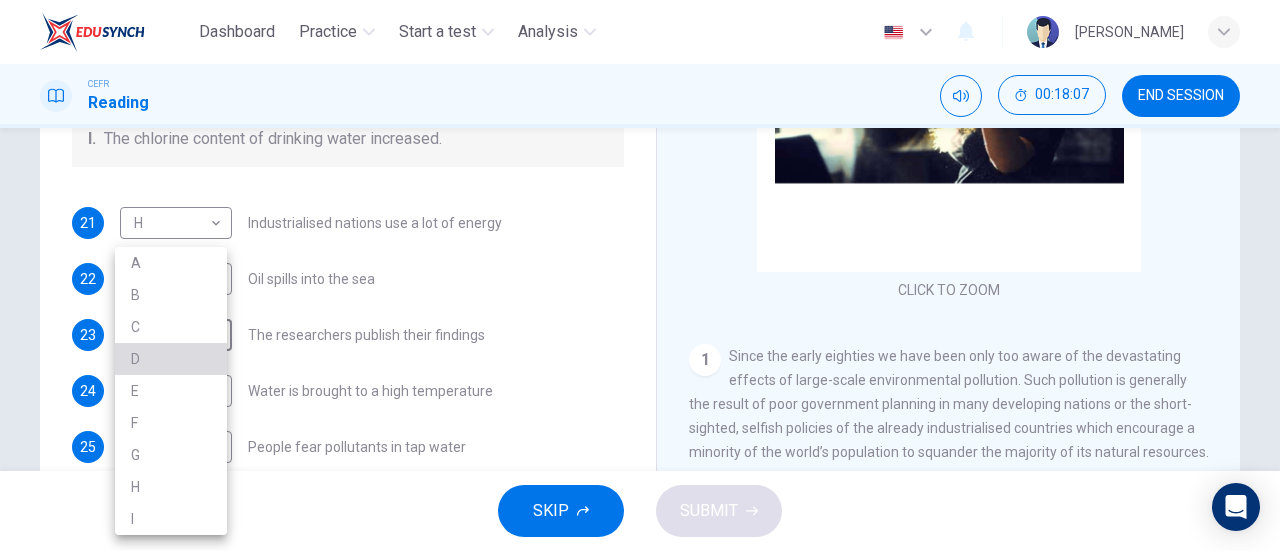click on "D" at bounding box center [171, 359] 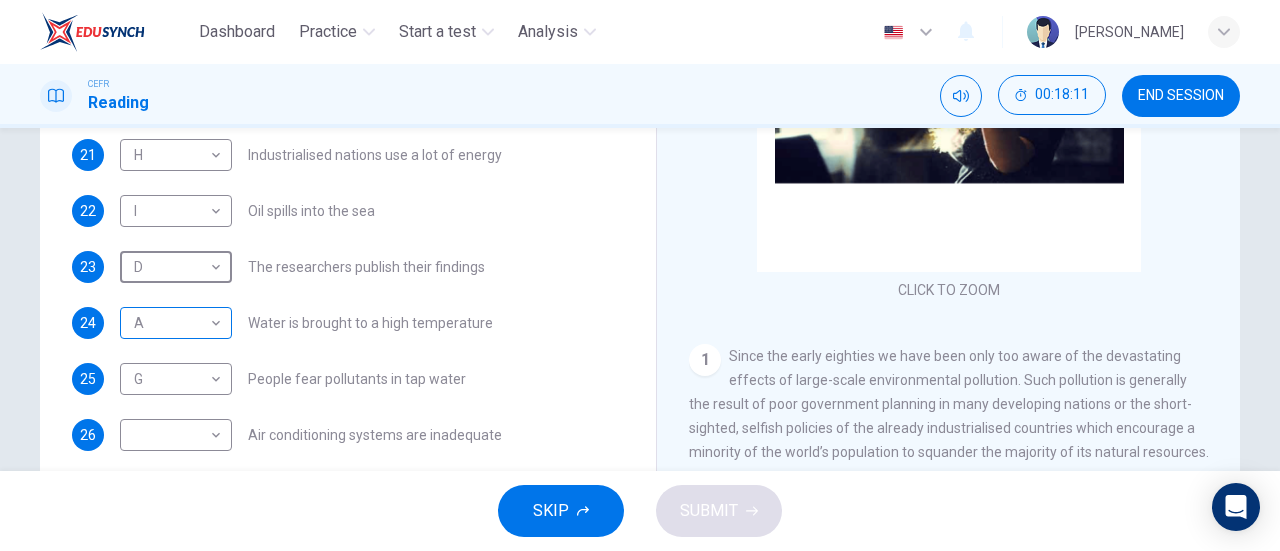 scroll, scrollTop: 408, scrollLeft: 0, axis: vertical 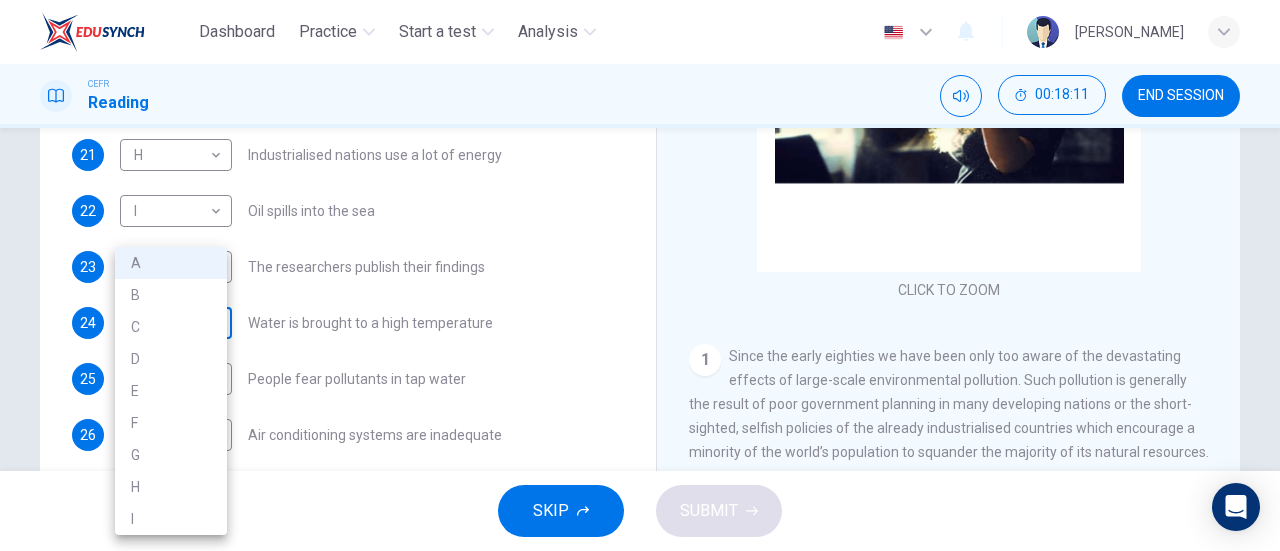 click on "Dashboard Practice Start a test Analysis English en ​ NUR ' [PERSON_NAME] CEFR Reading 00:18:11 END SESSION Questions 21 - 27 The Reading Passage describes a number of cause and effect relationships.
Match each cause with its effect ( A-J ).
Write the appropriate letters ( A-J ) in the boxes below. Causes A. The focus of pollution moves to the home. B. The levels of [MEDICAL_DATA] rise. C. The world’s natural resources are unequally shared. D. Environmentalists look elsewhere for an explanation. E. Chemicals are effectively stripped from the water. F. A clean odour is produced. G. Sales of bottled water increase. H. The levels of carbon dioxide rise. I. The chlorine content of drinking water increased. 21 H H ​ Industrialised nations use a lot of energy 22 I I ​ Oil spills into the sea 23 D D ​ The researchers publish their findings 24 A A ​ Water is brought to a high temperature 25 G G ​ People fear pollutants in tap water 26 ​ ​ 27 ​ ​ Indoor Pollution 1 2 3 4" at bounding box center [640, 275] 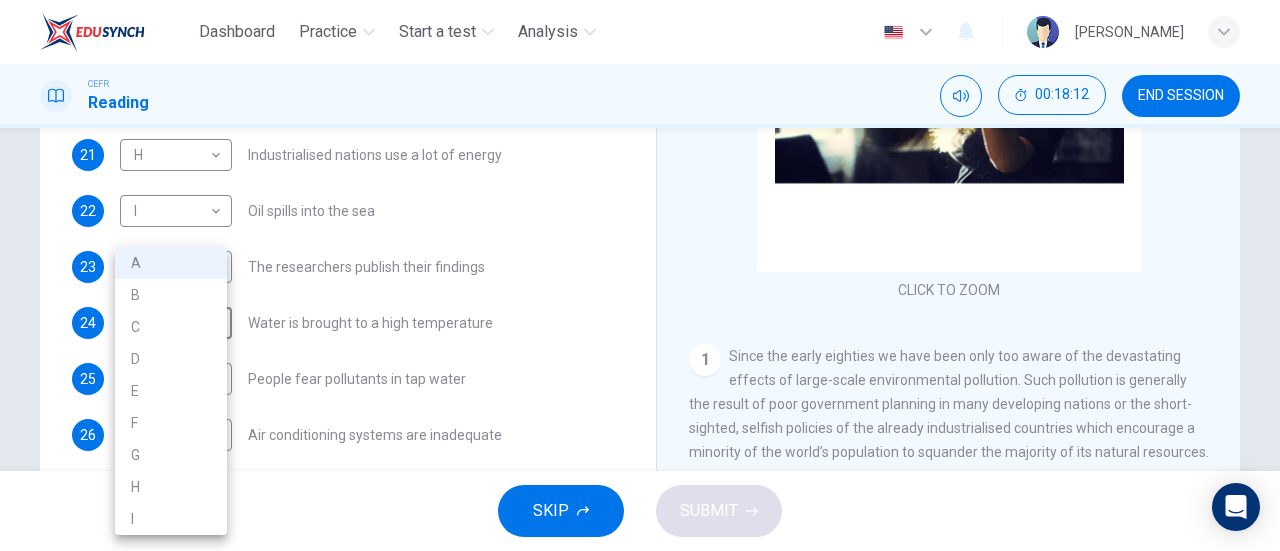click at bounding box center [640, 275] 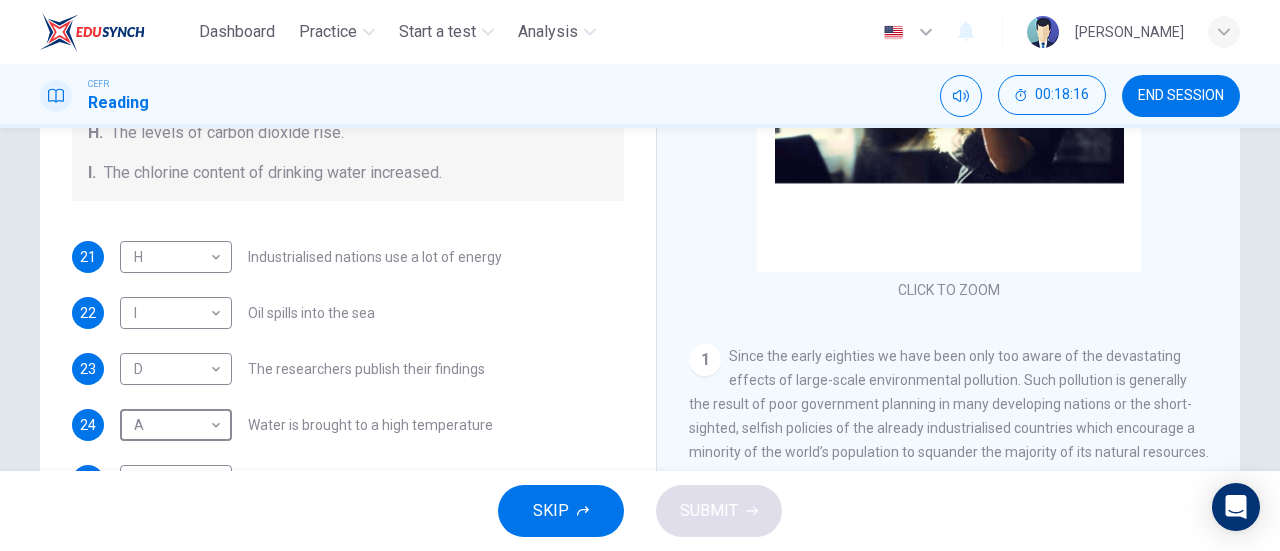 scroll, scrollTop: 424, scrollLeft: 0, axis: vertical 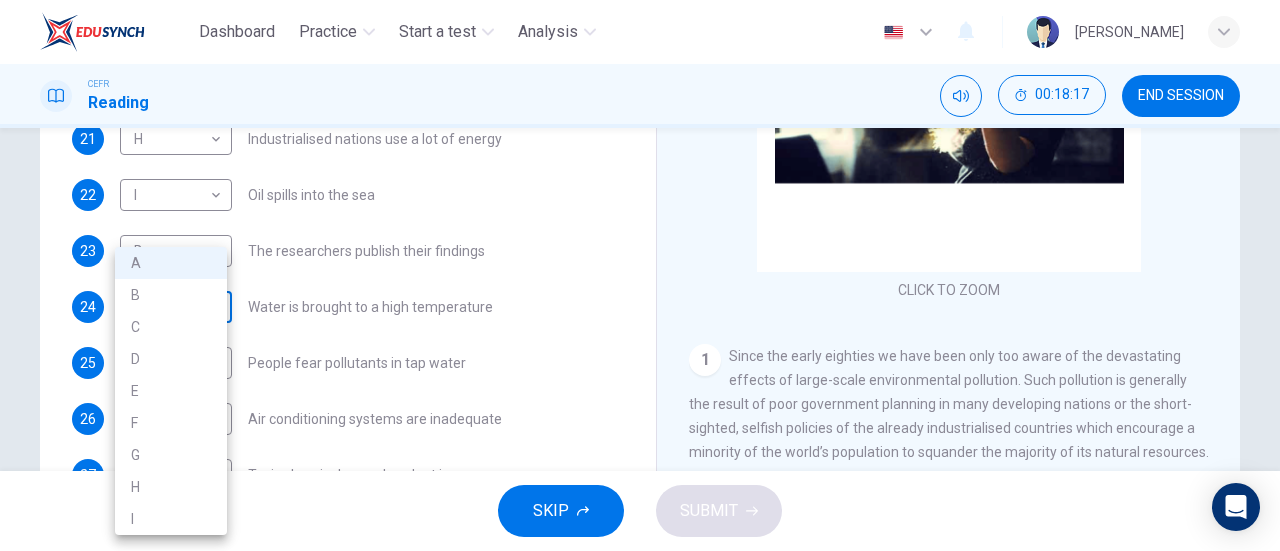 click on "Dashboard Practice Start a test Analysis English en ​ NUR ' [PERSON_NAME] CEFR Reading 00:18:17 END SESSION Questions 21 - 27 The Reading Passage describes a number of cause and effect relationships.
Match each cause with its effect ( A-J ).
Write the appropriate letters ( A-J ) in the boxes below. Causes A. The focus of pollution moves to the home. B. The levels of [MEDICAL_DATA] rise. C. The world’s natural resources are unequally shared. D. Environmentalists look elsewhere for an explanation. E. Chemicals are effectively stripped from the water. F. A clean odour is produced. G. Sales of bottled water increase. H. The levels of carbon dioxide rise. I. The chlorine content of drinking water increased. 21 H H ​ Industrialised nations use a lot of energy 22 I I ​ Oil spills into the sea 23 D D ​ The researchers publish their findings 24 A A ​ Water is brought to a high temperature 25 G G ​ People fear pollutants in tap water 26 ​ ​ 27 ​ ​ Indoor Pollution 1 2 3 4" at bounding box center (640, 275) 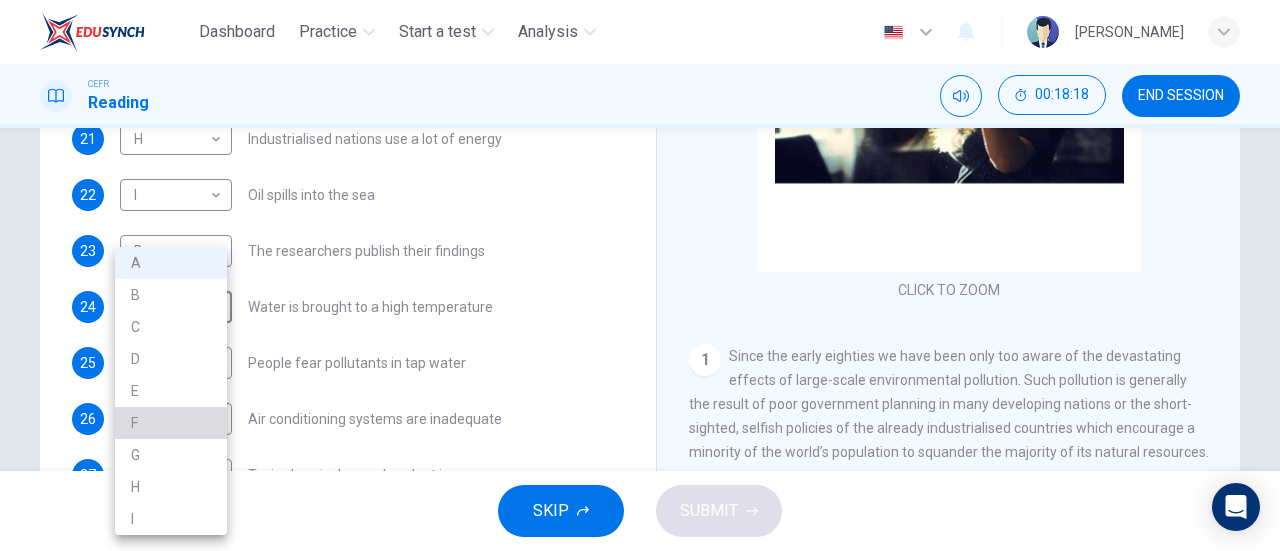 click on "F" at bounding box center (171, 423) 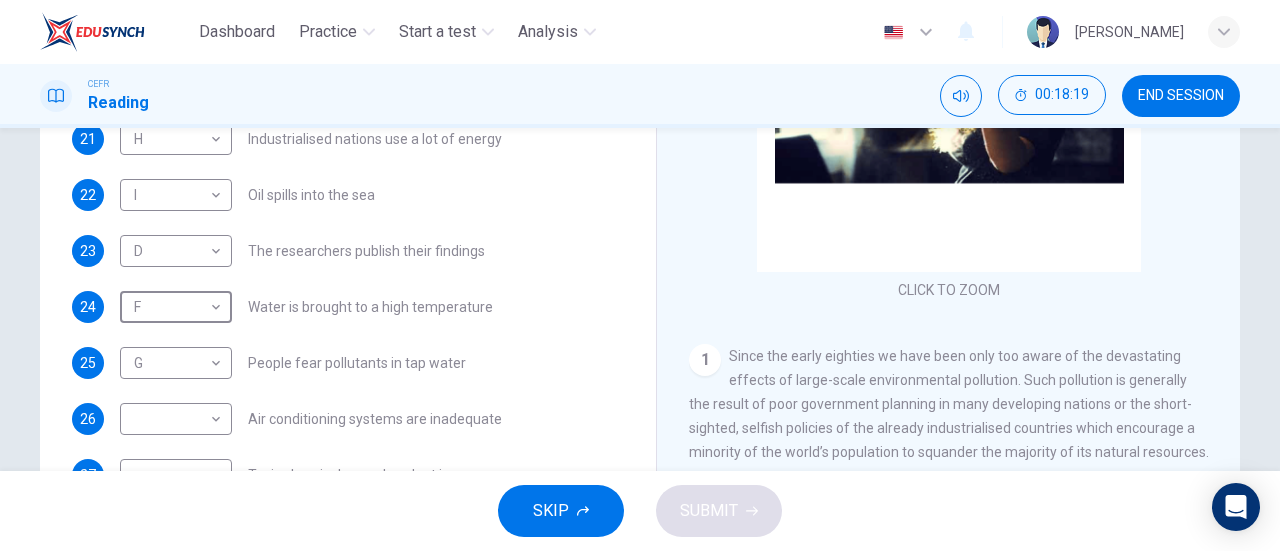 scroll, scrollTop: 432, scrollLeft: 0, axis: vertical 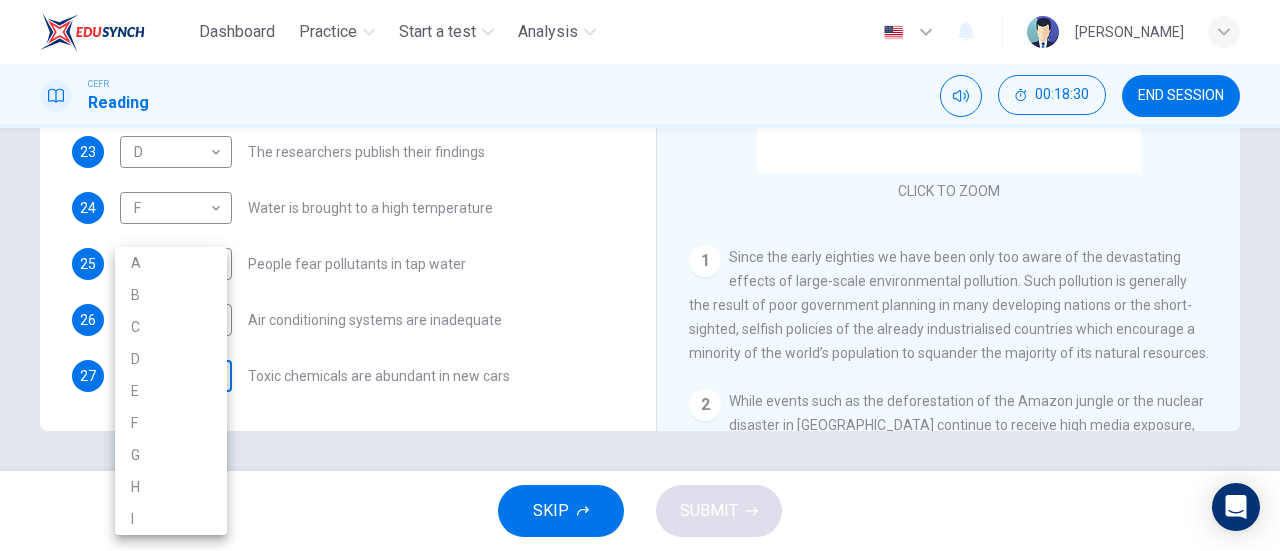 click on "Dashboard Practice Start a test Analysis English en ​ NUR ' [PERSON_NAME] CEFR Reading 00:18:30 END SESSION Questions 21 - 27 The Reading Passage describes a number of cause and effect relationships.
Match each cause with its effect ( A-J ).
Write the appropriate letters ( A-J ) in the boxes below. Causes A. The focus of pollution moves to the home. B. The levels of [MEDICAL_DATA] rise. C. The world’s natural resources are unequally shared. D. Environmentalists look elsewhere for an explanation. E. Chemicals are effectively stripped from the water. F. A clean odour is produced. G. Sales of bottled water increase. H. The levels of carbon dioxide rise. I. The chlorine content of drinking water increased. 21 H H ​ Industrialised nations use a lot of energy 22 I I ​ Oil spills into the sea 23 D D ​ The researchers publish their findings 24 F F ​ Water is brought to a high temperature 25 G G ​ People fear pollutants in tap water 26 ​ ​ 27 ​ ​ Indoor Pollution 1 2 3 4" at bounding box center [640, 275] 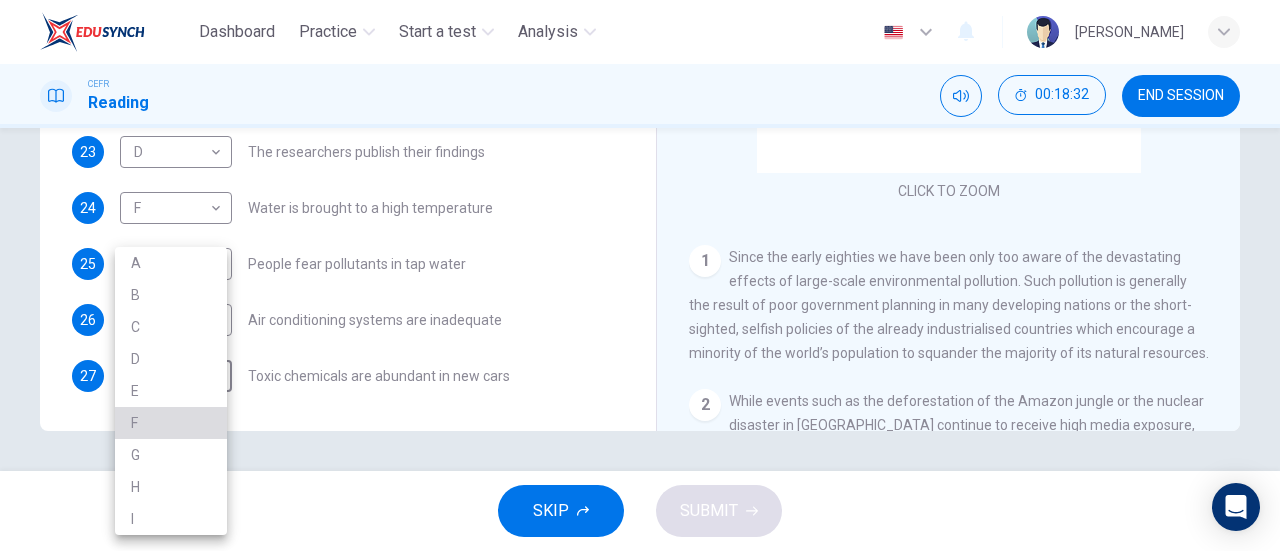 click on "F" at bounding box center [171, 423] 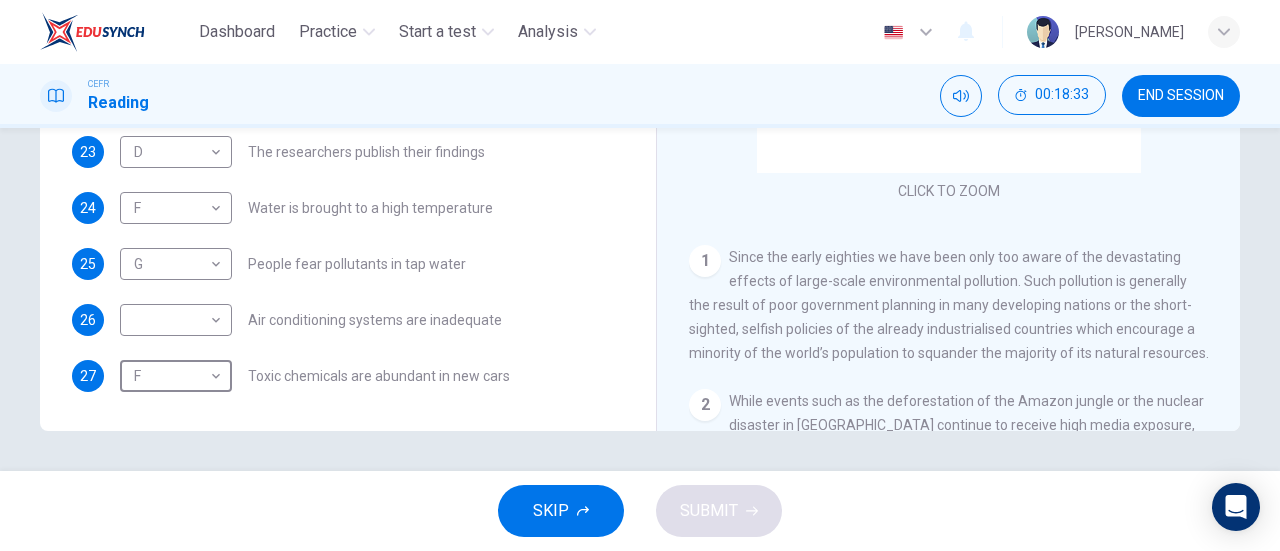 scroll, scrollTop: 0, scrollLeft: 0, axis: both 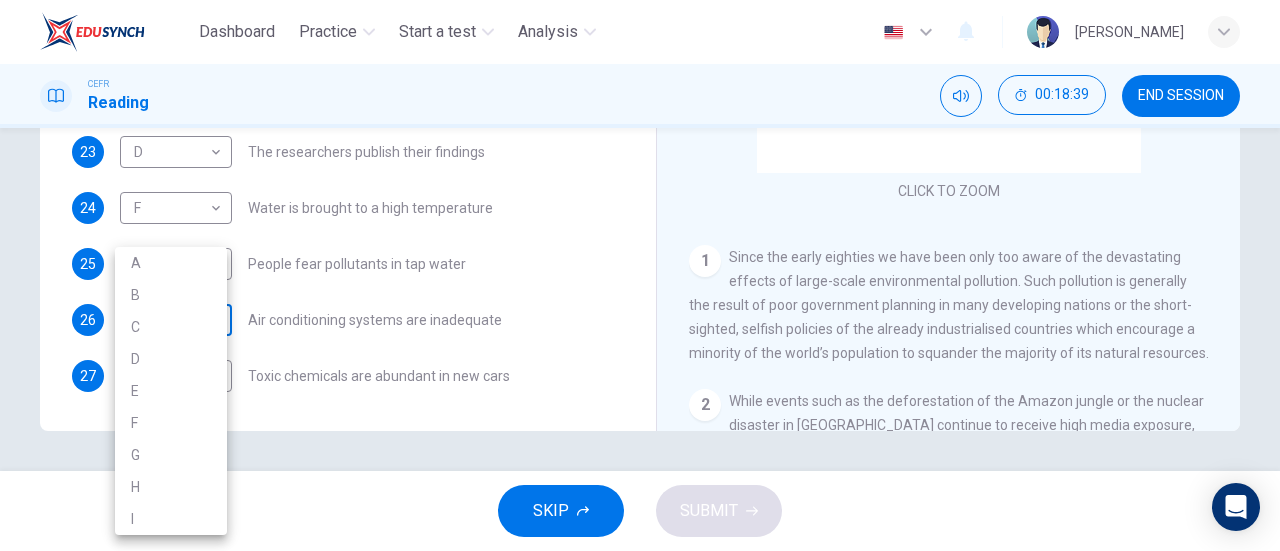 click on "Dashboard Practice Start a test Analysis English en ​ NUR ' [PERSON_NAME] CEFR Reading 00:18:39 END SESSION Questions 21 - 27 The Reading Passage describes a number of cause and effect relationships.
Match each cause with its effect ( A-J ).
Write the appropriate letters ( A-J ) in the boxes below. Causes A. The focus of pollution moves to the home. B. The levels of [MEDICAL_DATA] rise. C. The world’s natural resources are unequally shared. D. Environmentalists look elsewhere for an explanation. E. Chemicals are effectively stripped from the water. F. A clean odour is produced. G. Sales of bottled water increase. H. The levels of carbon dioxide rise. I. The chlorine content of drinking water increased. 21 H H ​ Industrialised nations use a lot of energy 22 I I ​ Oil spills into the sea 23 D D ​ The researchers publish their findings 24 F F ​ Water is brought to a high temperature 25 G G ​ People fear pollutants in tap water 26 ​ ​ 27 F F ​ Indoor Pollution 1 2 3 4" at bounding box center (640, 275) 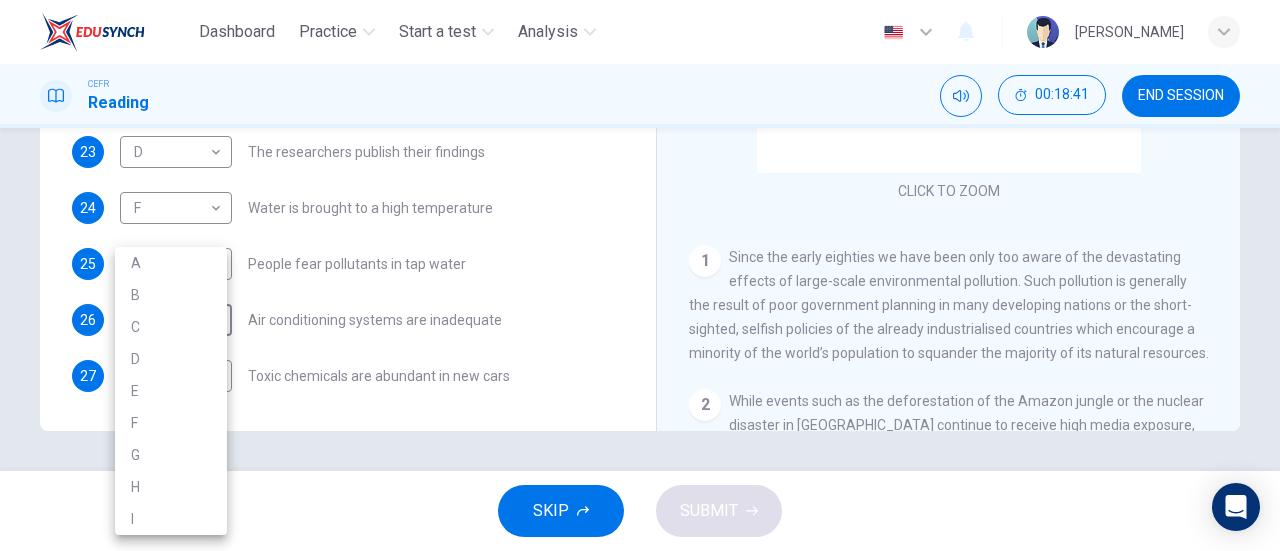 click on "A" at bounding box center [171, 263] 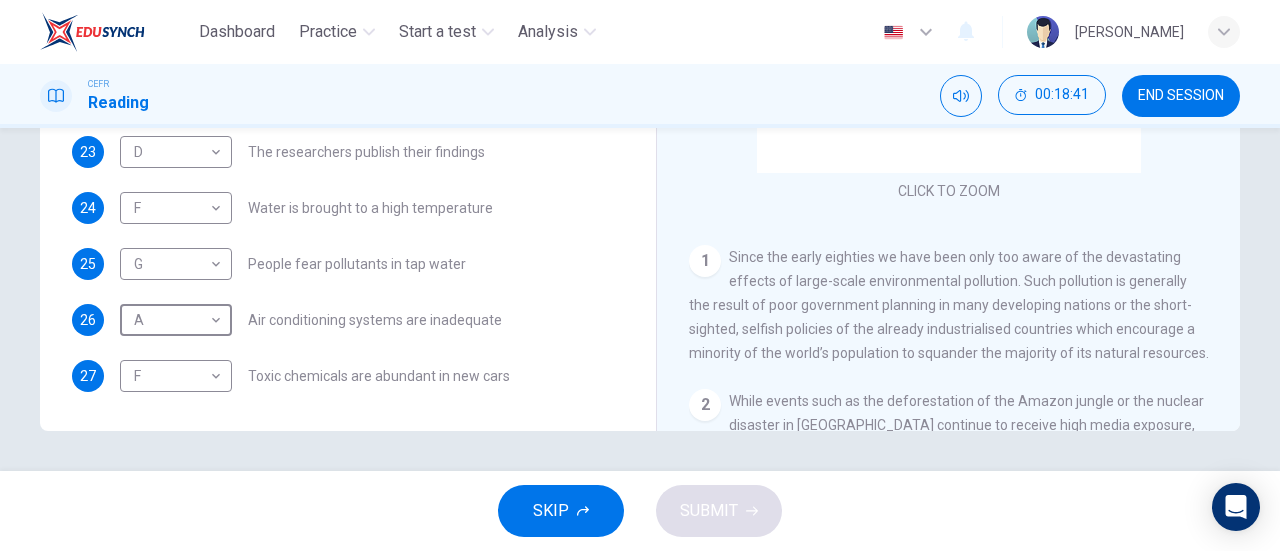 type on "A" 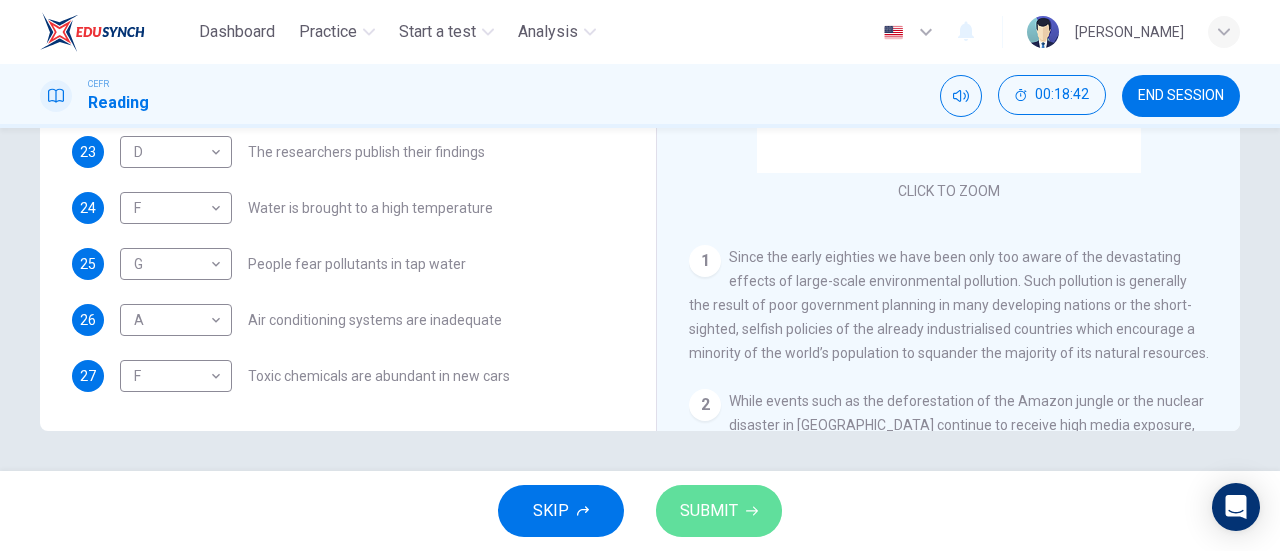 click on "SUBMIT" at bounding box center [709, 511] 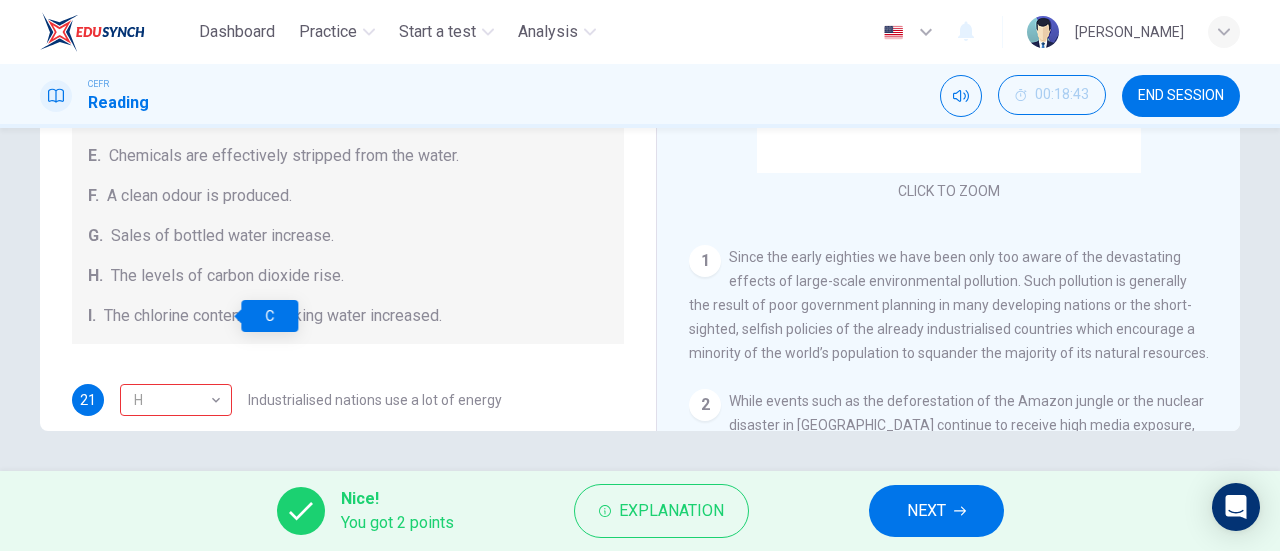 scroll, scrollTop: 0, scrollLeft: 0, axis: both 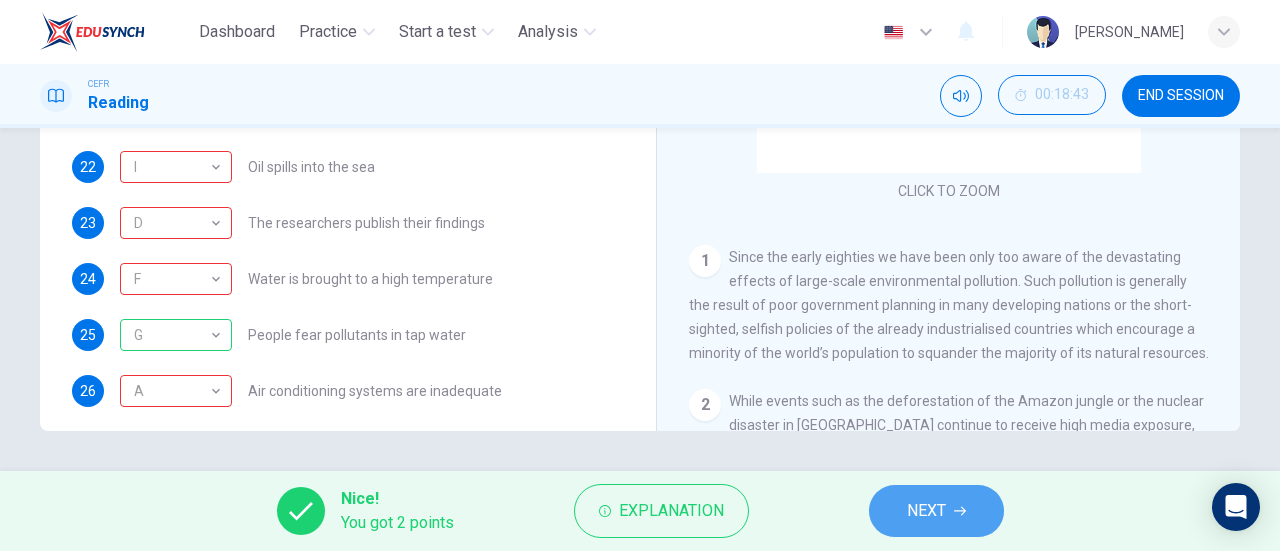 click on "NEXT" at bounding box center (936, 511) 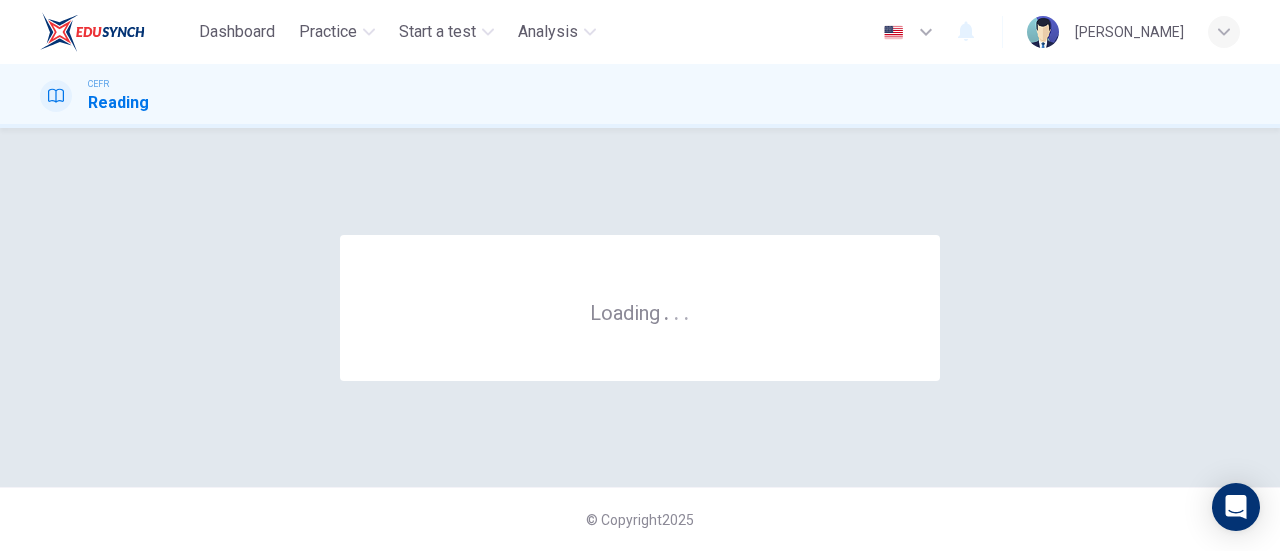 scroll, scrollTop: 0, scrollLeft: 0, axis: both 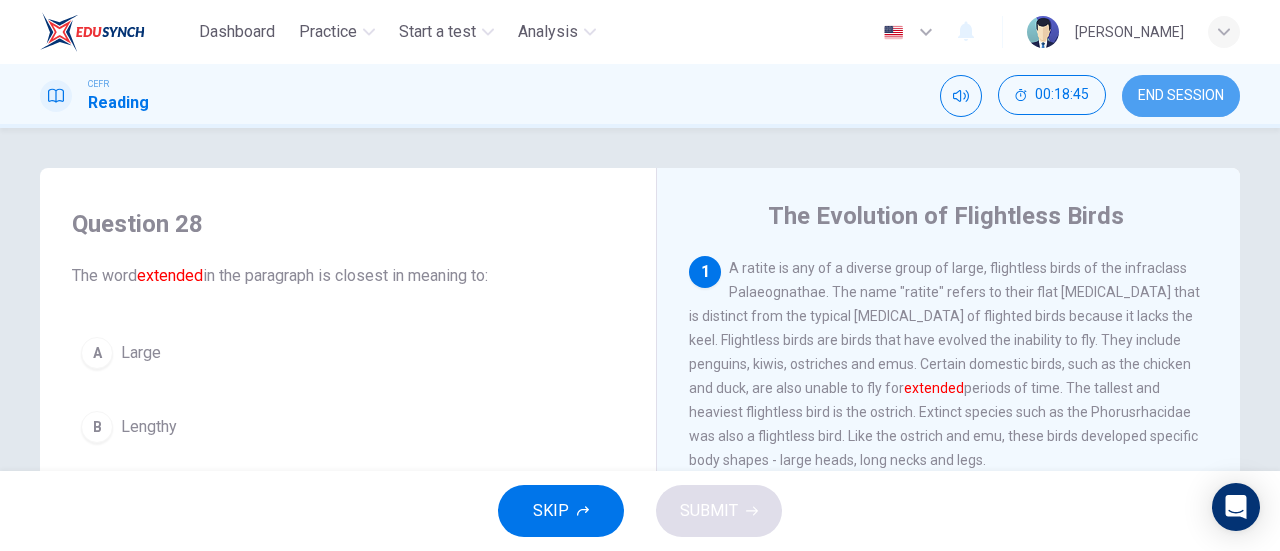click on "END SESSION" at bounding box center (1181, 96) 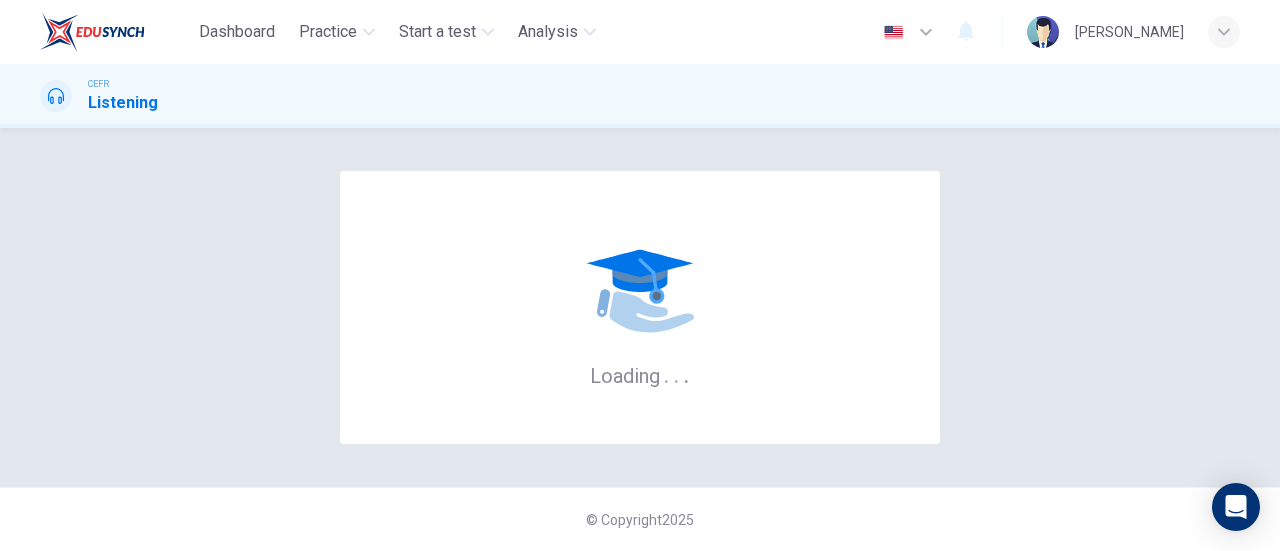 scroll, scrollTop: 0, scrollLeft: 0, axis: both 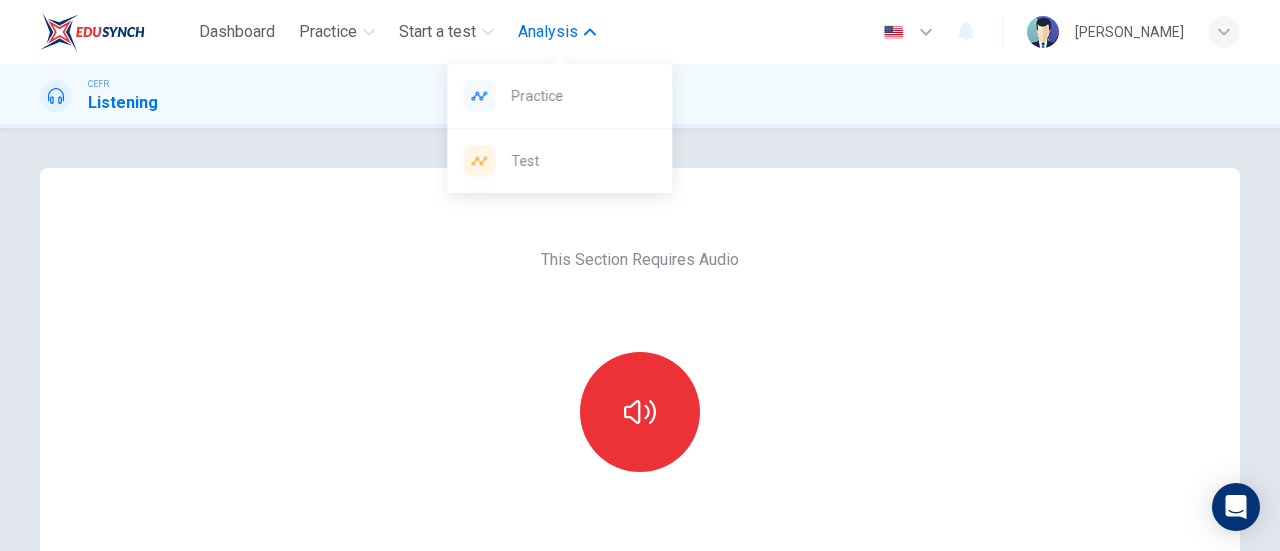 click on "Analysis" at bounding box center [548, 32] 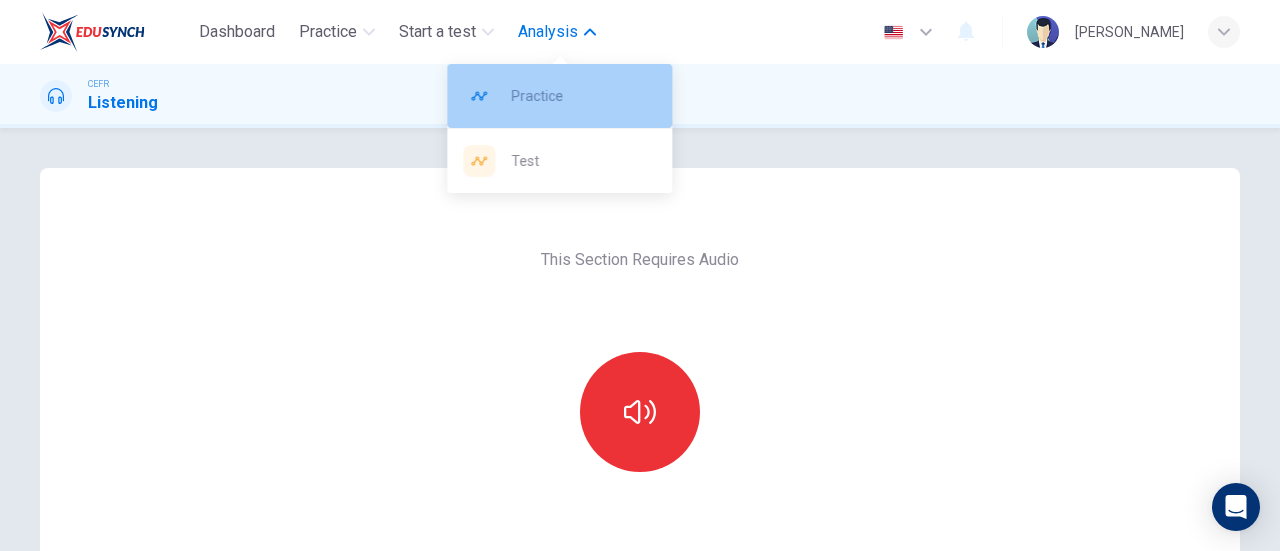 click on "Practice" at bounding box center (559, 96) 